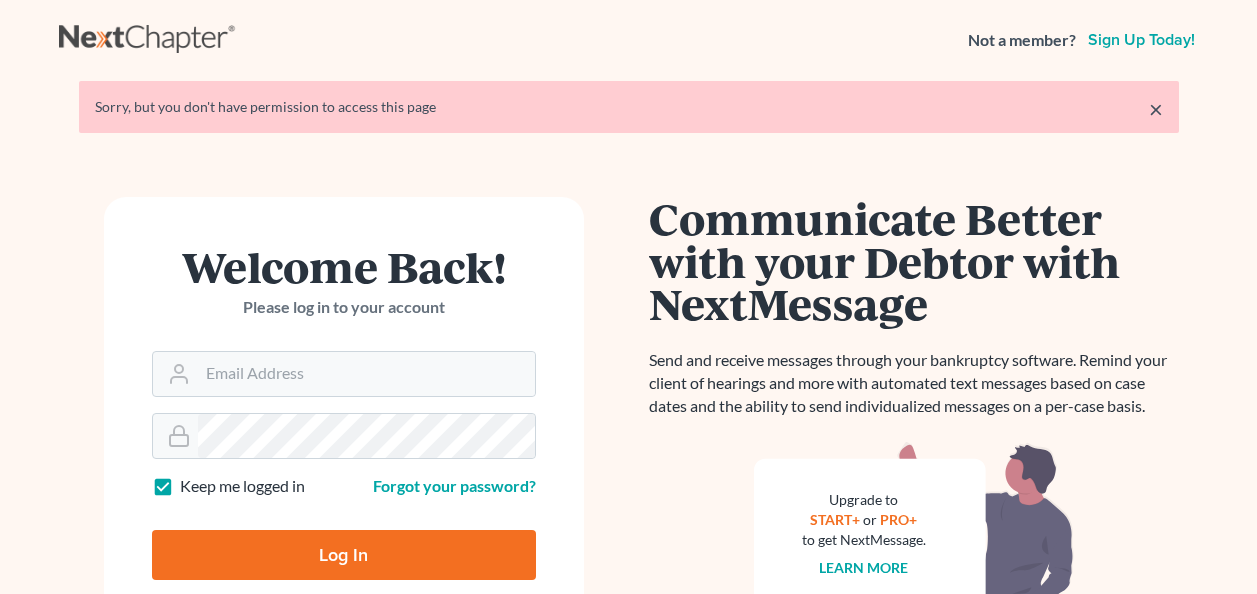 scroll, scrollTop: 0, scrollLeft: 0, axis: both 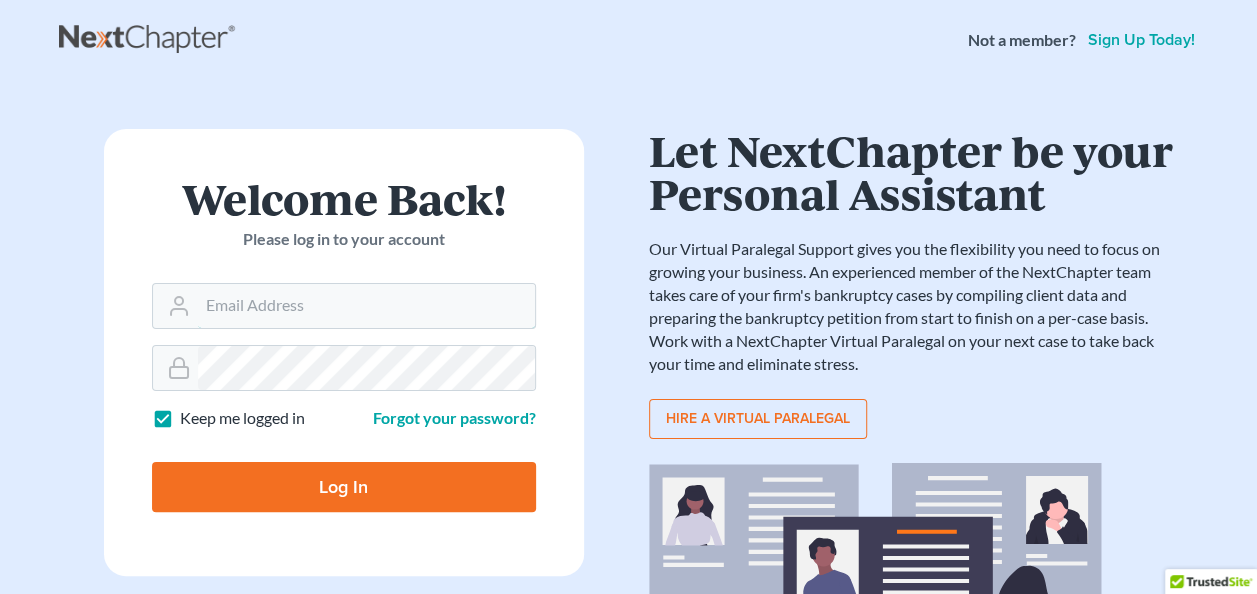 type on "[EMAIL]" 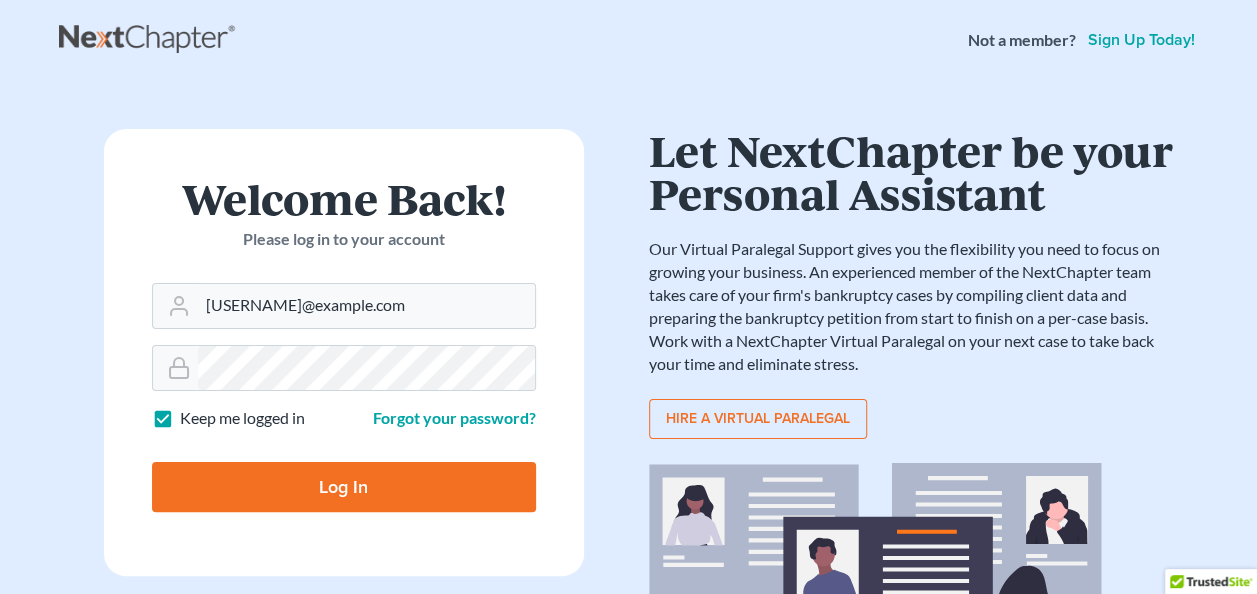 click on "Log In" at bounding box center (344, 487) 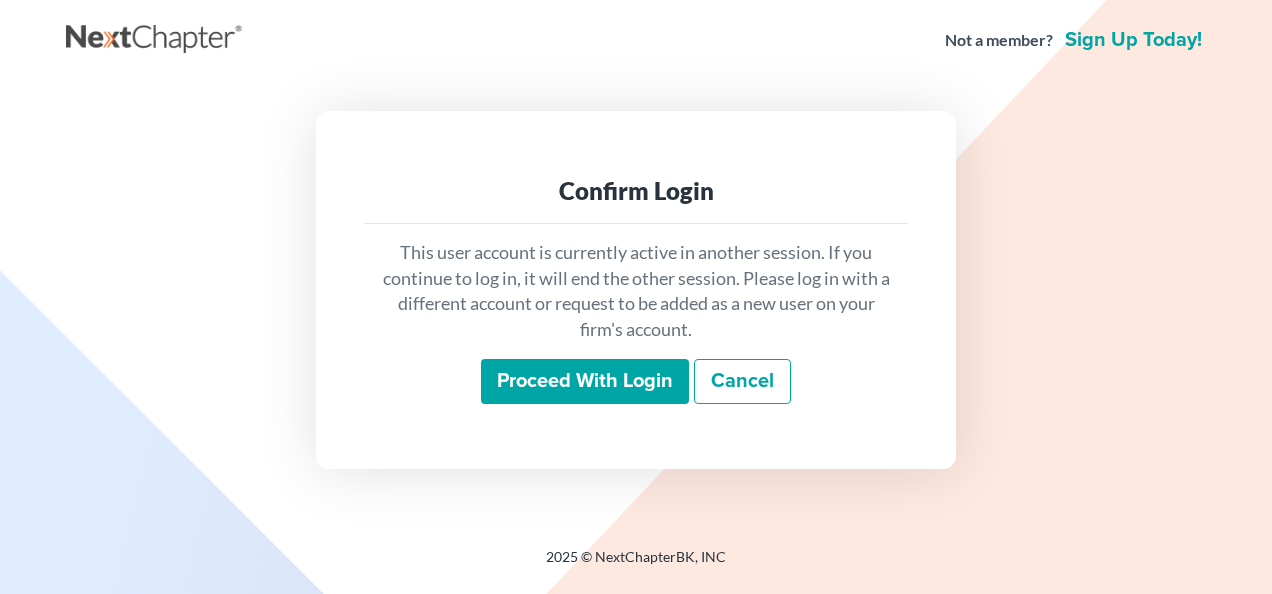 scroll, scrollTop: 0, scrollLeft: 0, axis: both 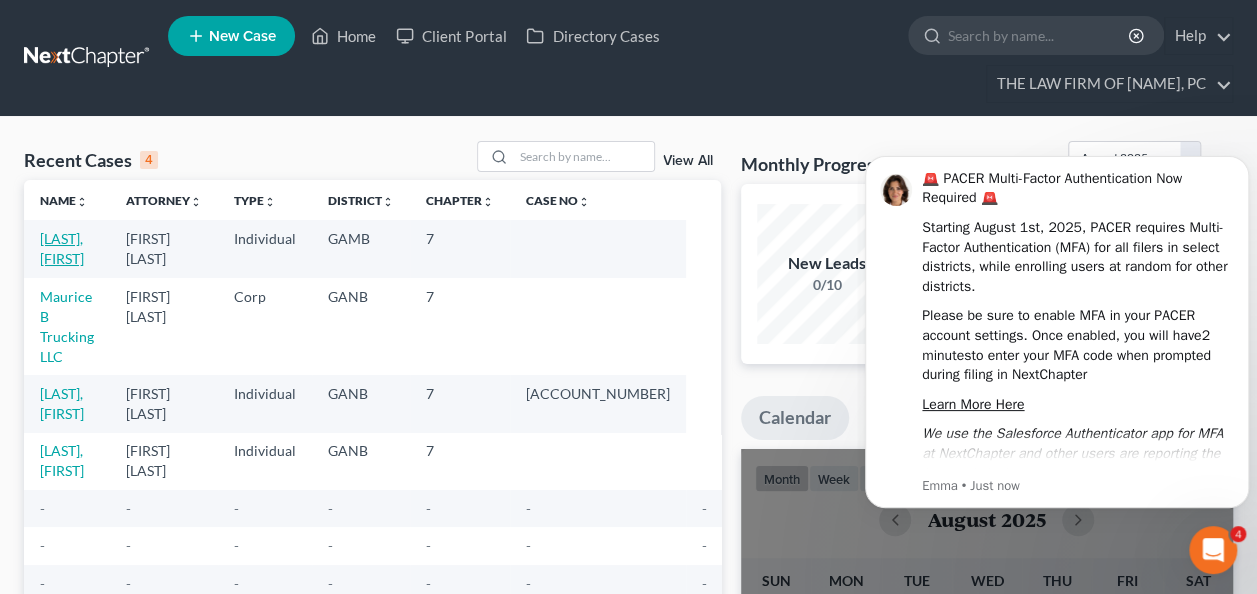 click on "[LAST], [LAST]" at bounding box center (62, 248) 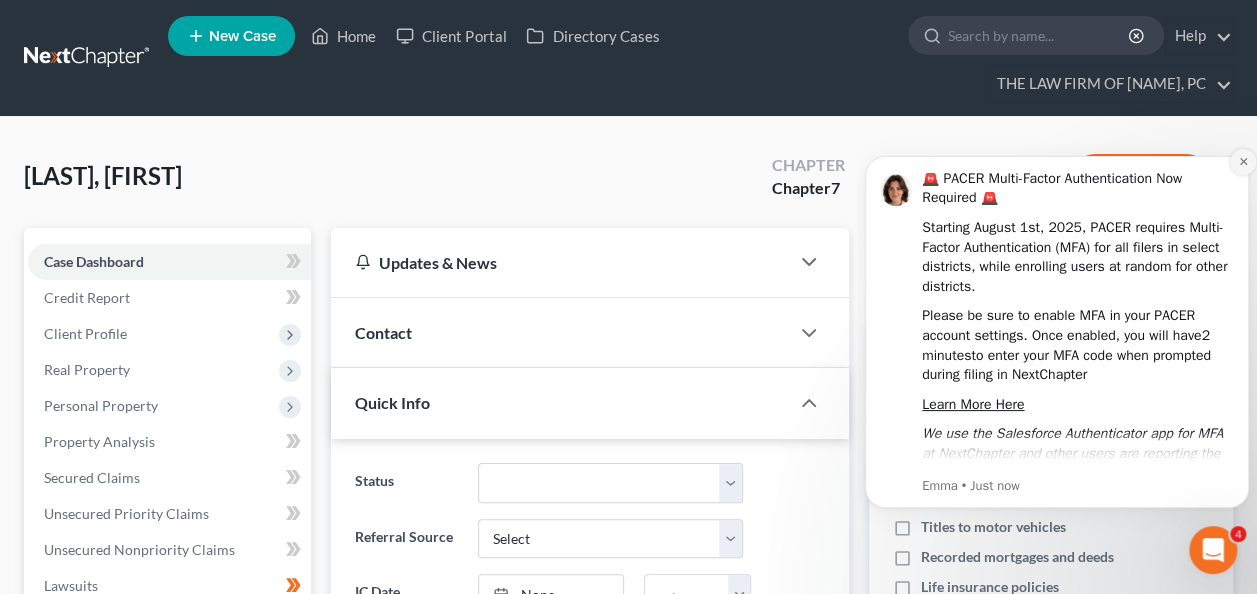 click 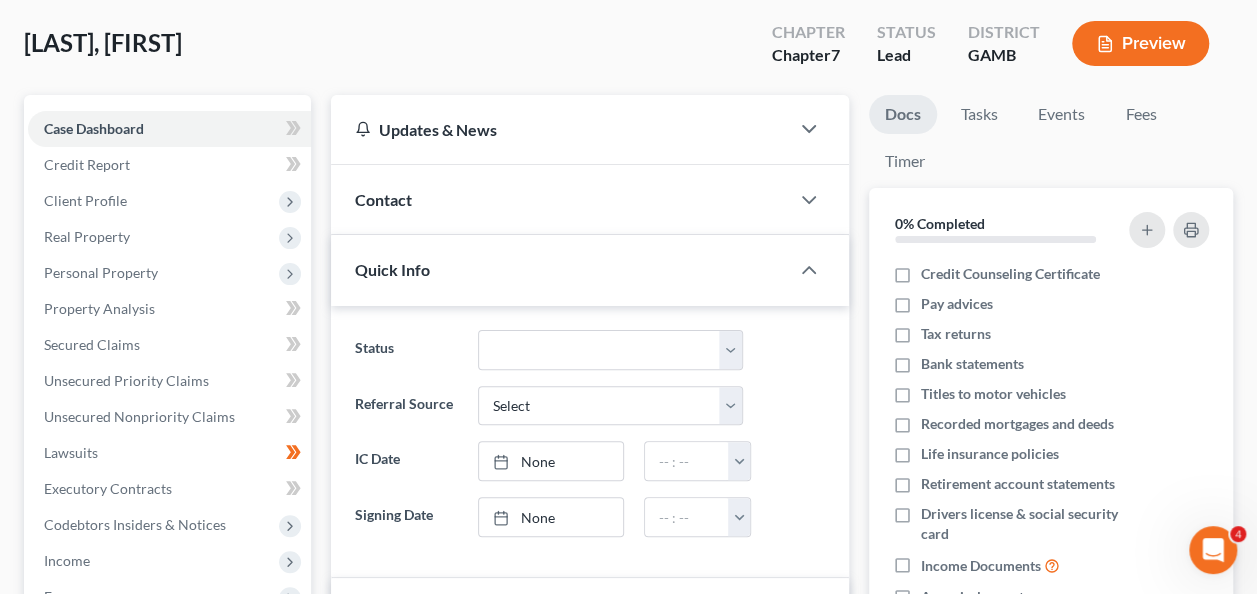 scroll, scrollTop: 200, scrollLeft: 0, axis: vertical 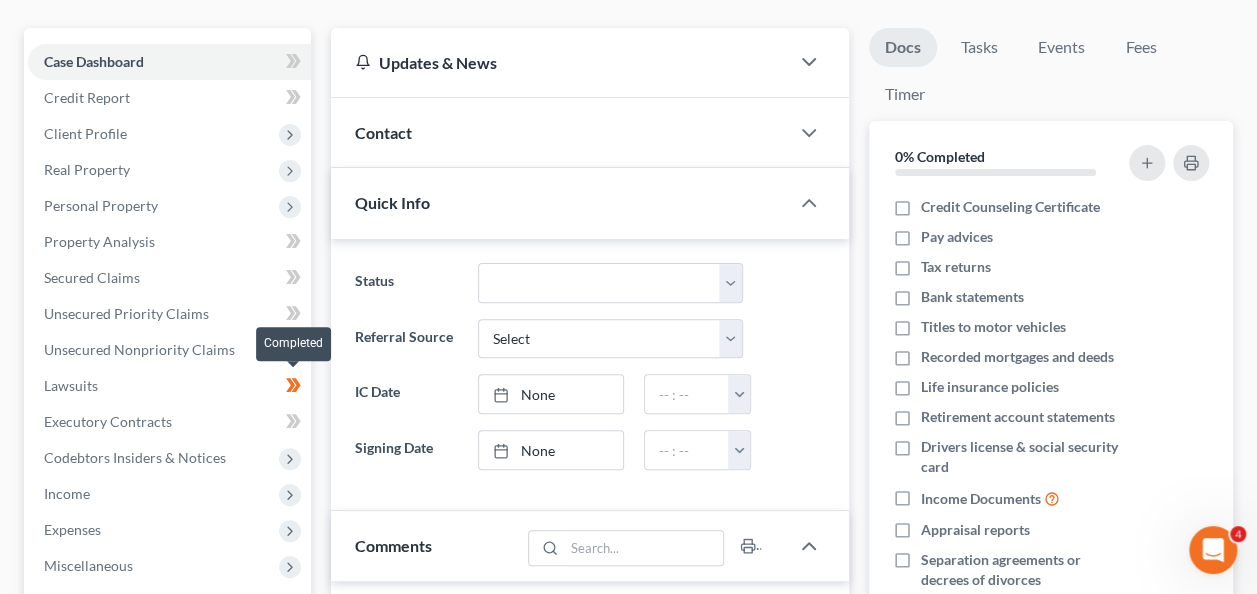 click 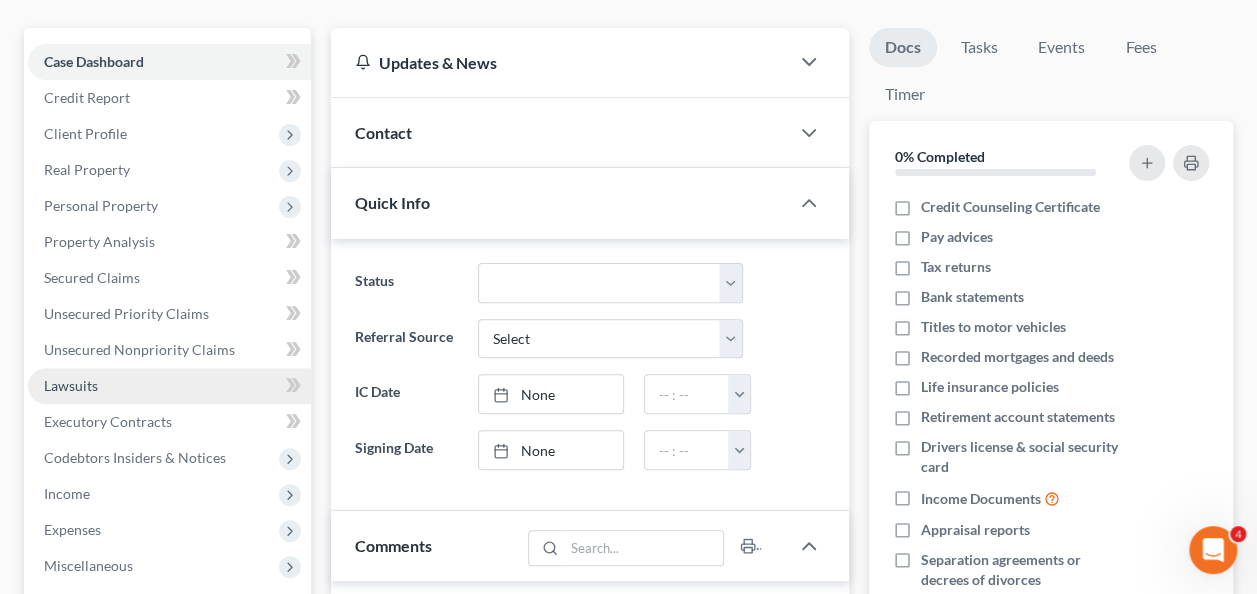 click on "Lawsuits" at bounding box center (71, 385) 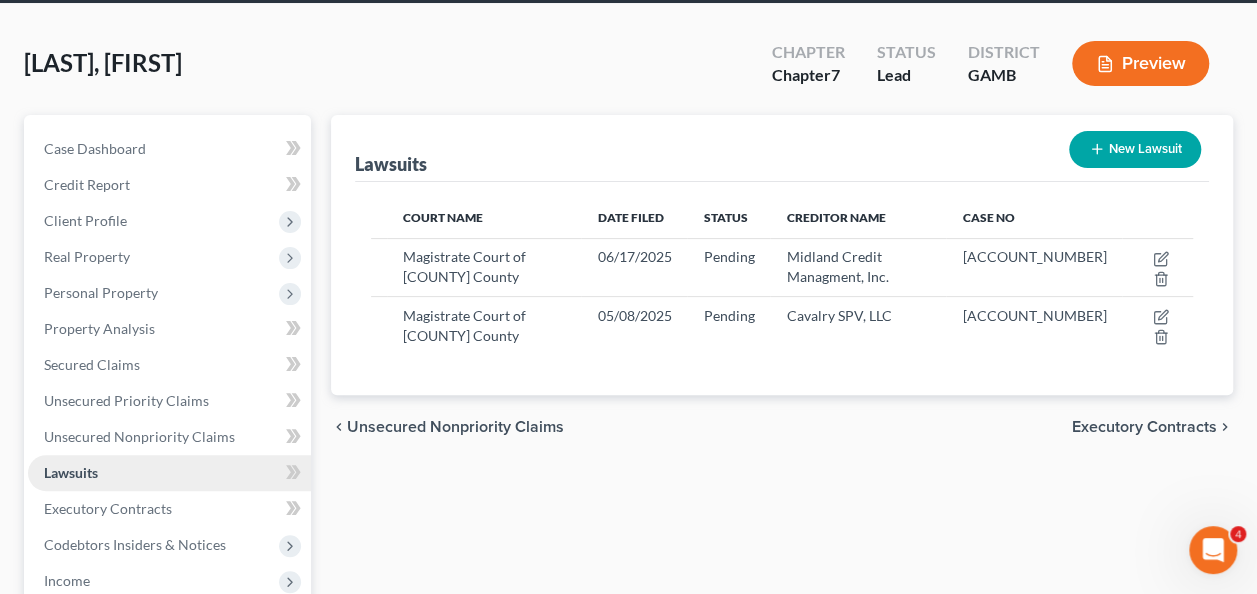 scroll, scrollTop: 0, scrollLeft: 0, axis: both 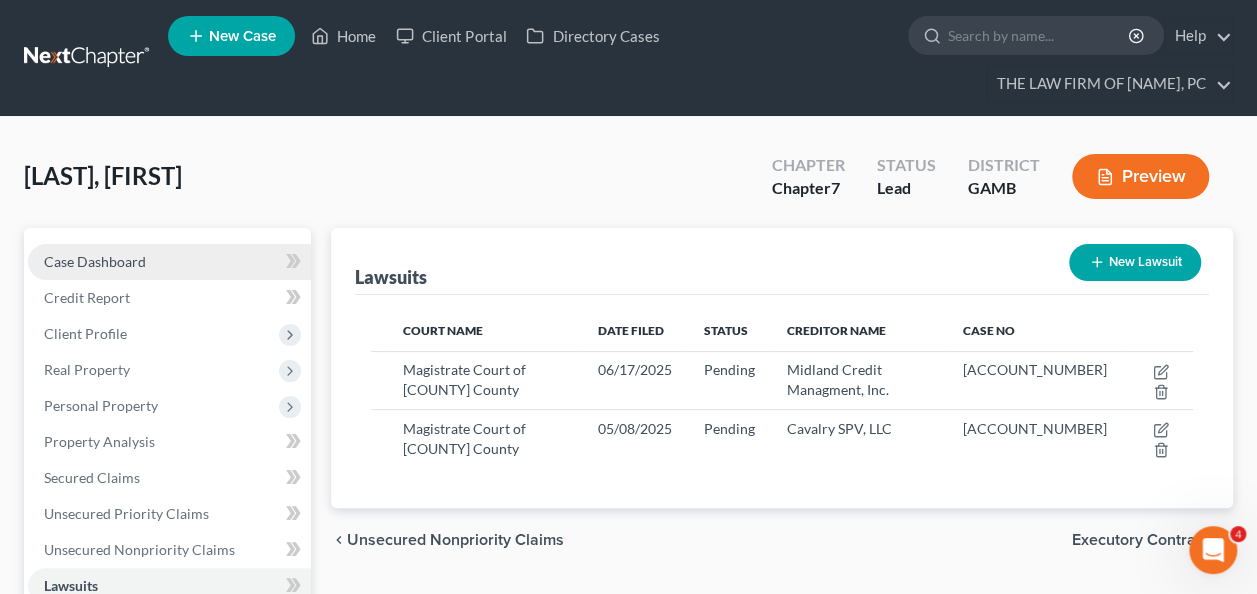 click on "Case Dashboard" at bounding box center [169, 262] 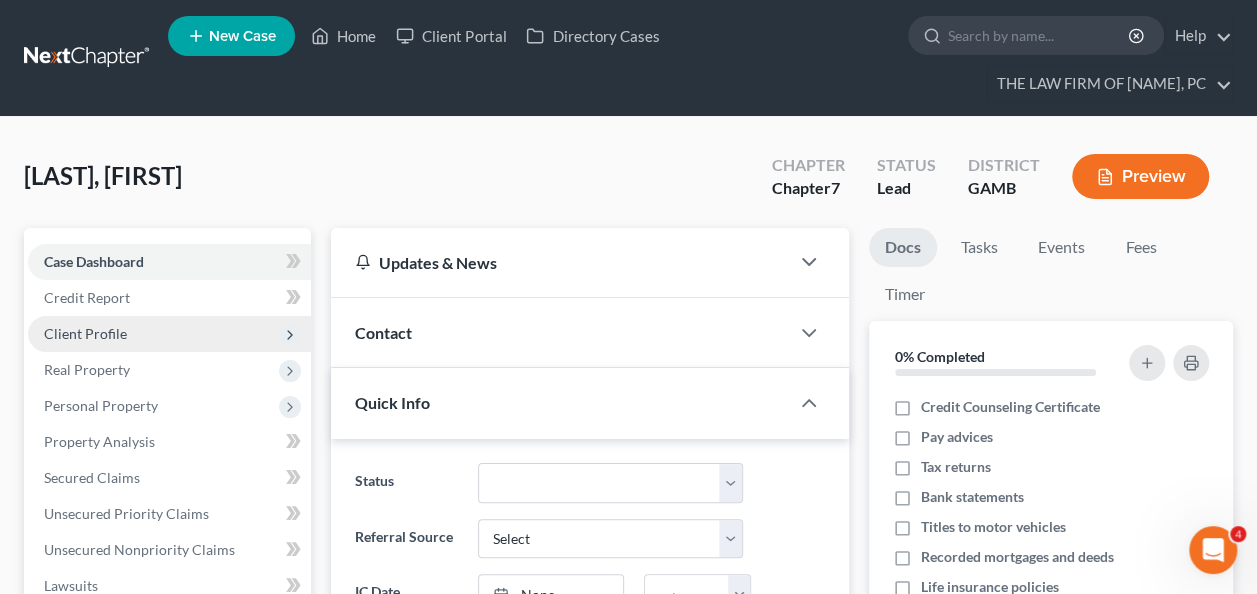 click on "Client Profile" at bounding box center [85, 333] 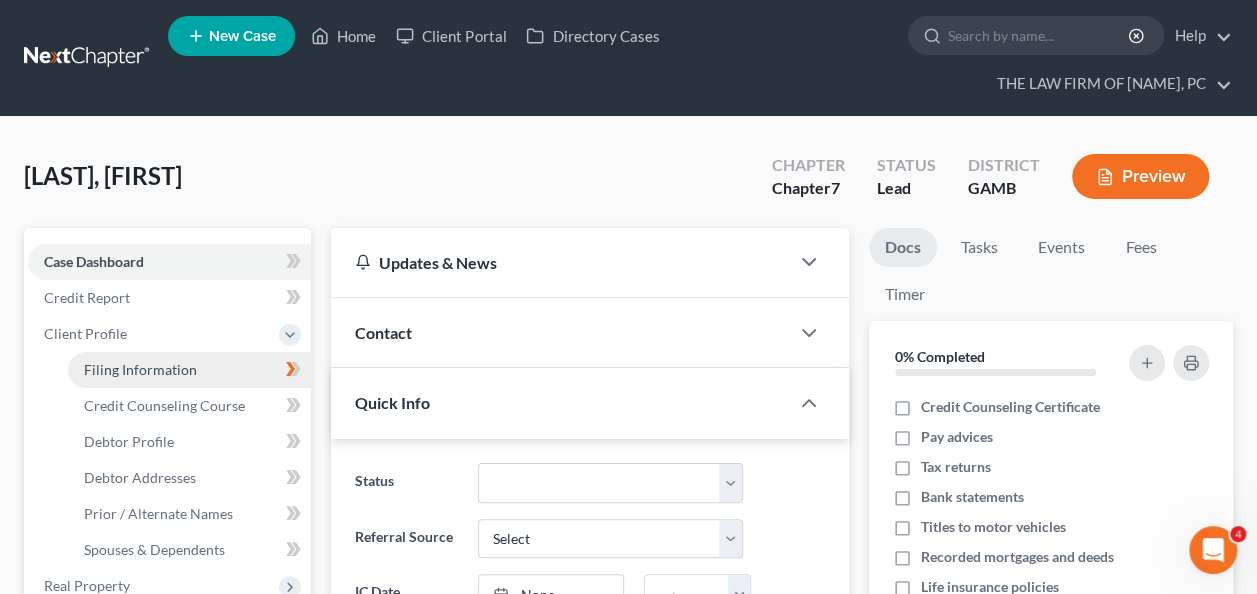 click on "Filing Information" at bounding box center [140, 369] 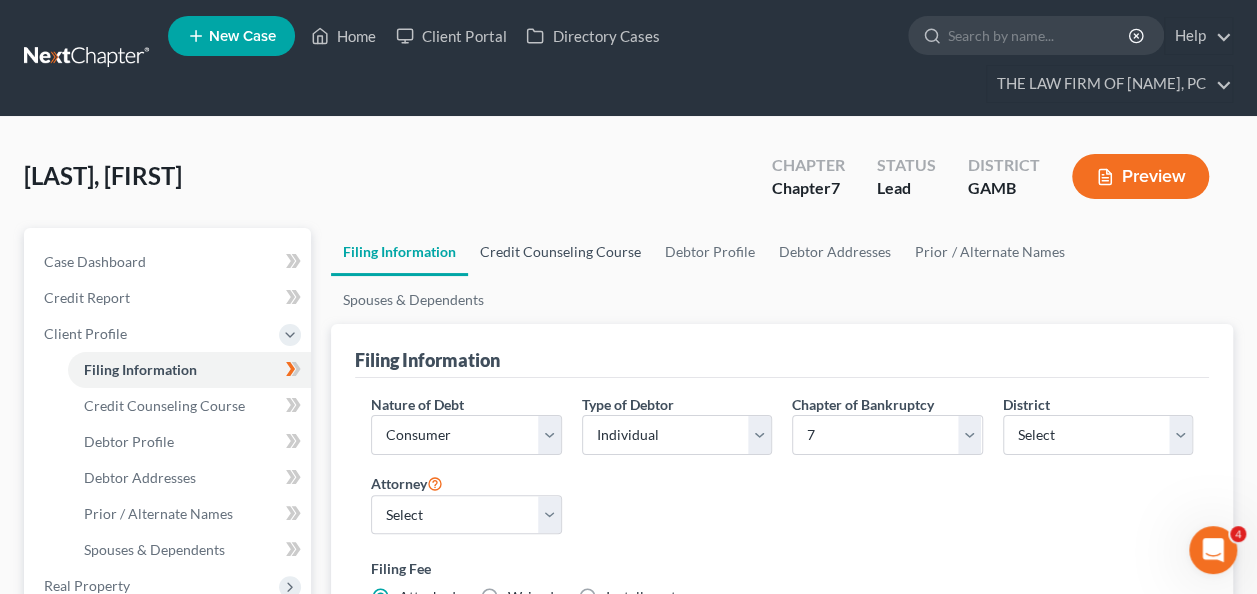 click on "Credit Counseling Course" at bounding box center [560, 252] 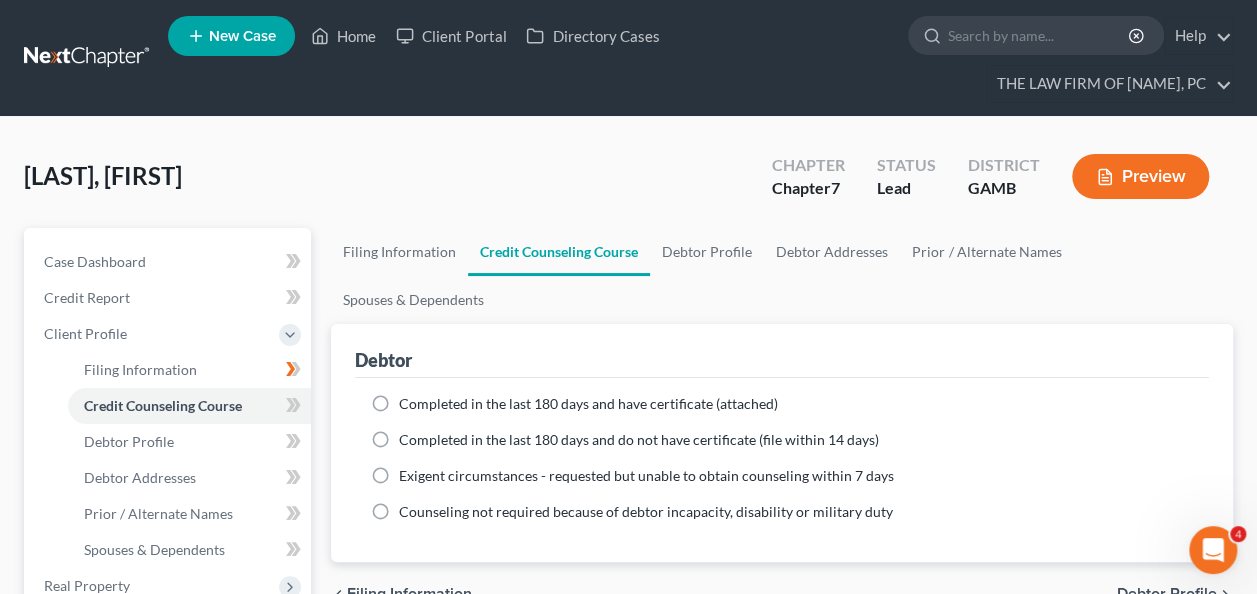 click on "Completed in the last 180 days and have certificate (attached)" at bounding box center [588, 404] 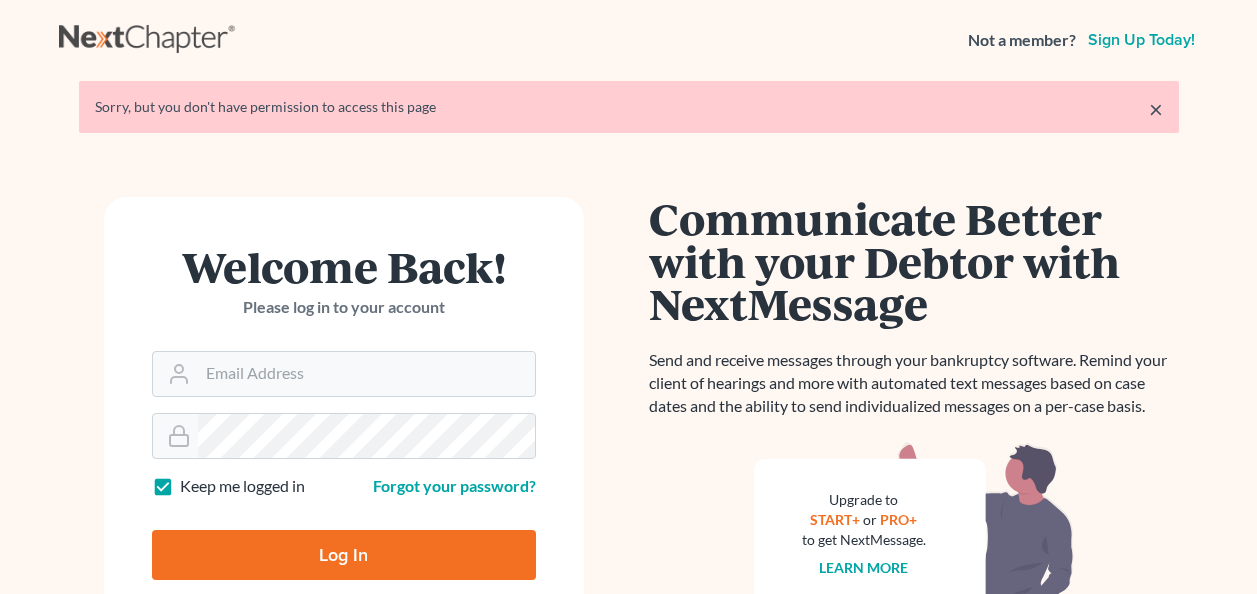 scroll, scrollTop: 0, scrollLeft: 0, axis: both 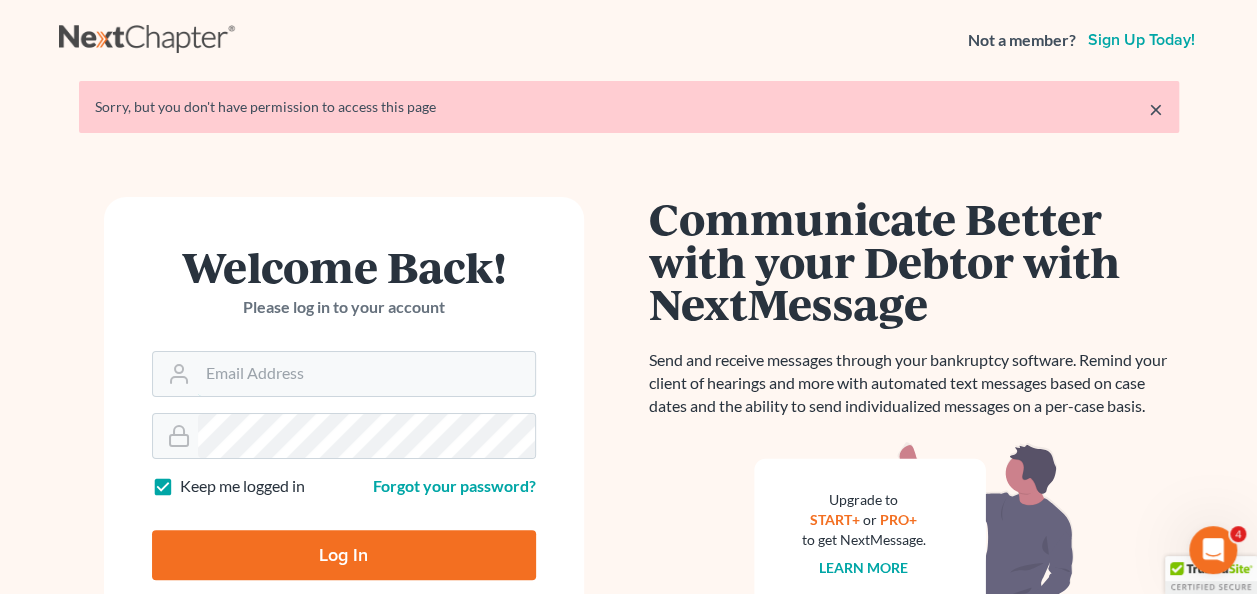 type on "[EMAIL]" 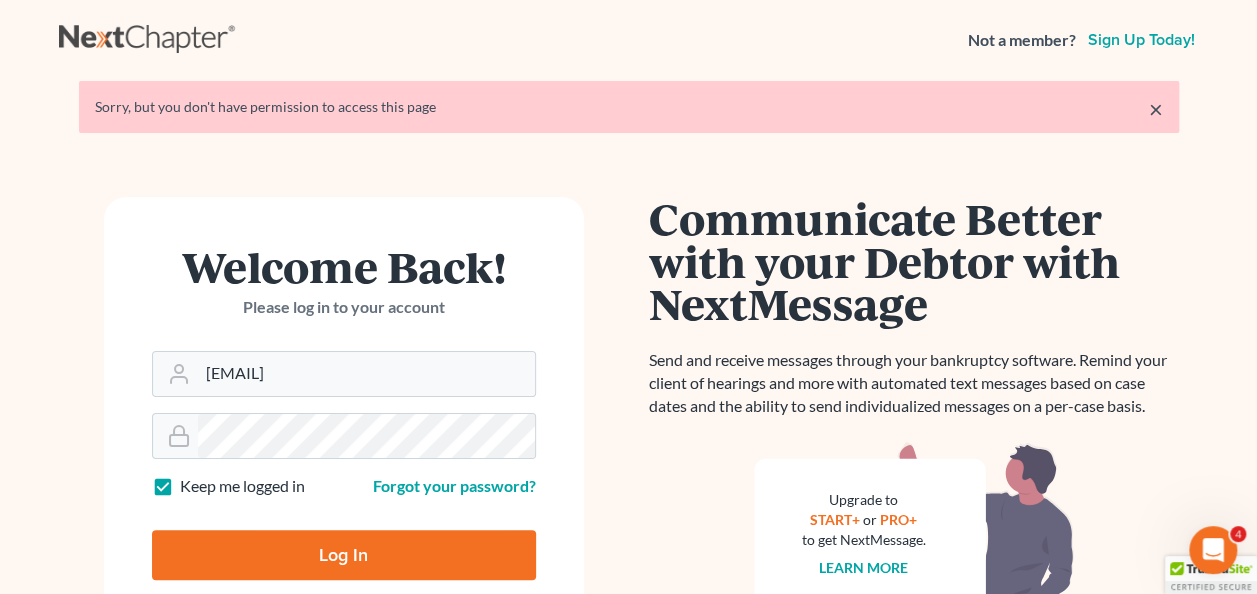 click on "Log In" at bounding box center [344, 555] 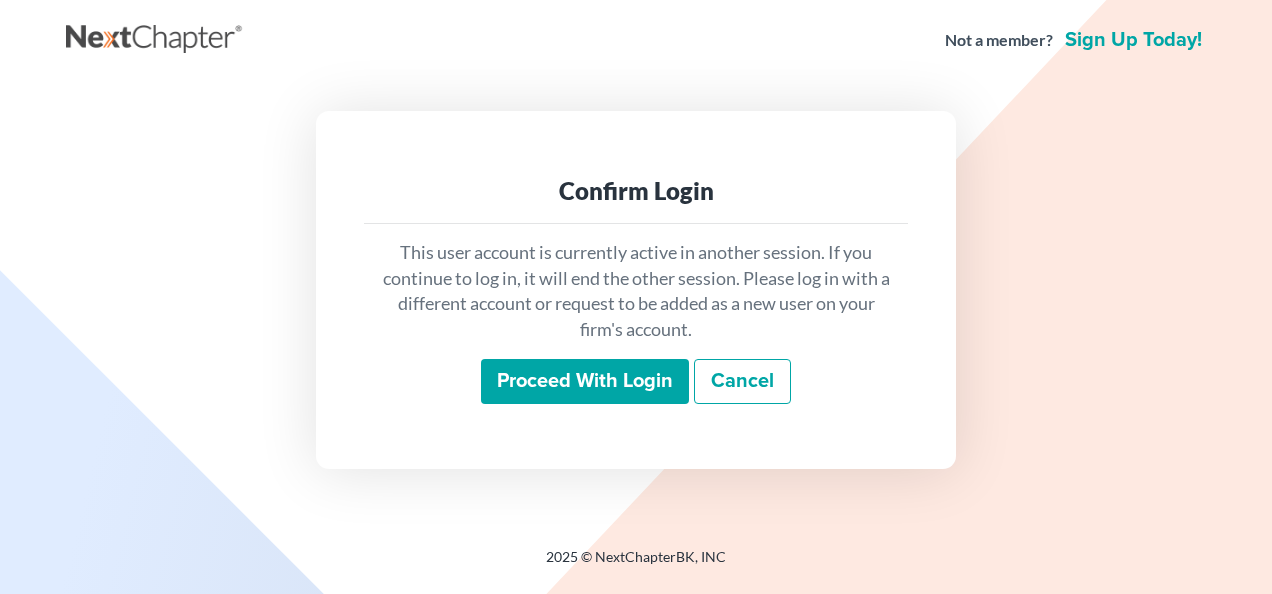 scroll, scrollTop: 0, scrollLeft: 0, axis: both 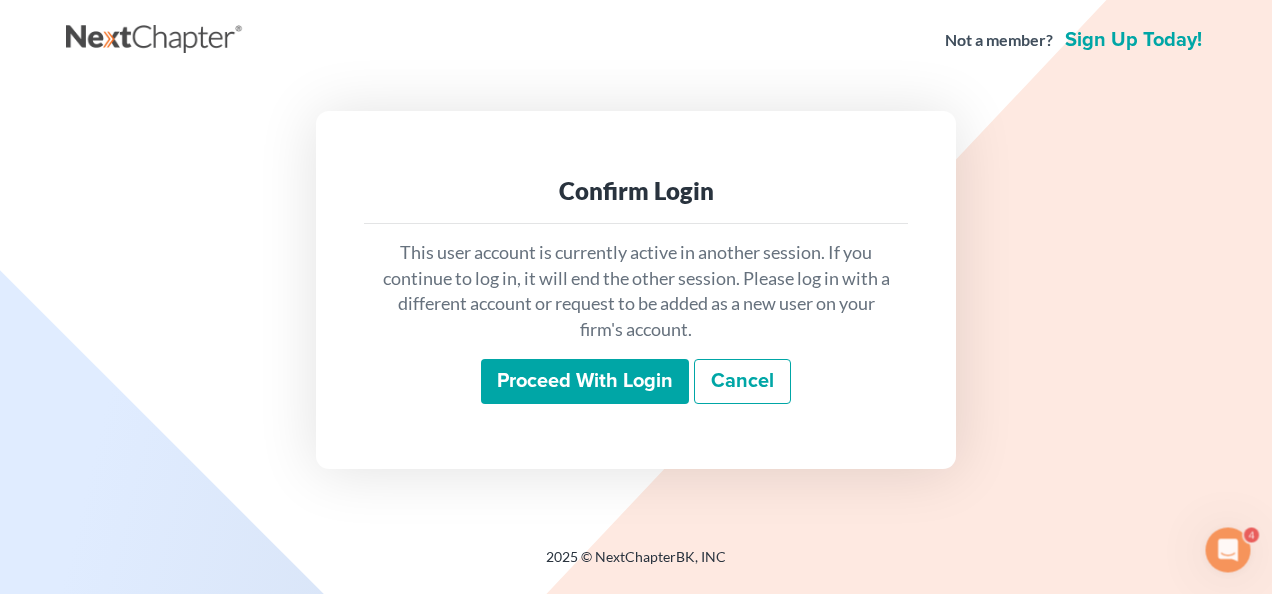 click on "Proceed with login" at bounding box center [585, 382] 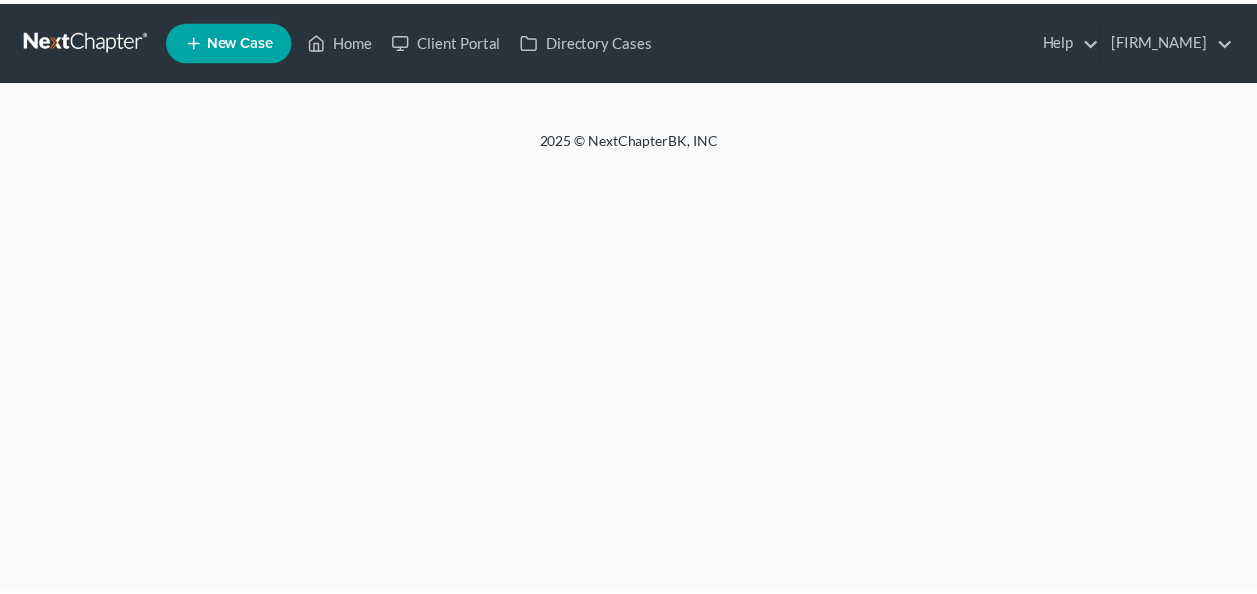 scroll, scrollTop: 0, scrollLeft: 0, axis: both 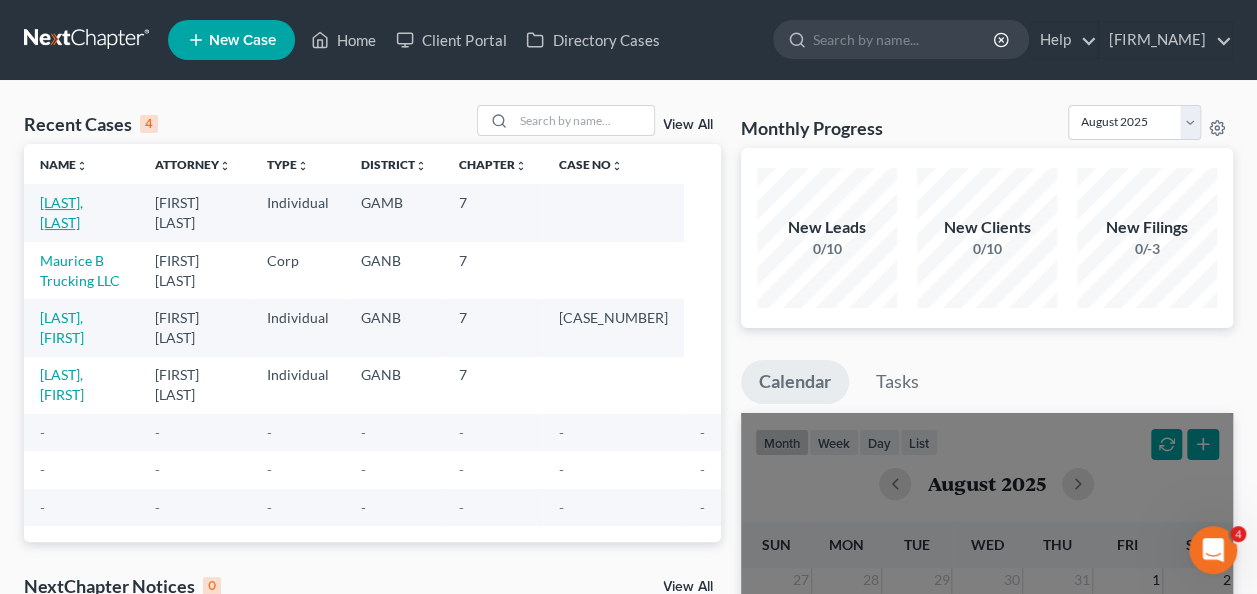 click on "[LAST], [LAST]" at bounding box center [61, 212] 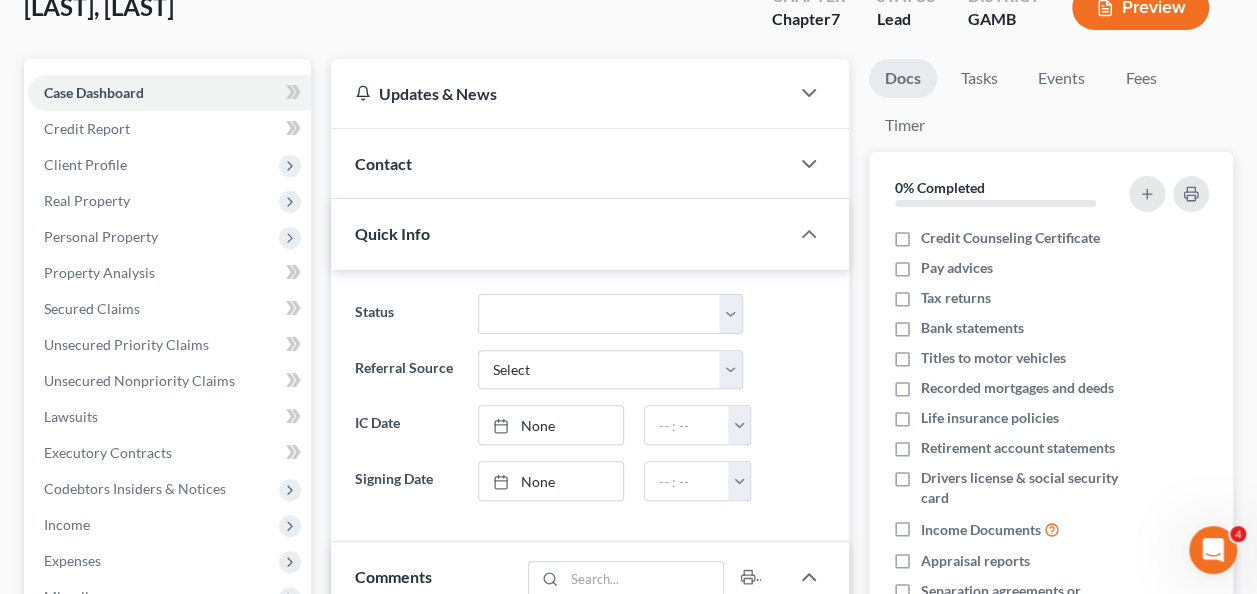 scroll, scrollTop: 186, scrollLeft: 0, axis: vertical 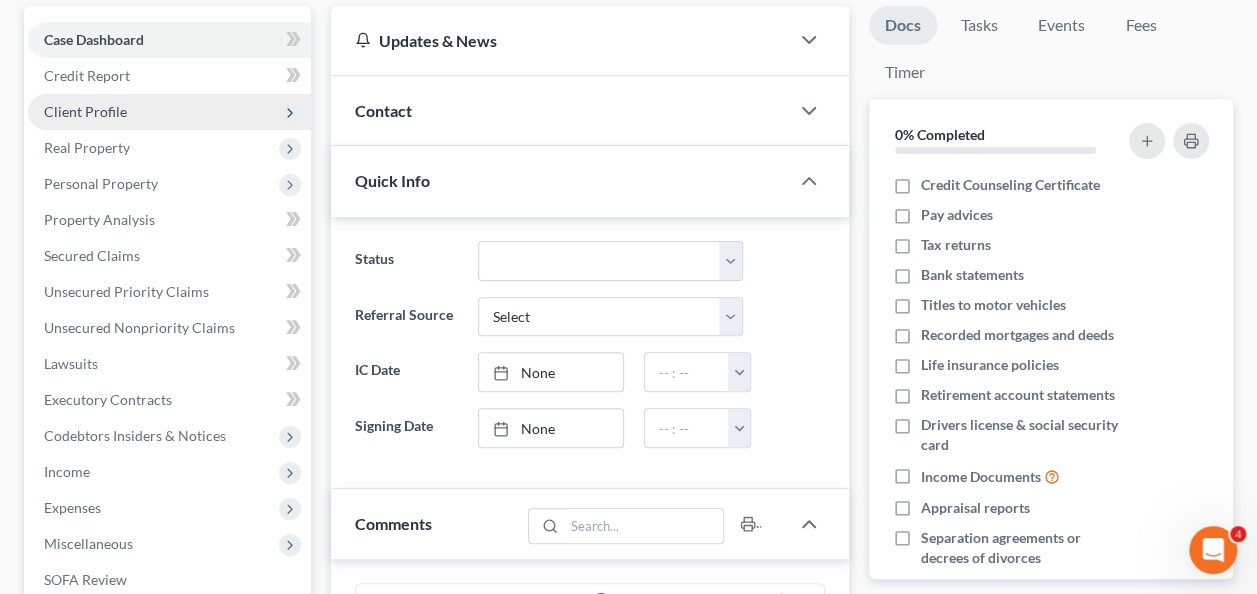 click on "Client Profile" at bounding box center (169, 112) 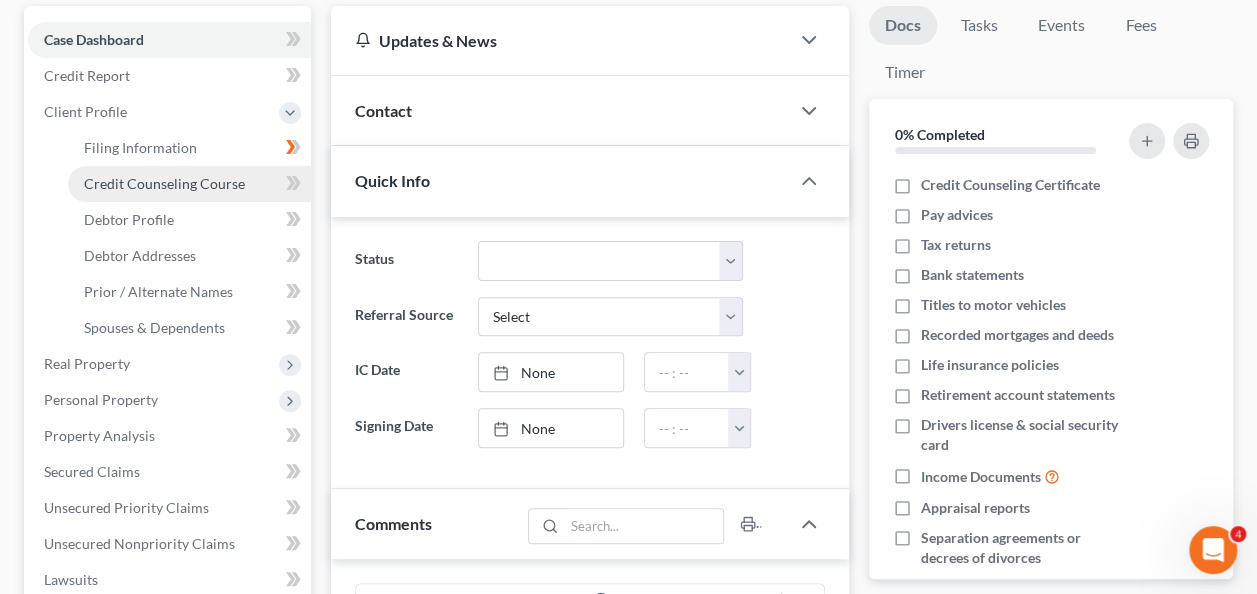 click on "Credit Counseling Course" at bounding box center [164, 183] 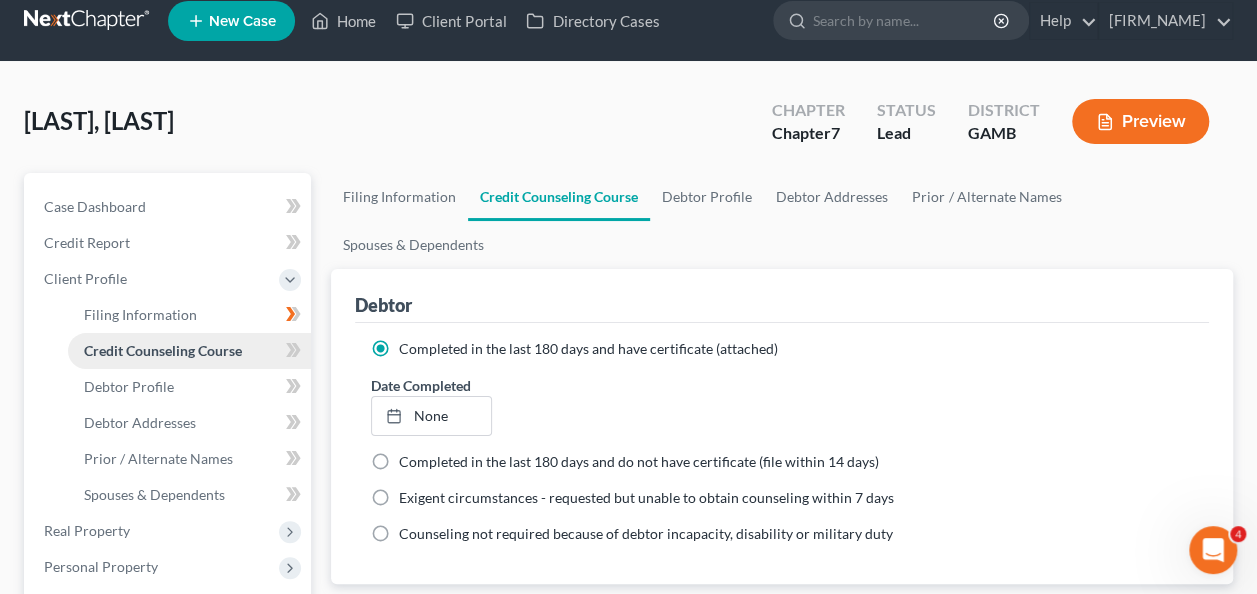 scroll, scrollTop: 0, scrollLeft: 0, axis: both 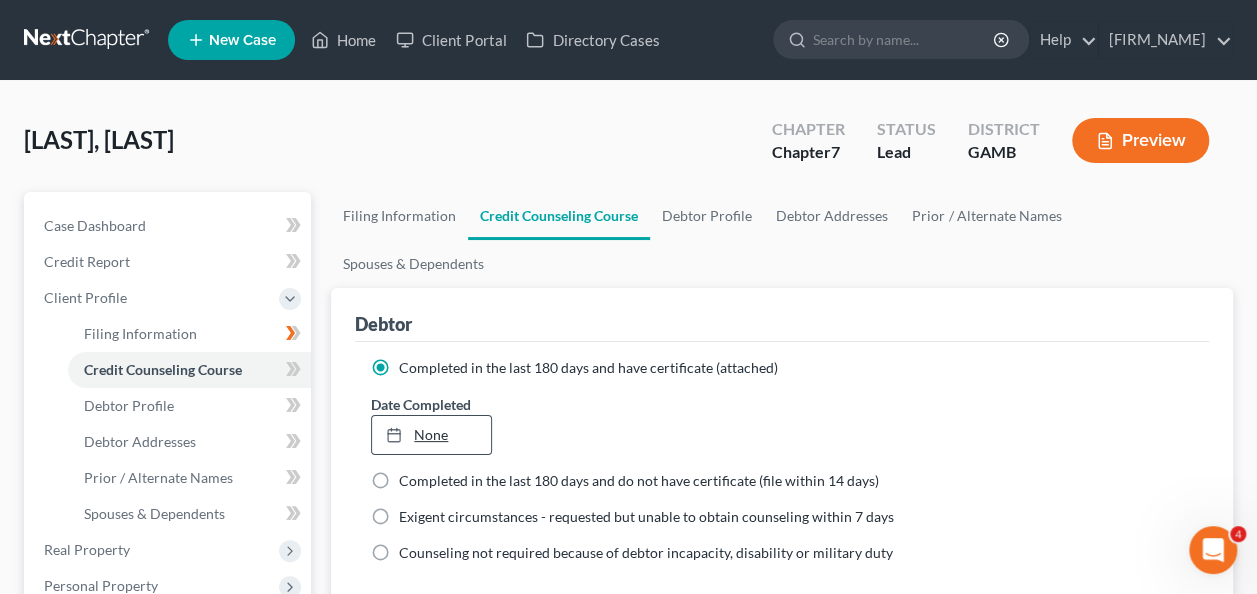 click on "None" at bounding box center (431, 435) 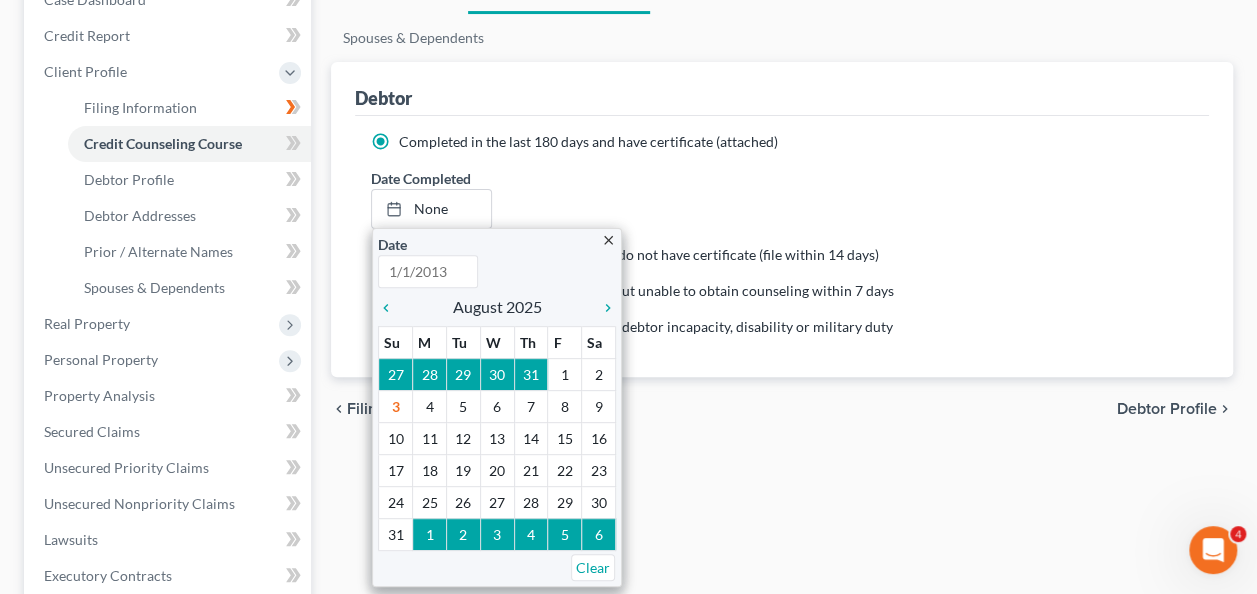 scroll, scrollTop: 306, scrollLeft: 0, axis: vertical 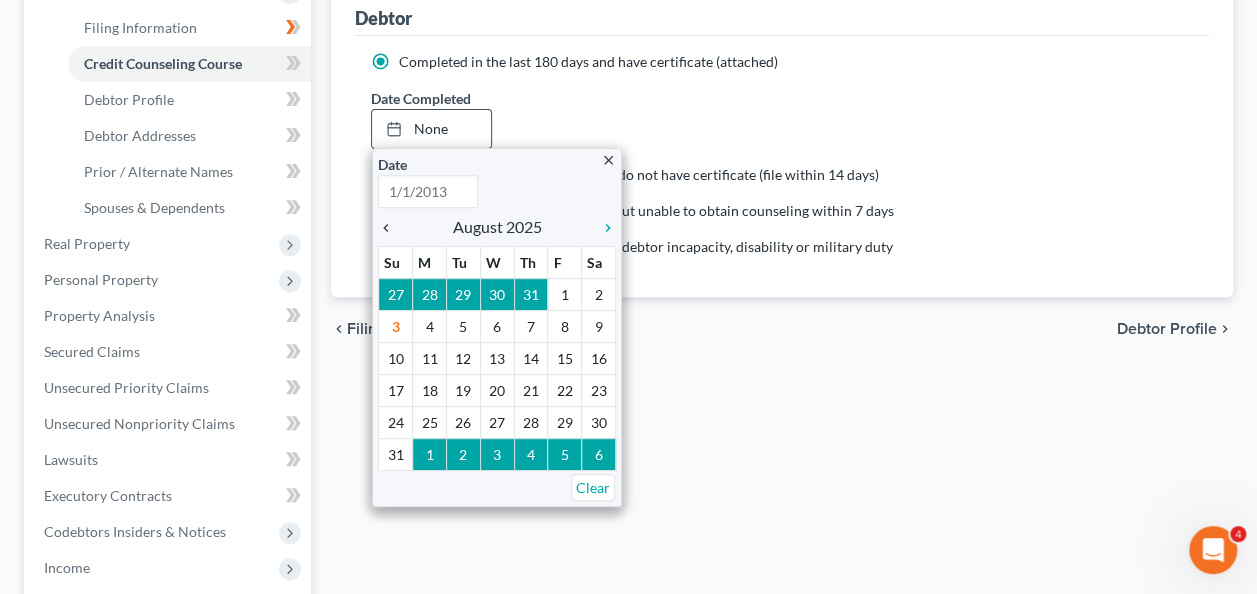 click on "chevron_left" at bounding box center [391, 228] 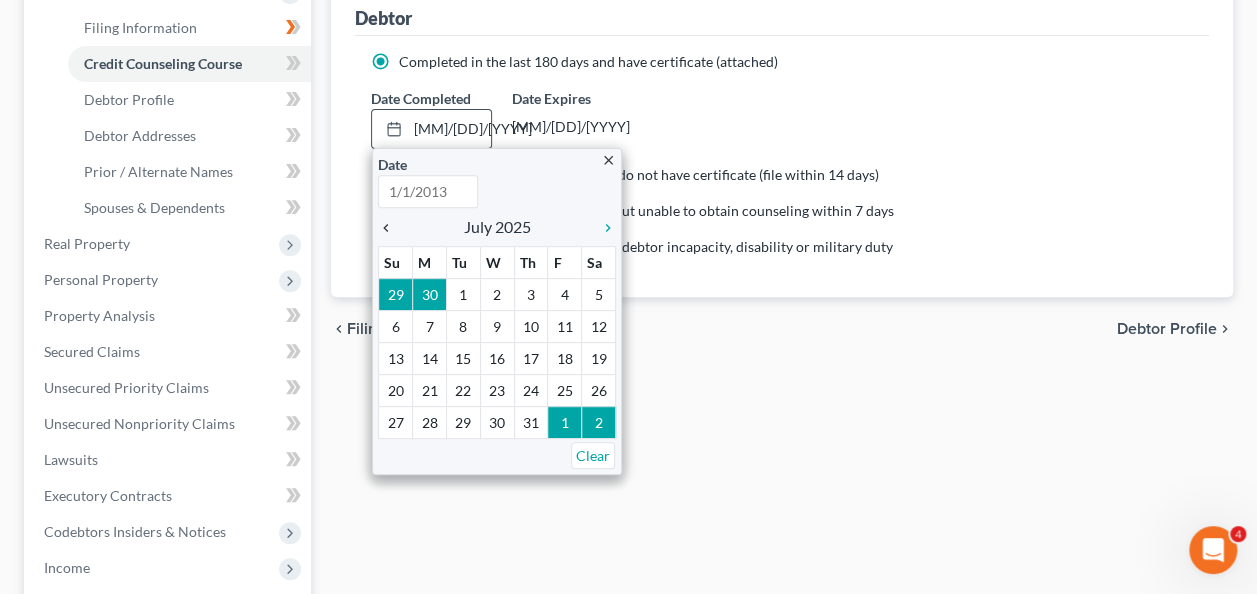 type on "[MM]/[DD]/[YYYY]" 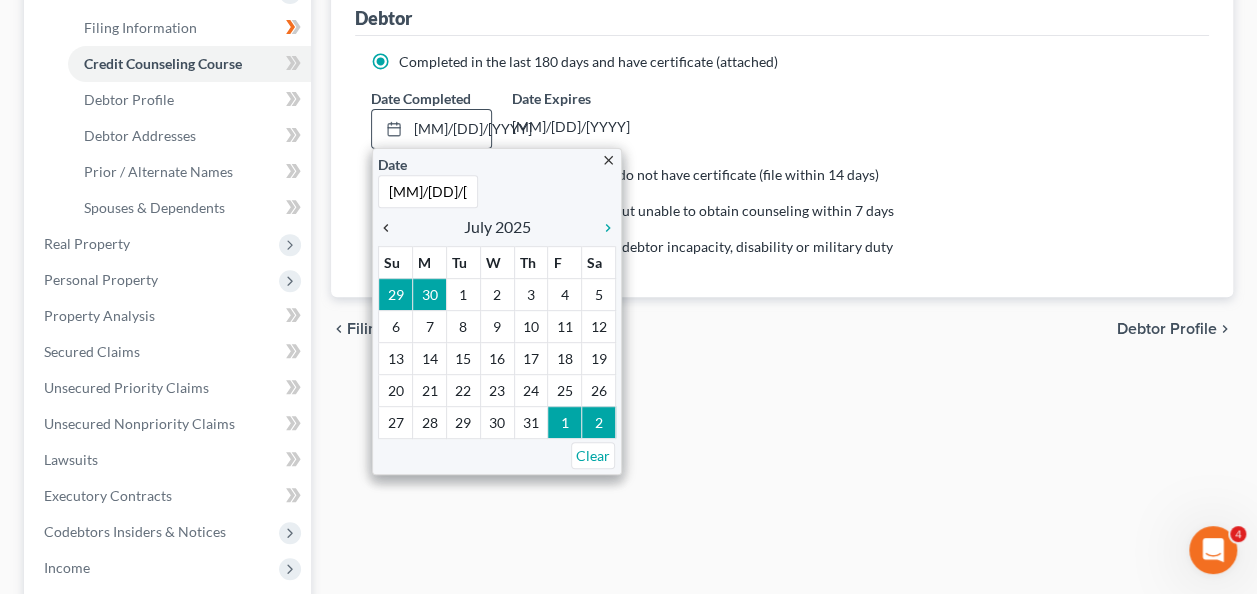 click on "chevron_left" at bounding box center (391, 228) 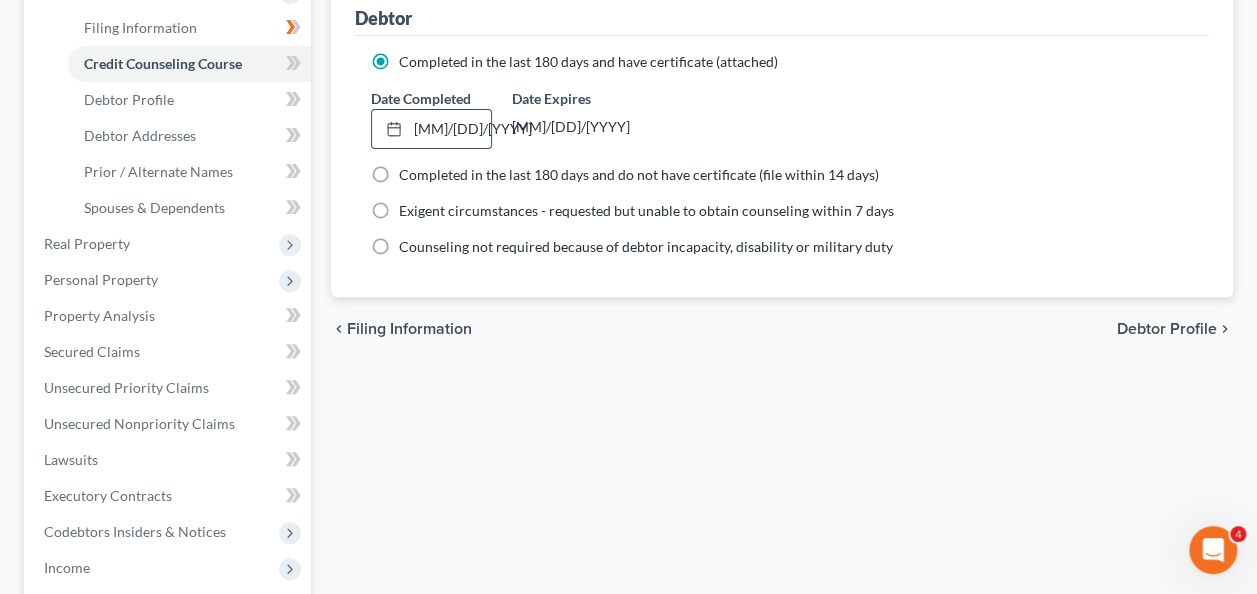 scroll, scrollTop: 0, scrollLeft: 0, axis: both 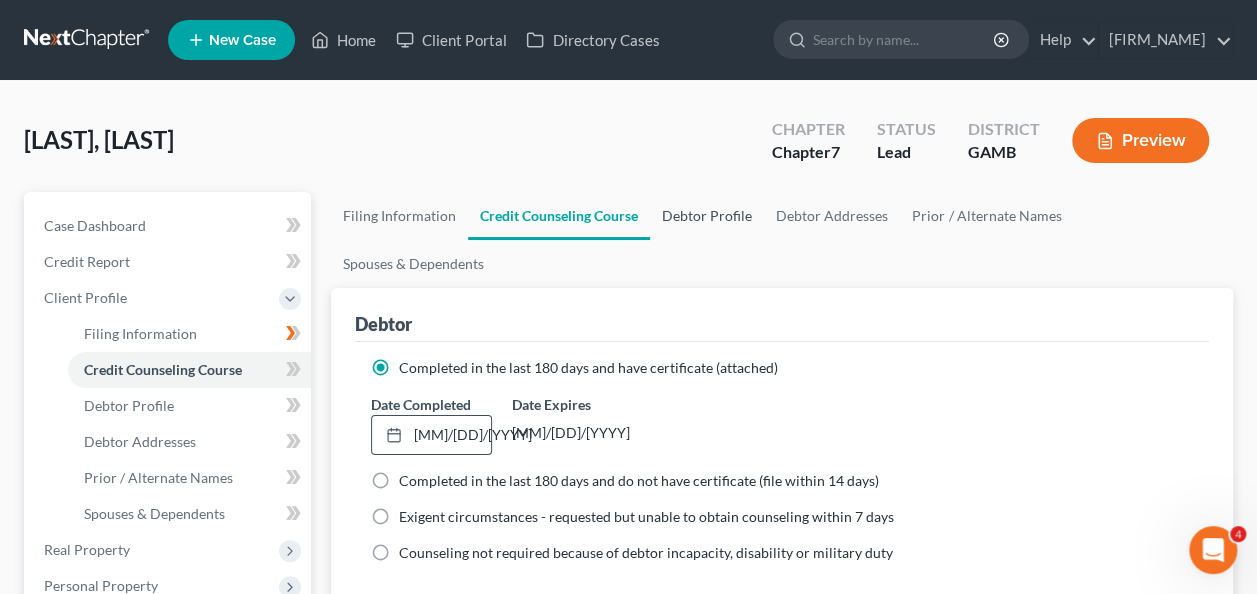 click on "Debtor Profile" at bounding box center [707, 216] 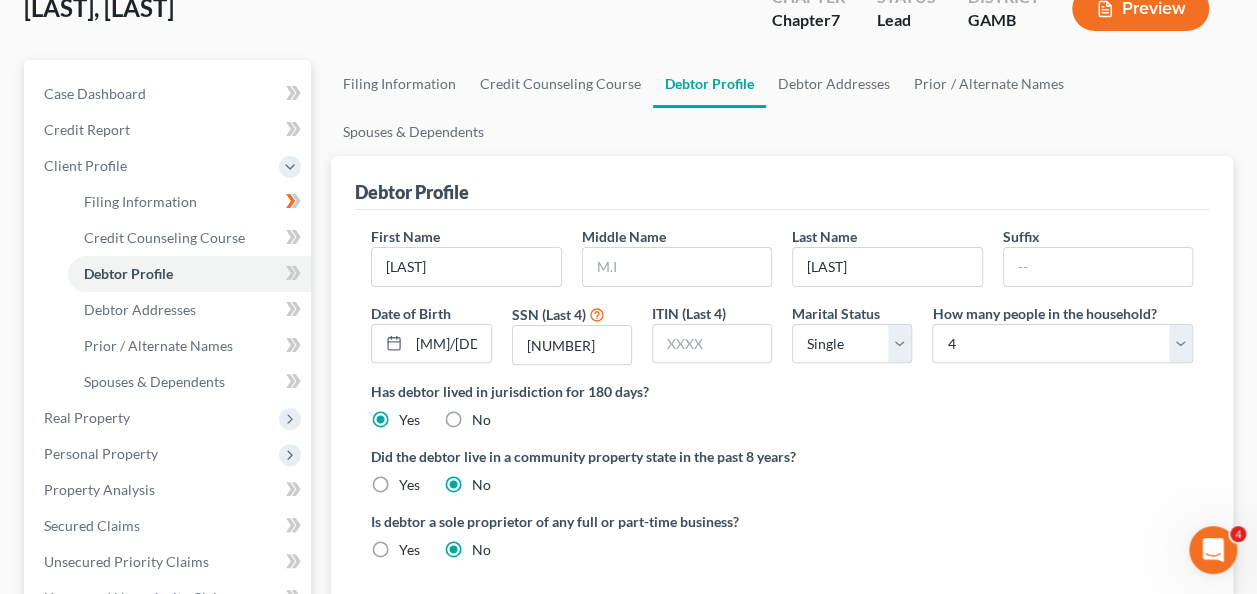 scroll, scrollTop: 199, scrollLeft: 0, axis: vertical 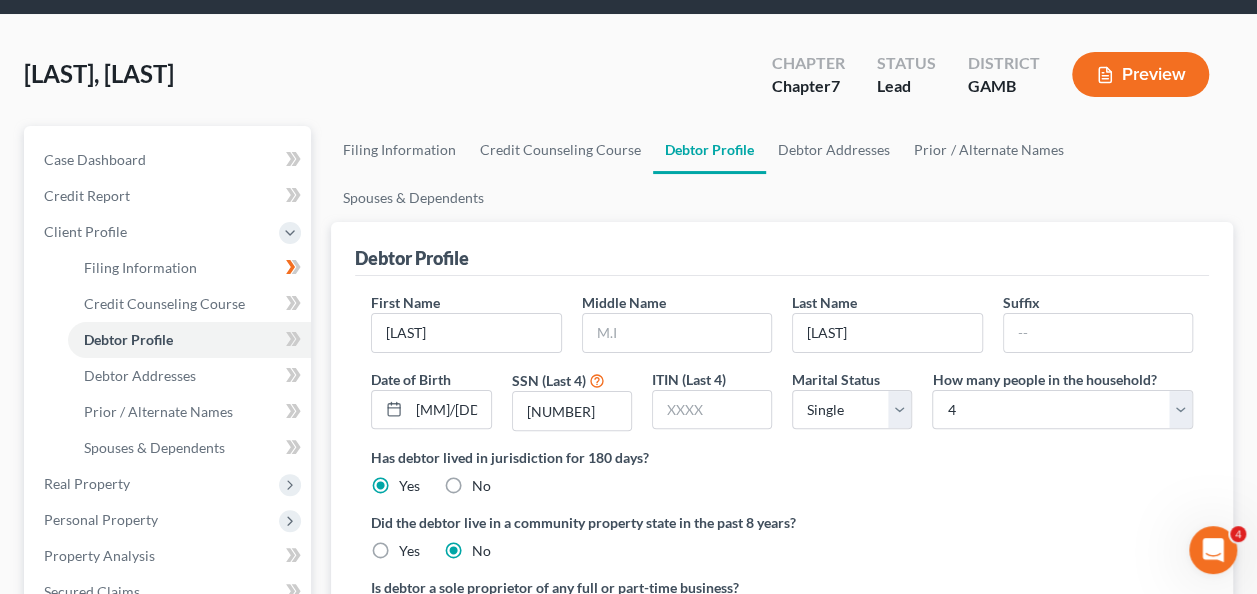 click on "Case Dashboard
Payments
Invoices
Payments
Payments
Credit Report
Client Profile" at bounding box center (167, 631) 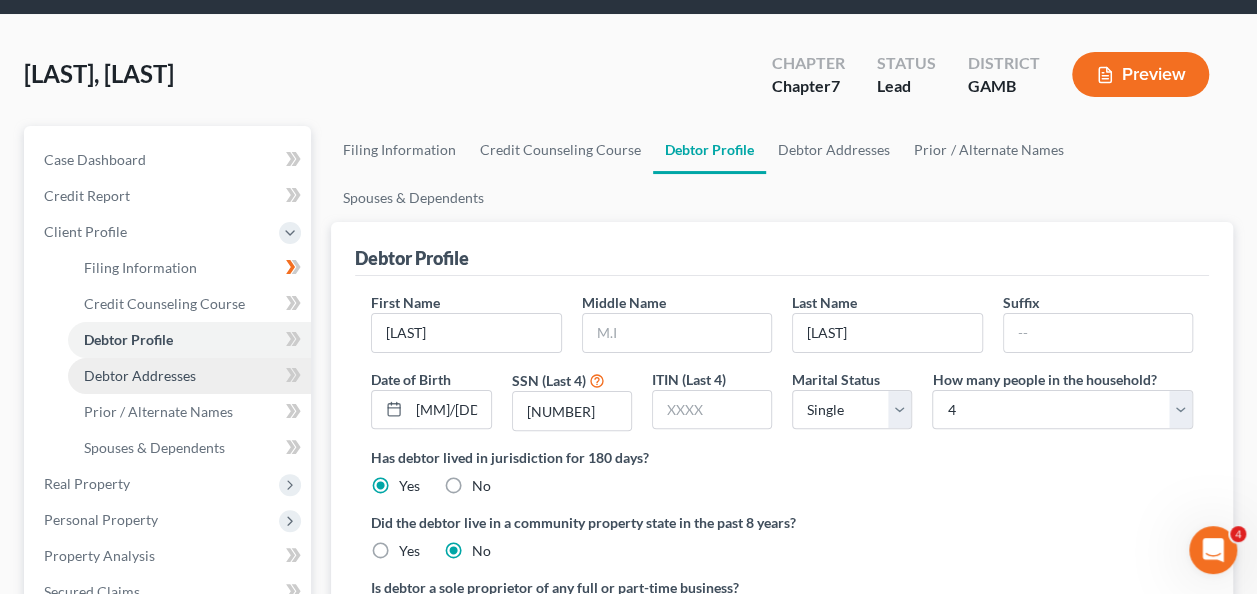 click on "Debtor Addresses" at bounding box center [189, 376] 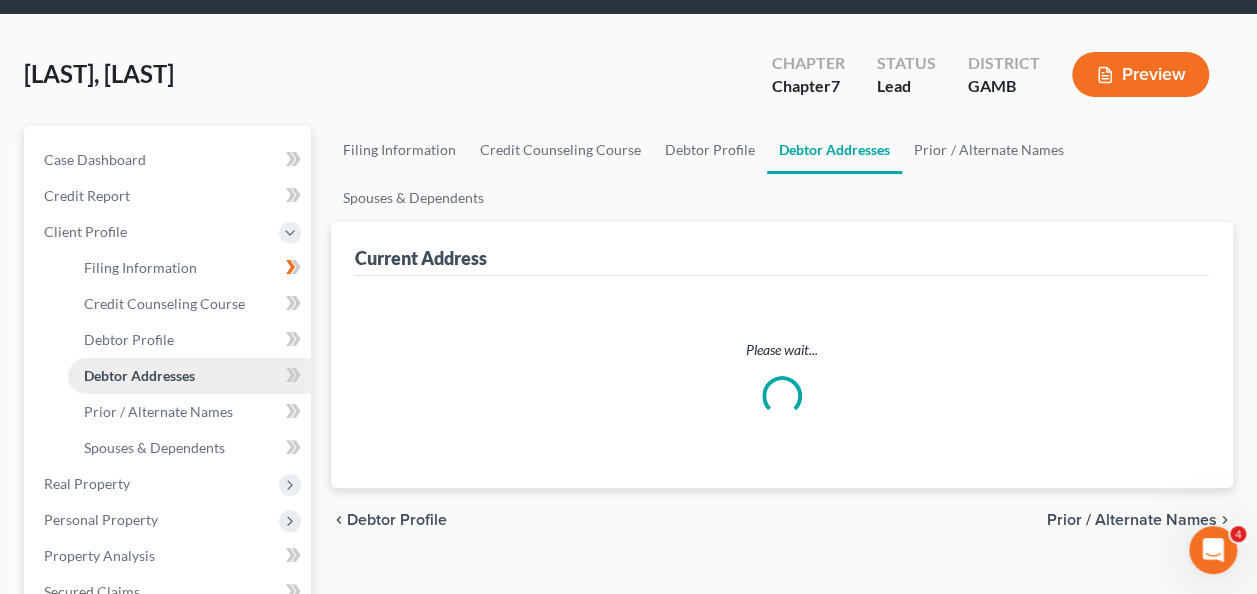 scroll, scrollTop: 0, scrollLeft: 0, axis: both 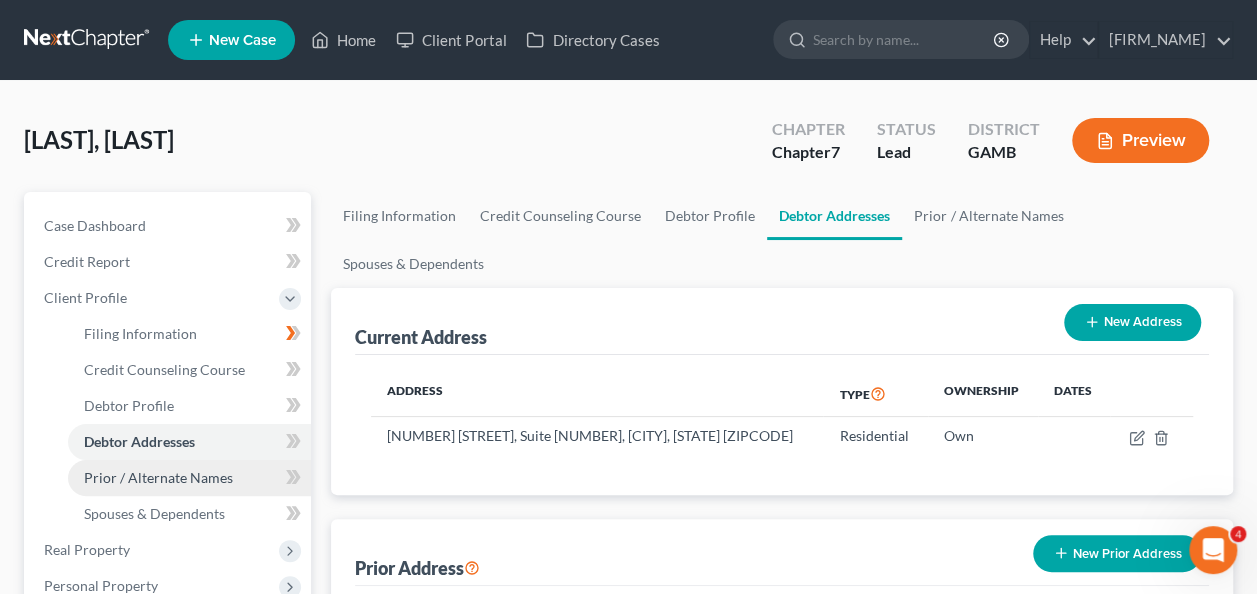 click on "Prior / Alternate Names" at bounding box center [158, 477] 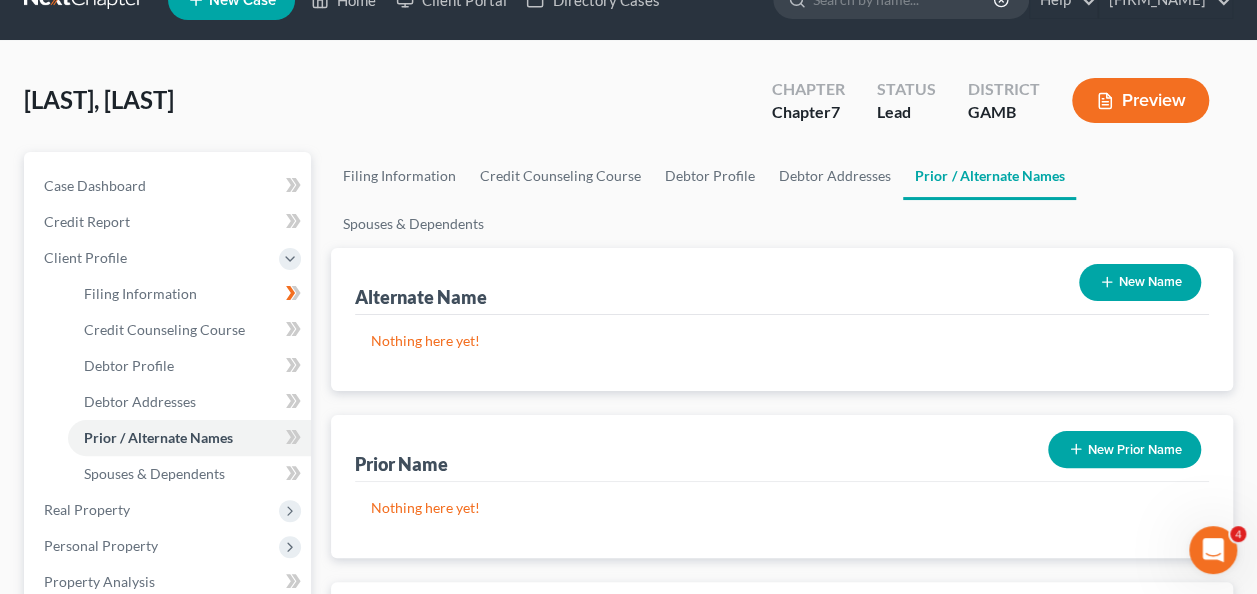 scroll, scrollTop: 200, scrollLeft: 0, axis: vertical 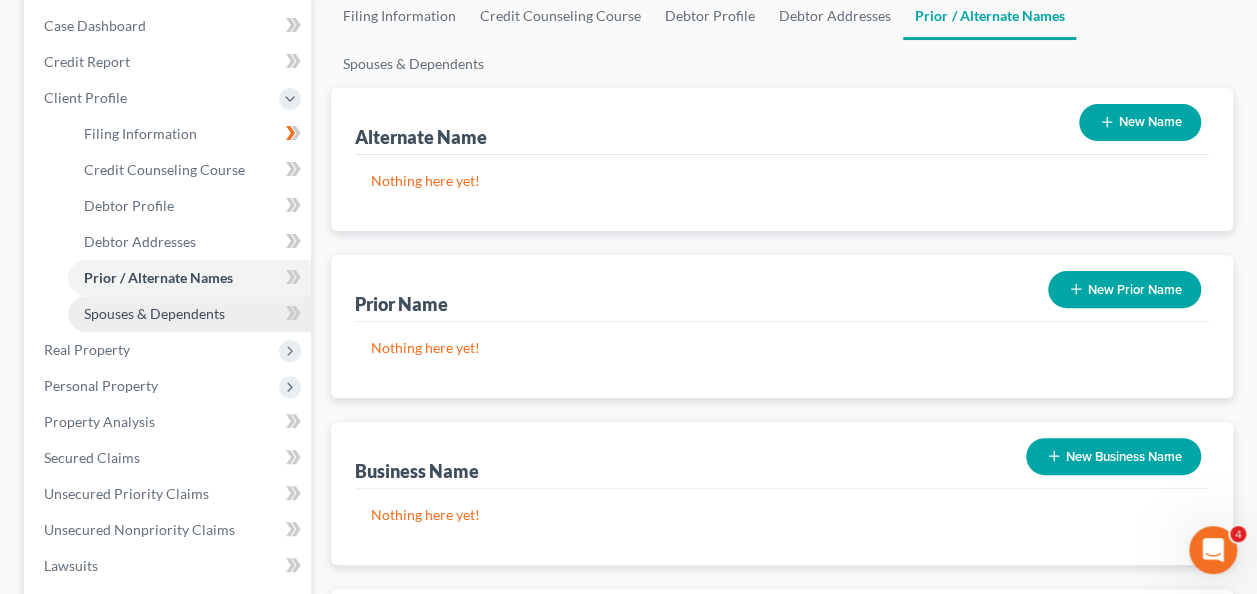 click on "Spouses & Dependents" at bounding box center [154, 313] 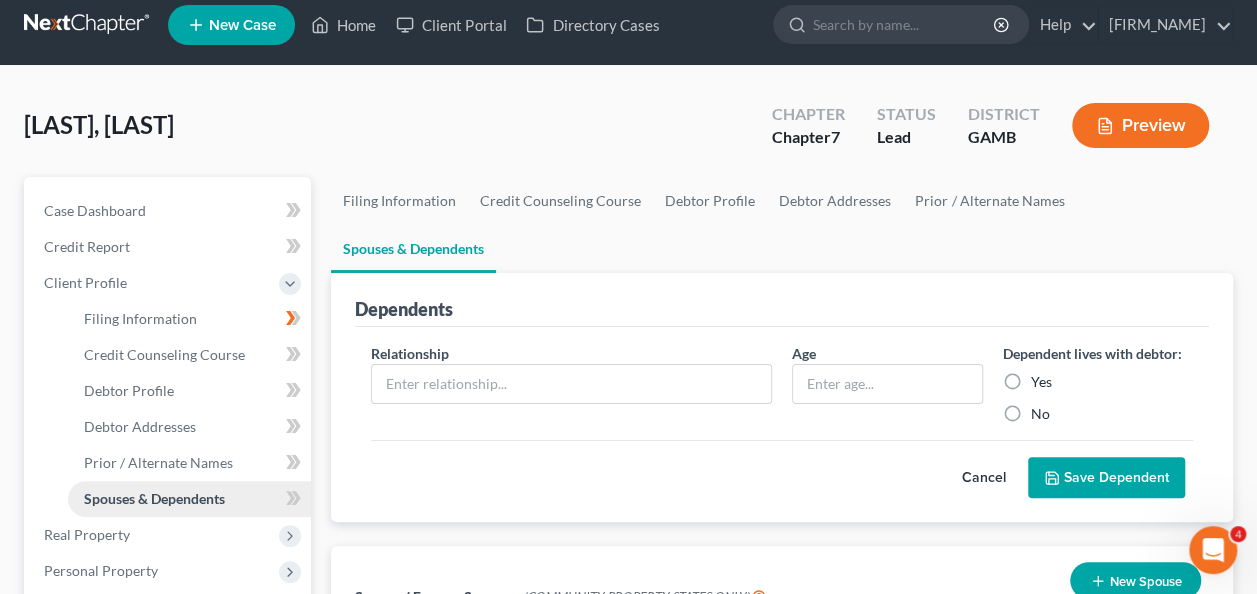 scroll, scrollTop: 0, scrollLeft: 0, axis: both 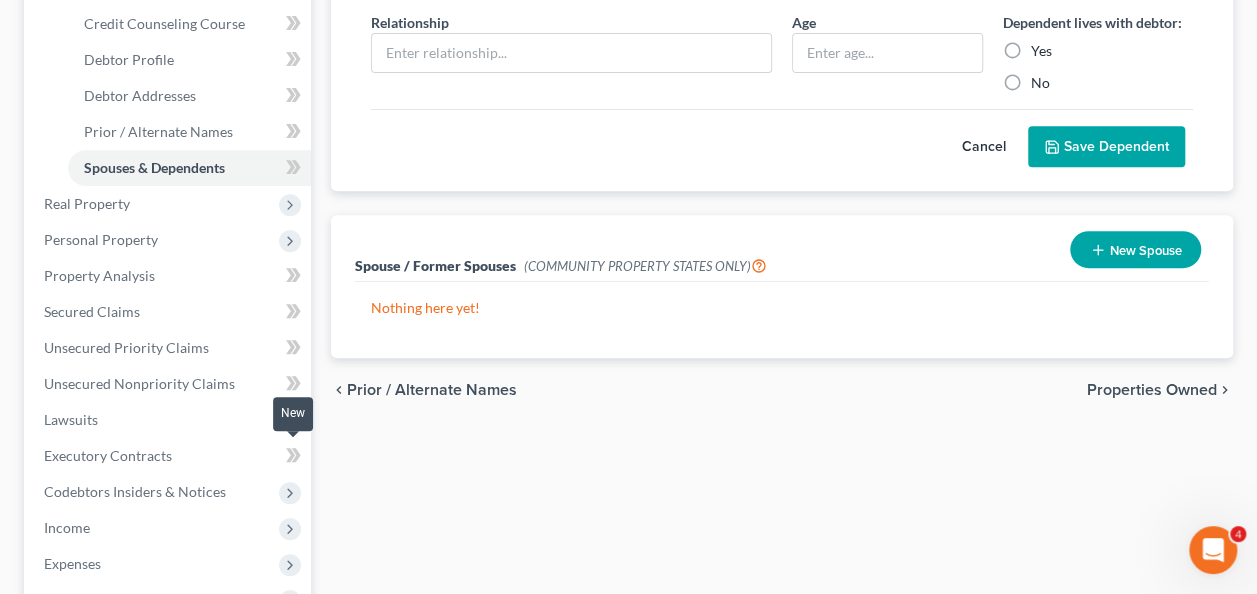 click 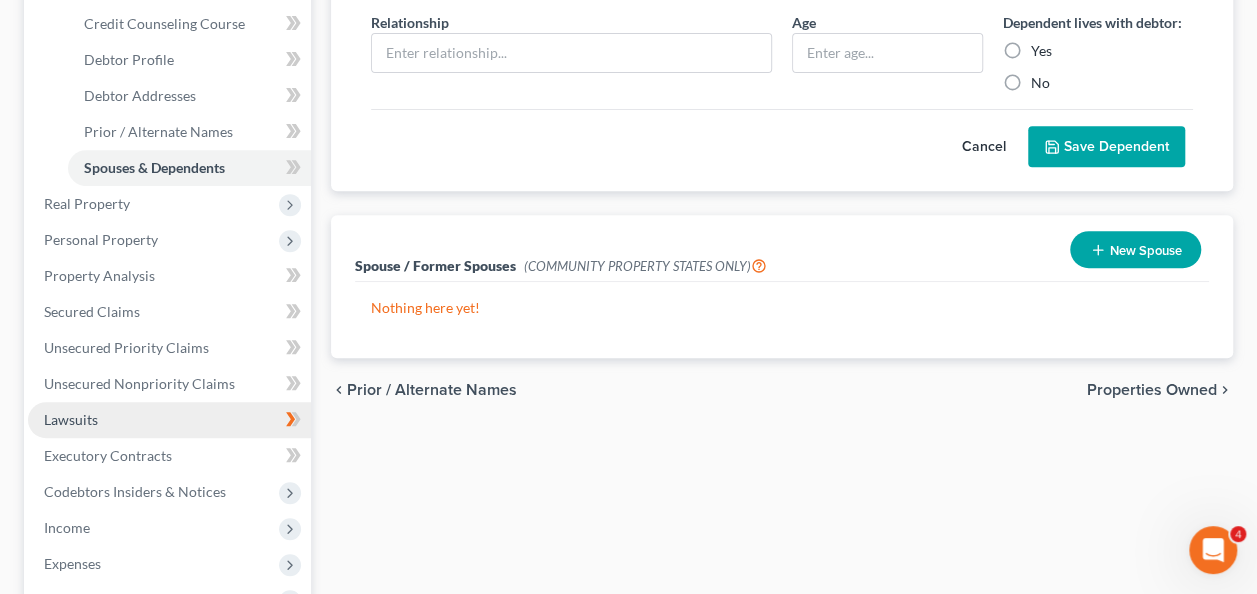 click on "Lawsuits" at bounding box center [169, 420] 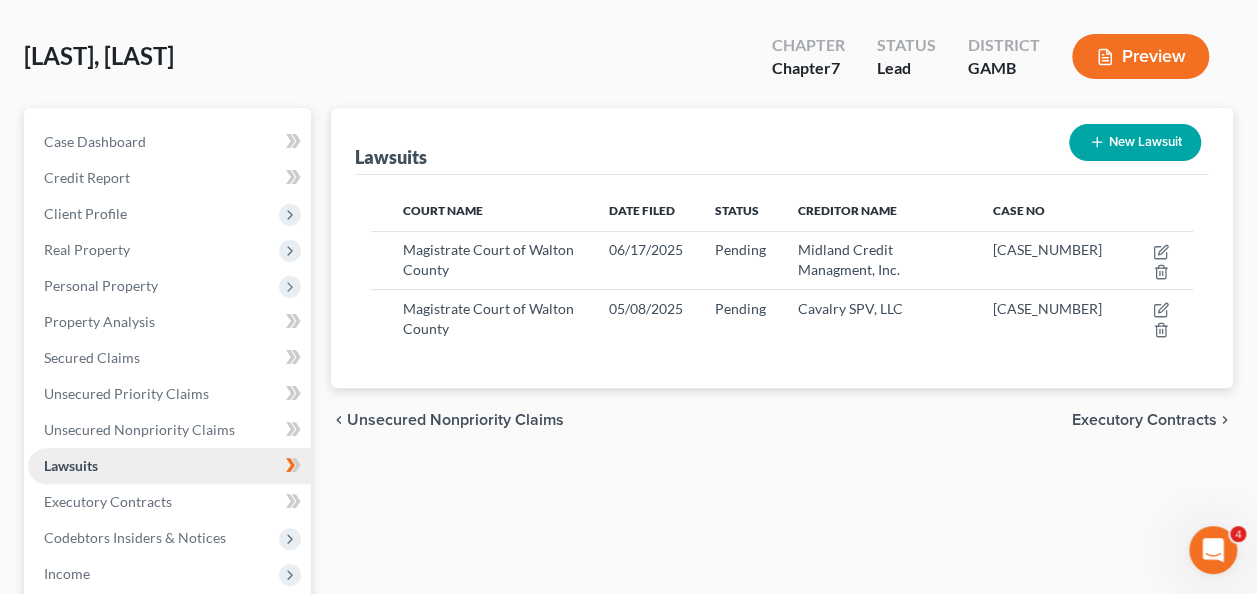 scroll, scrollTop: 0, scrollLeft: 0, axis: both 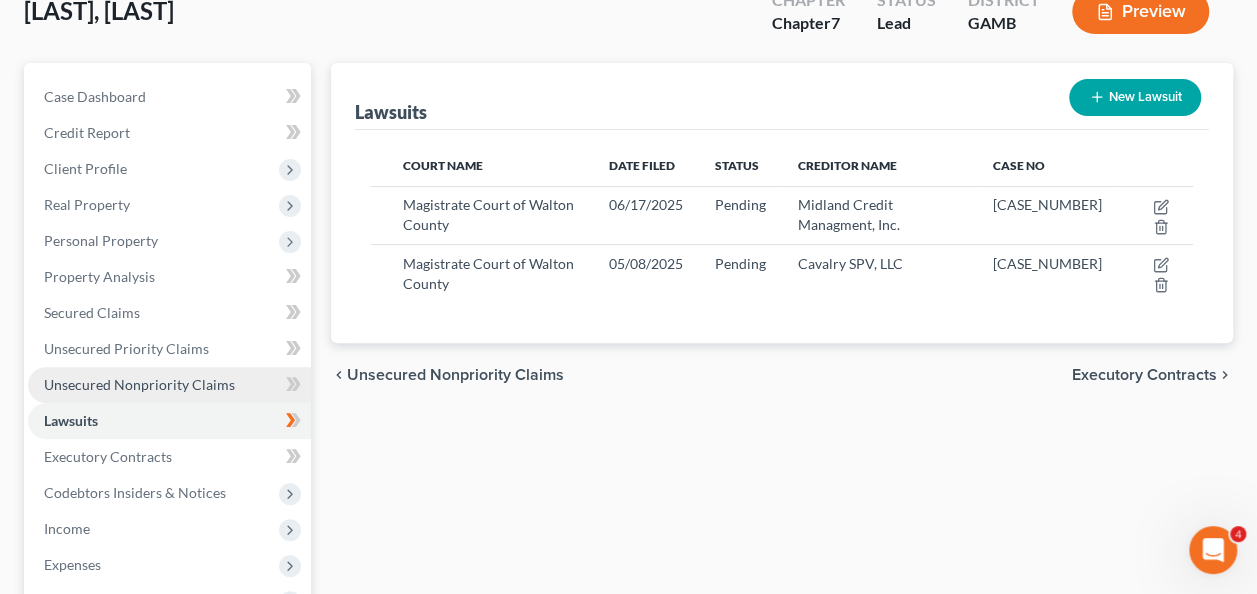 click on "Unsecured Nonpriority Claims" at bounding box center [139, 384] 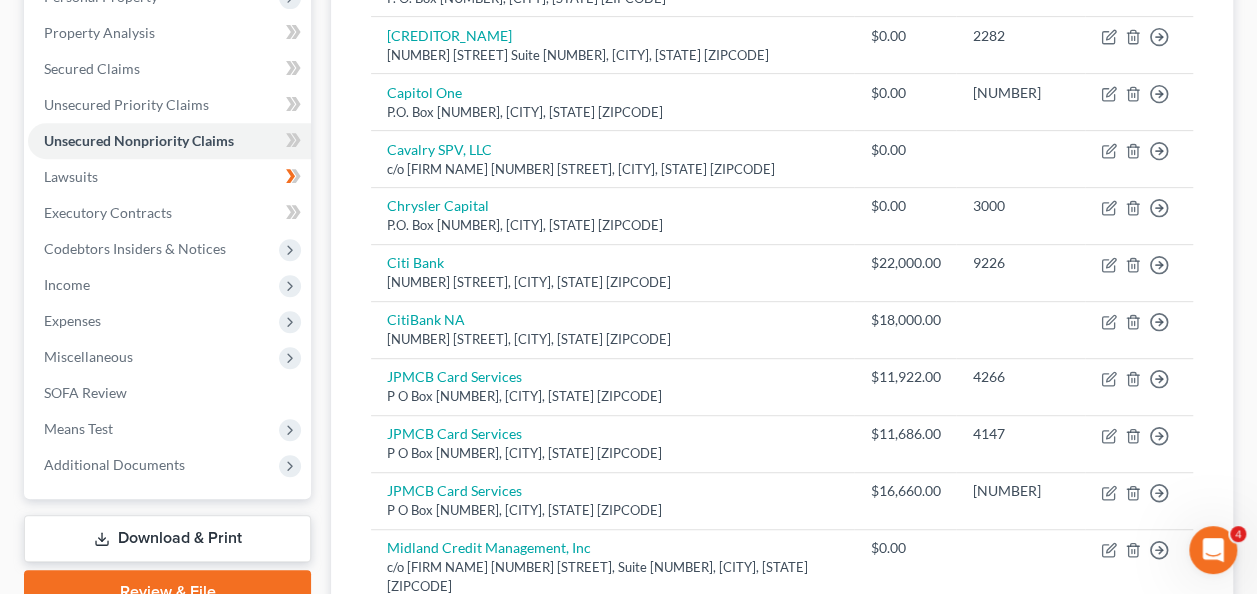 scroll, scrollTop: 333, scrollLeft: 0, axis: vertical 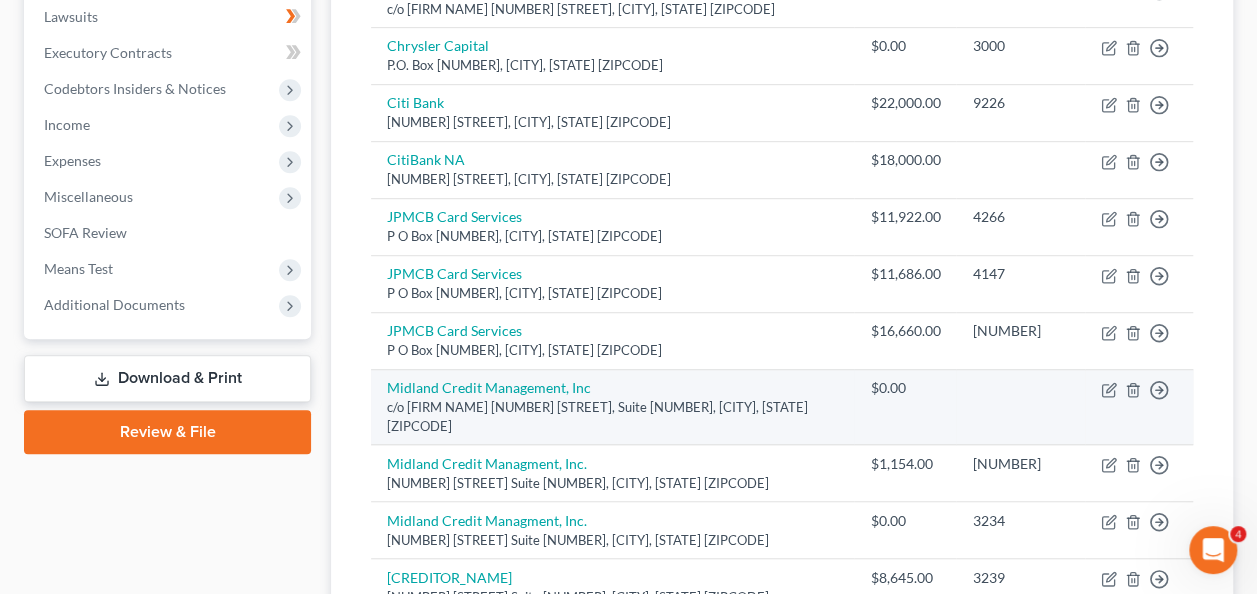 click on "[CREDITOR_NAME] c/o [FIRM NAME] [NUMBER] [STREET], Suite [NUMBER], [CITY], [STATE] [ZIPCODE]" at bounding box center (612, 407) 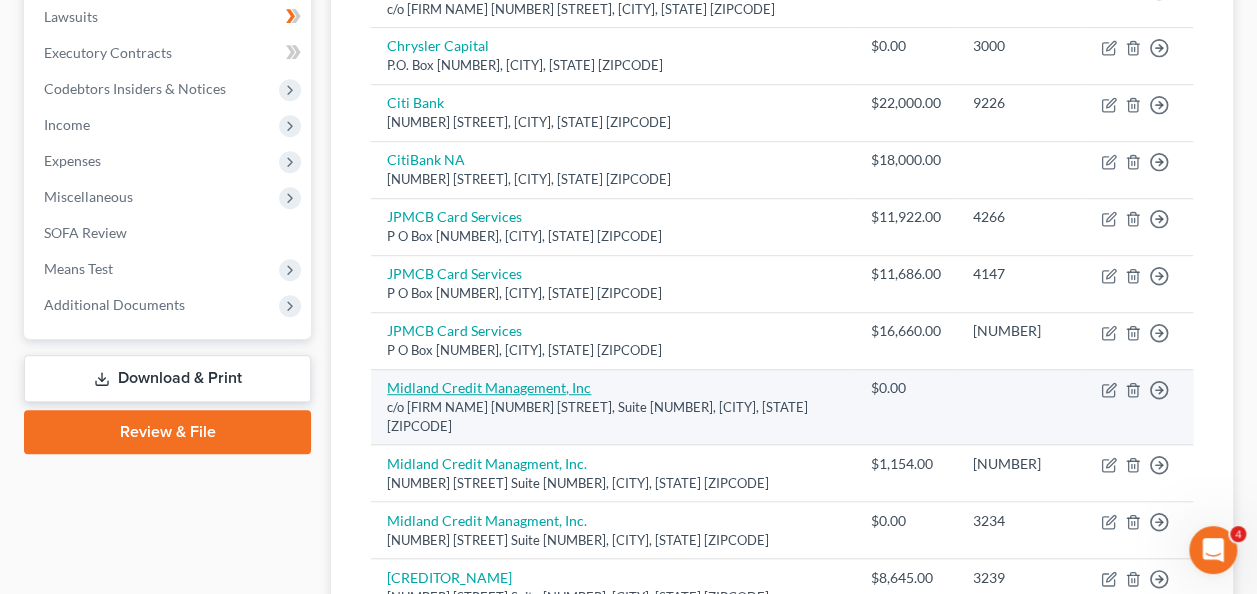 click on "Midland Credit Management, Inc" at bounding box center [489, 387] 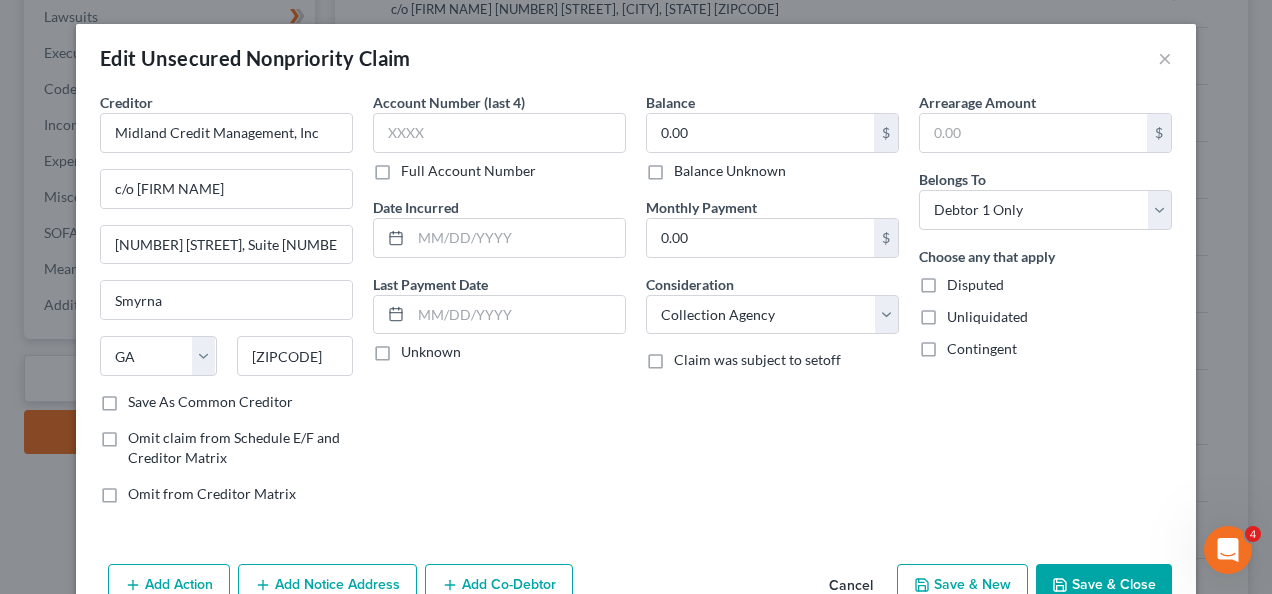 click on "Save & Close" at bounding box center (1104, 585) 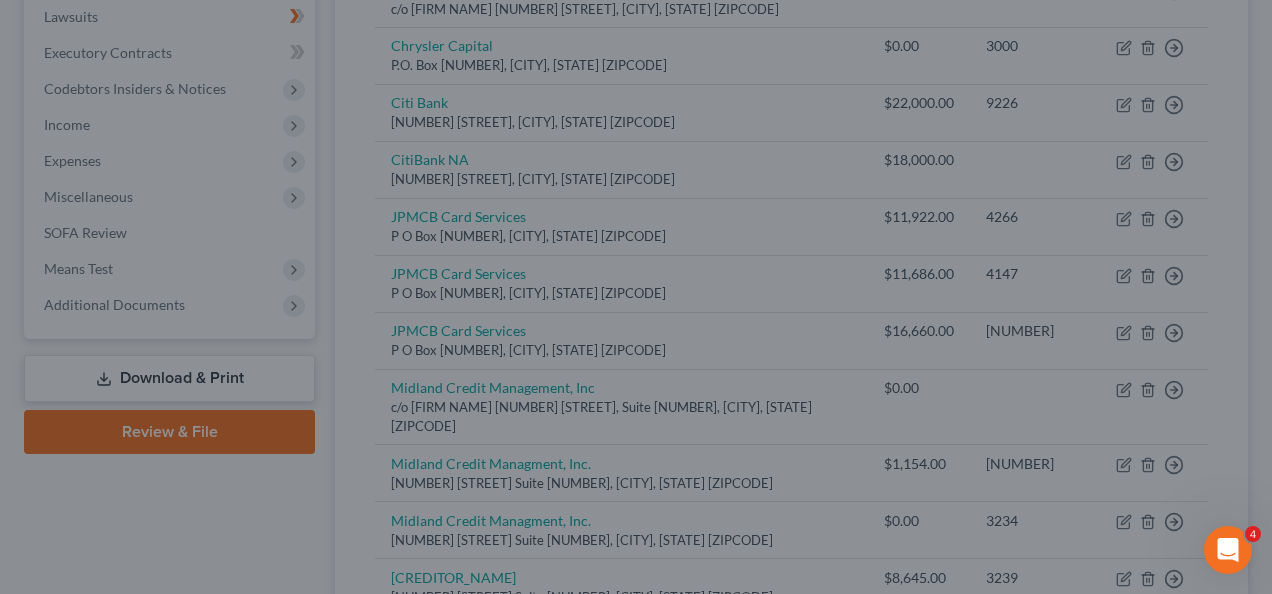 type on "0" 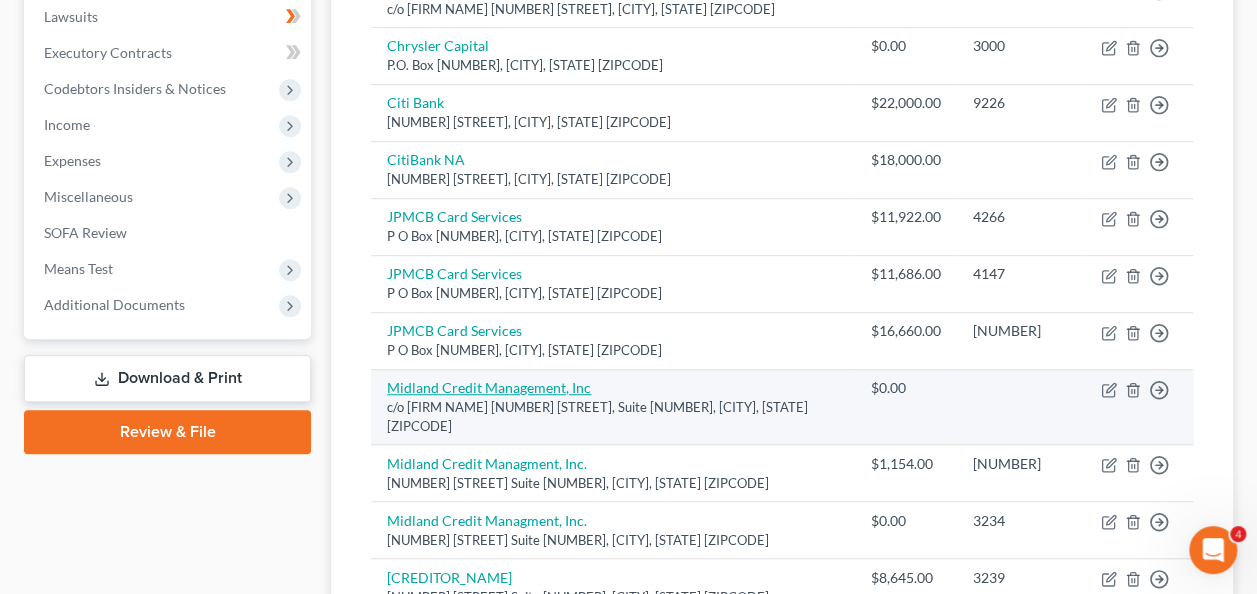 click on "Midland Credit Management, Inc" at bounding box center (489, 387) 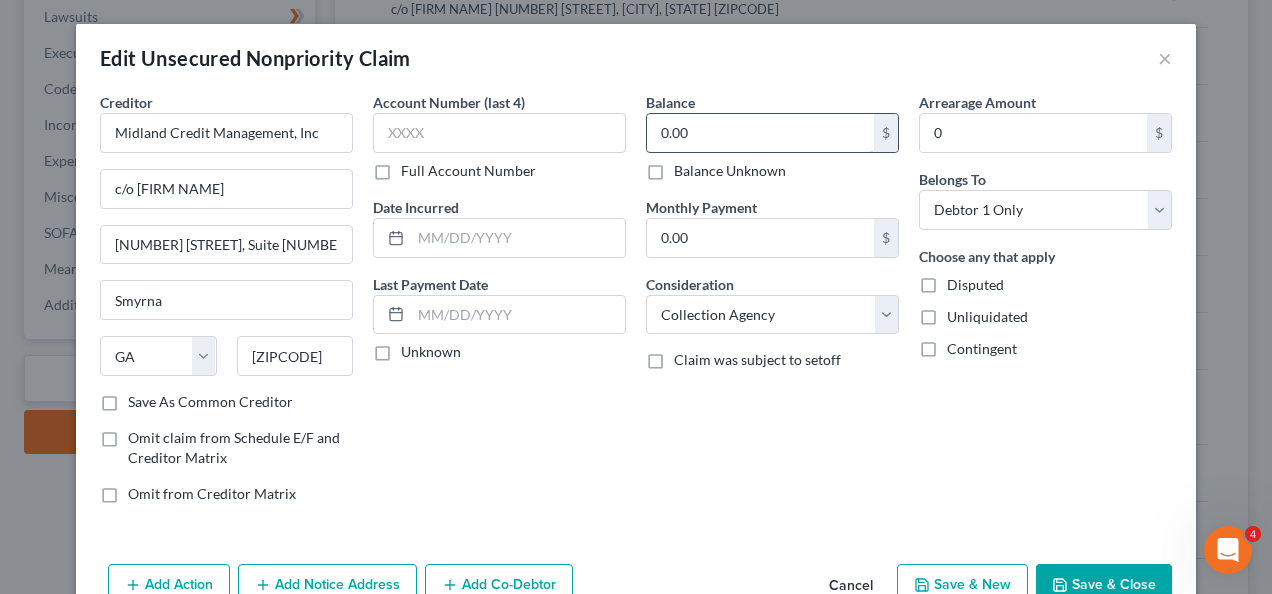 click on "0.00" at bounding box center (760, 133) 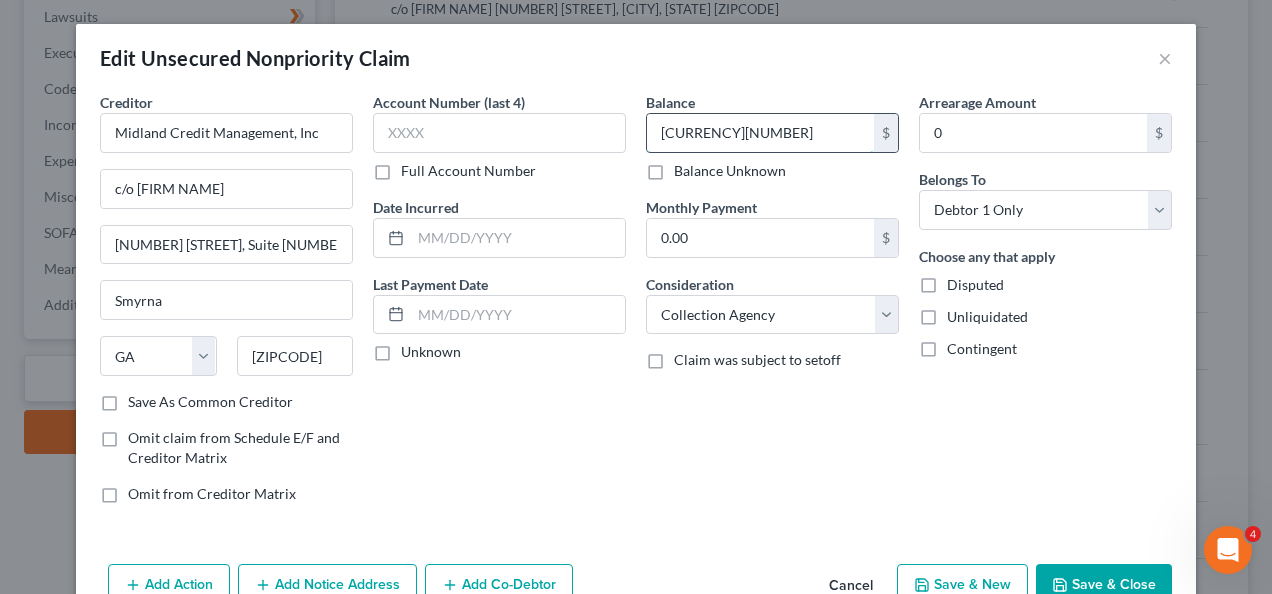 type on "[CURRENCY][NUMBER]" 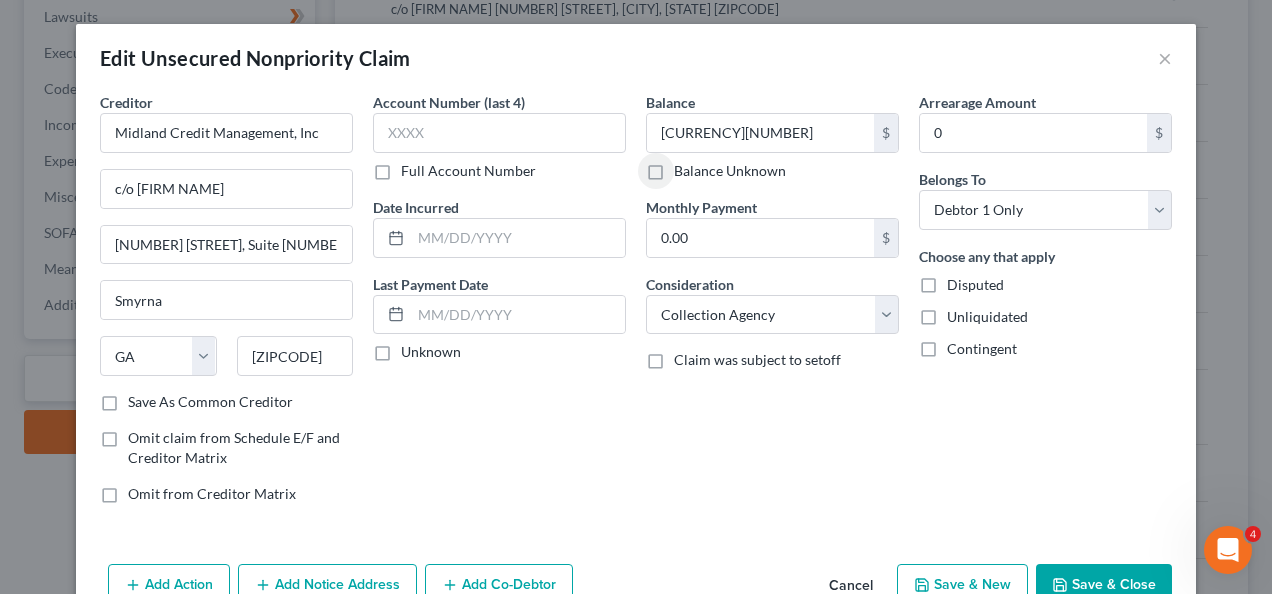 click on "Save & Close" at bounding box center (1104, 585) 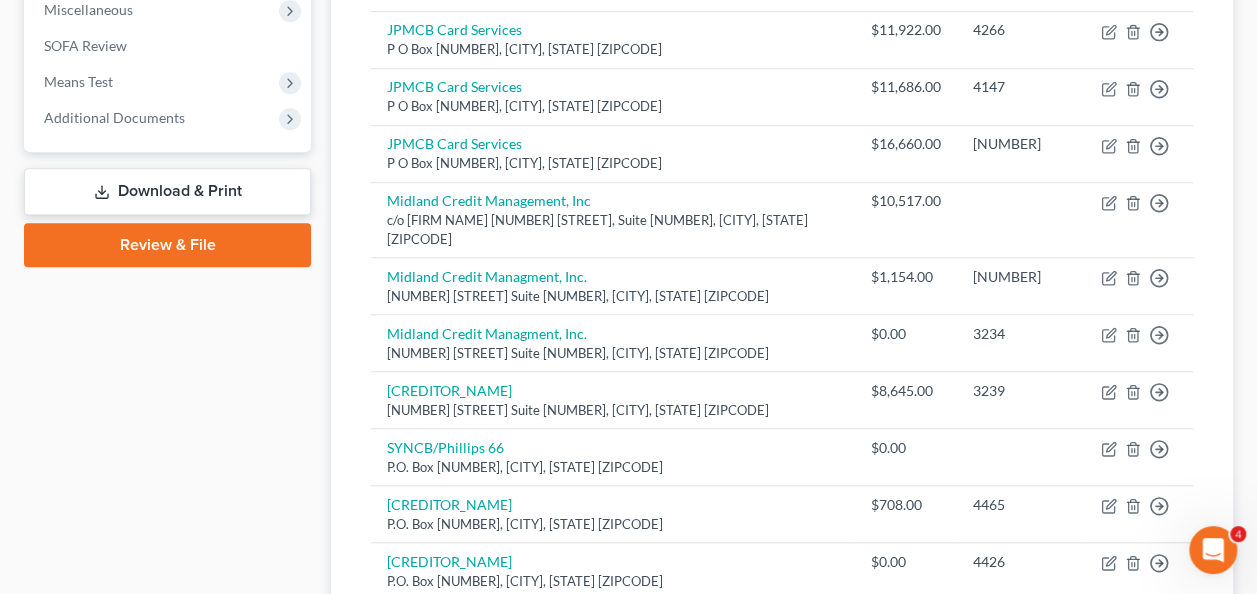 scroll, scrollTop: 746, scrollLeft: 0, axis: vertical 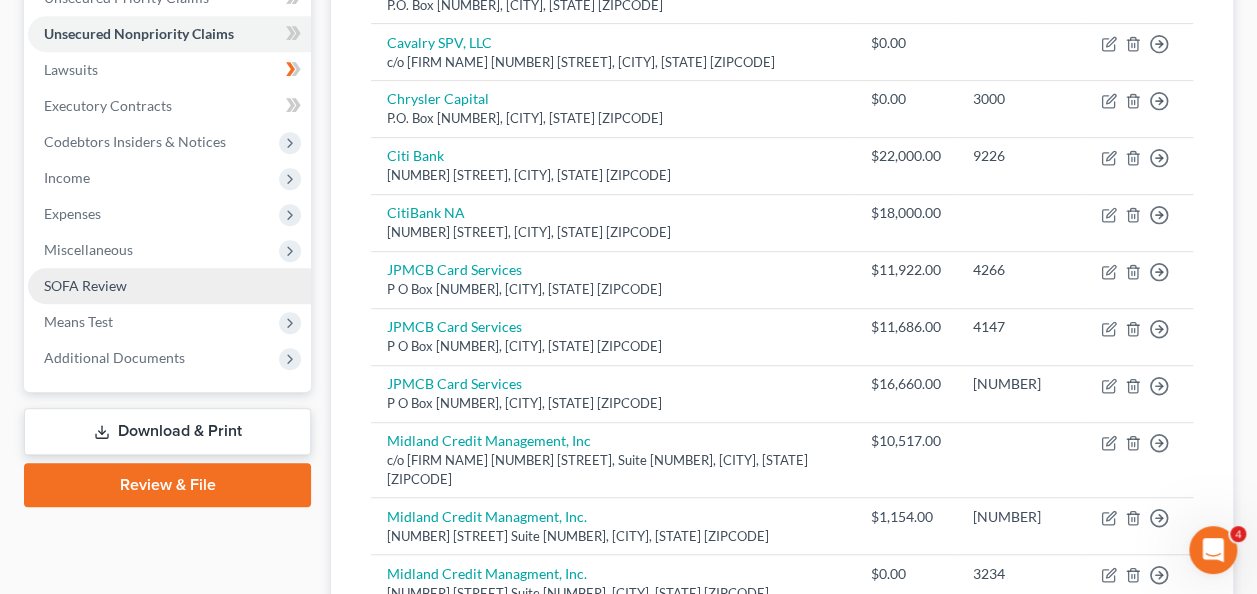 click on "SOFA Review" at bounding box center (85, 285) 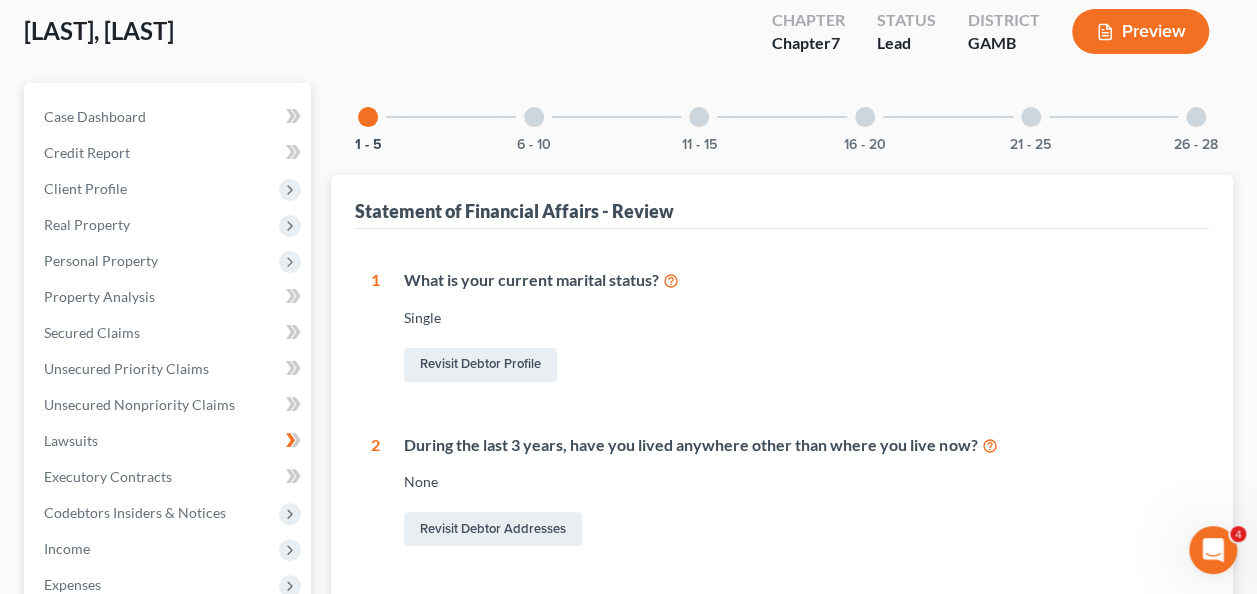 scroll, scrollTop: 0, scrollLeft: 0, axis: both 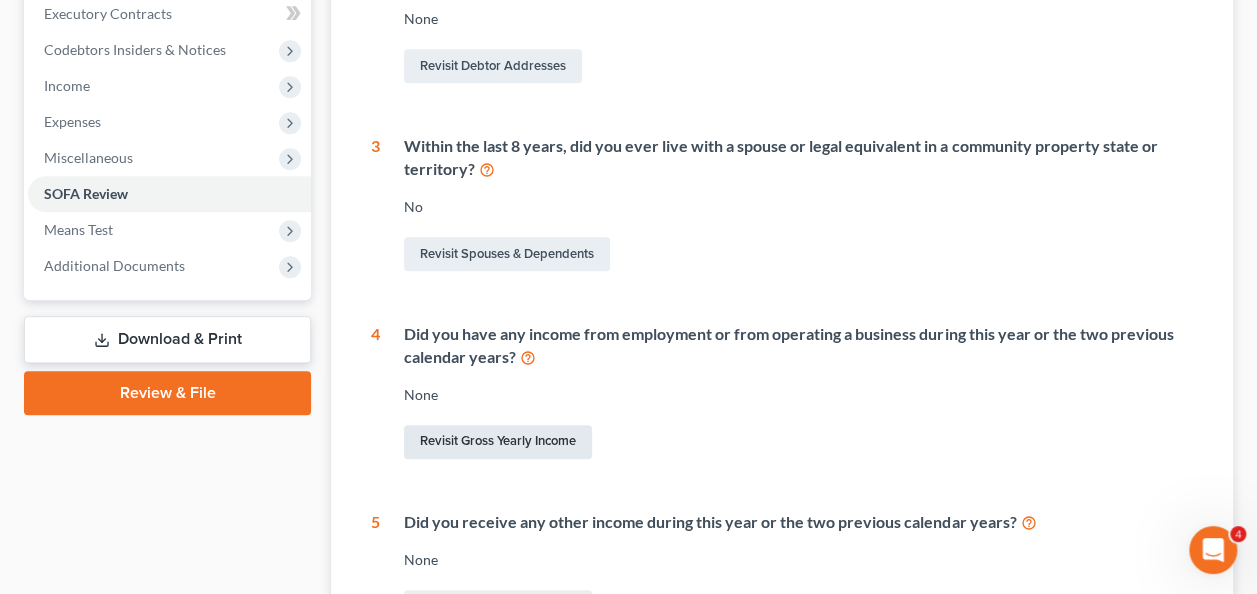 click on "Revisit Gross Yearly Income" at bounding box center [498, 442] 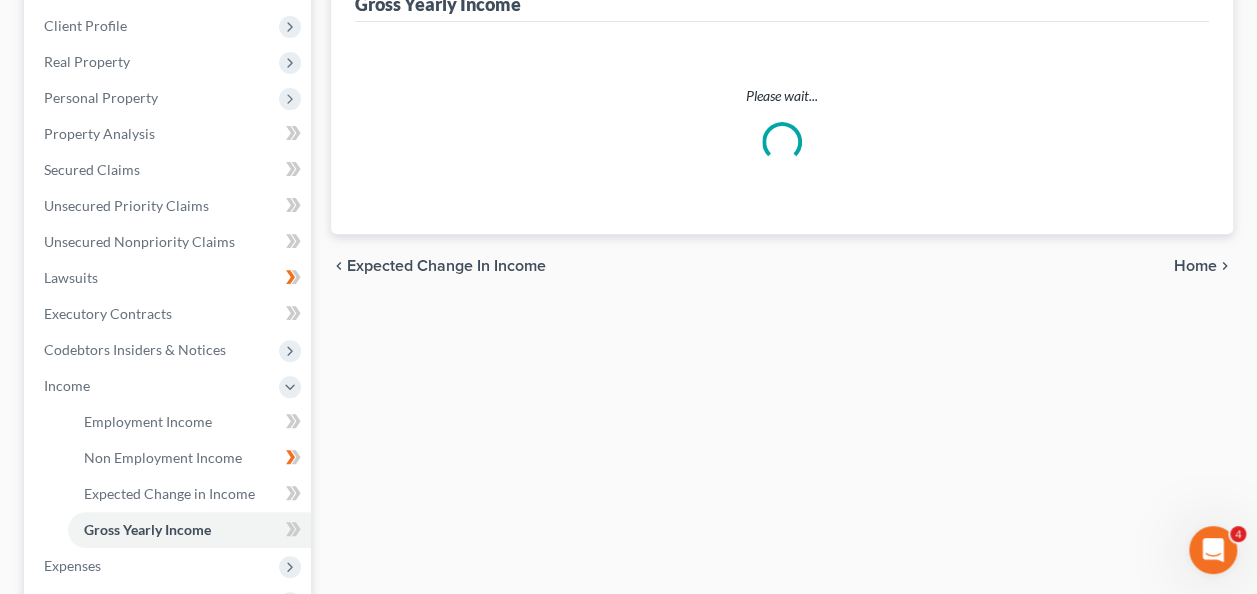 scroll, scrollTop: 0, scrollLeft: 0, axis: both 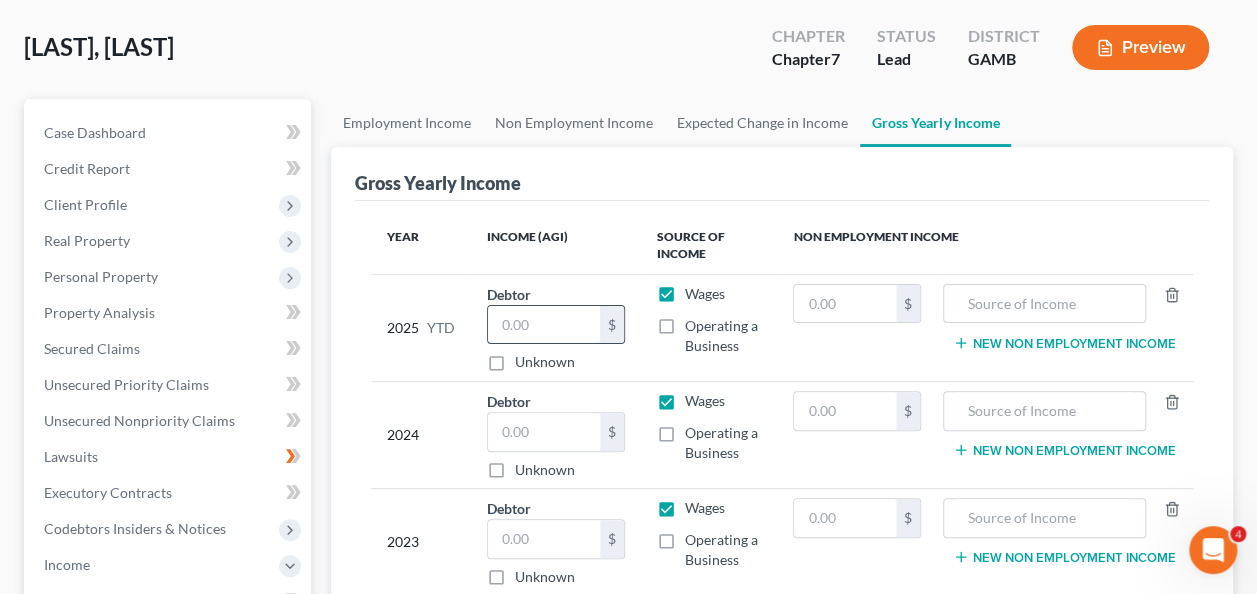 click at bounding box center (544, 325) 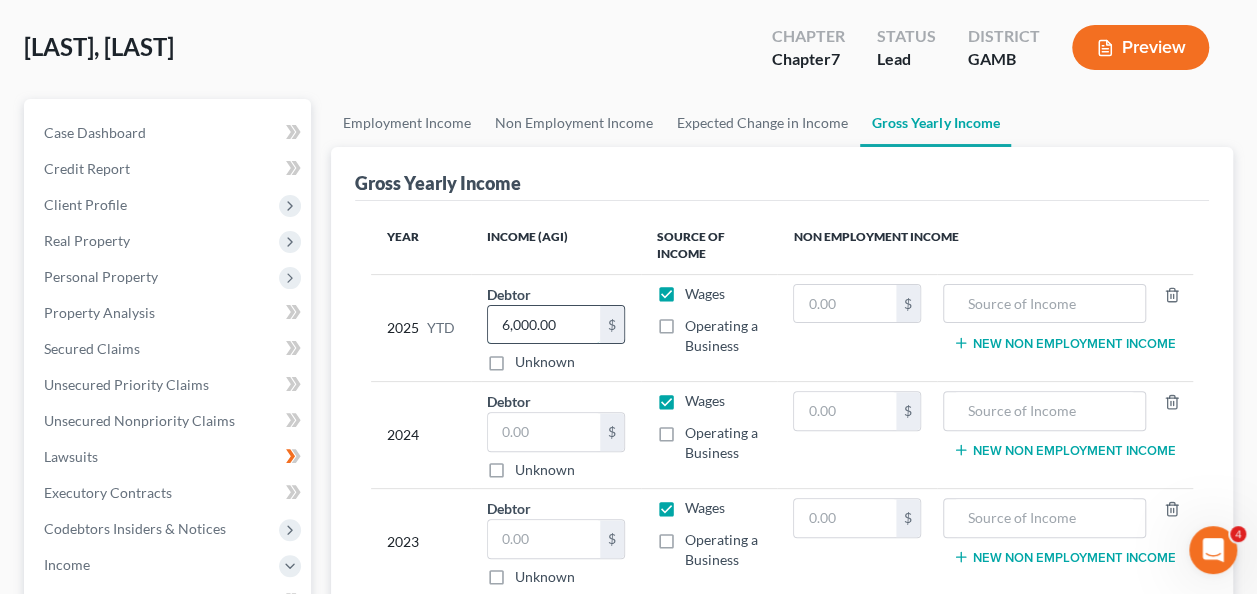 type on "6,000.00" 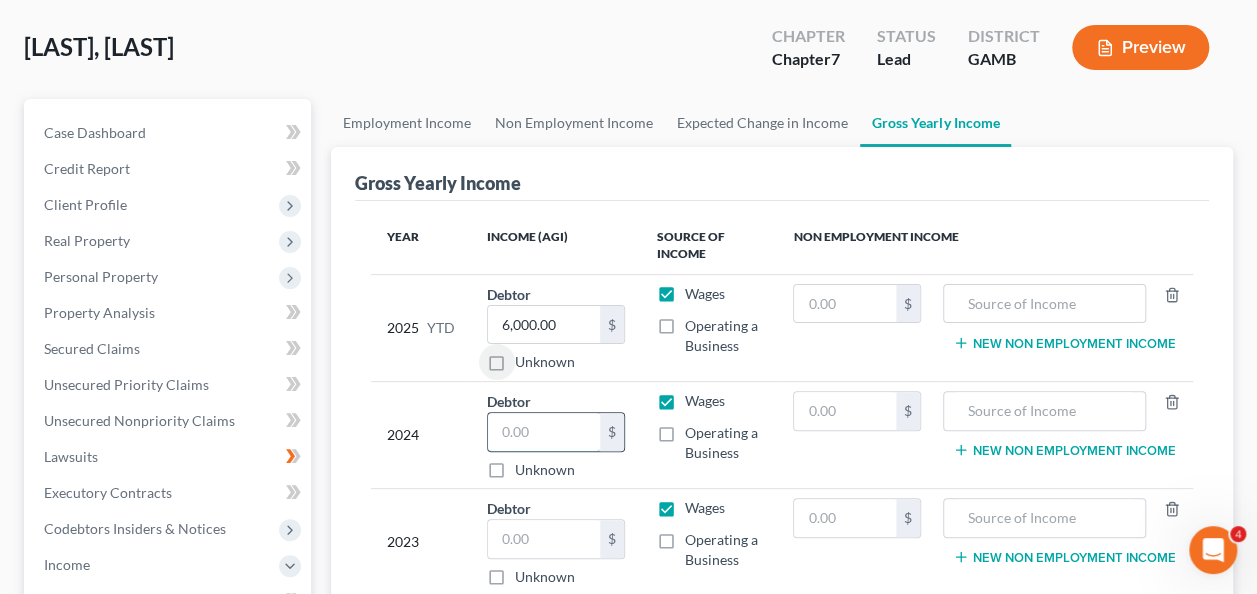 click at bounding box center (544, 432) 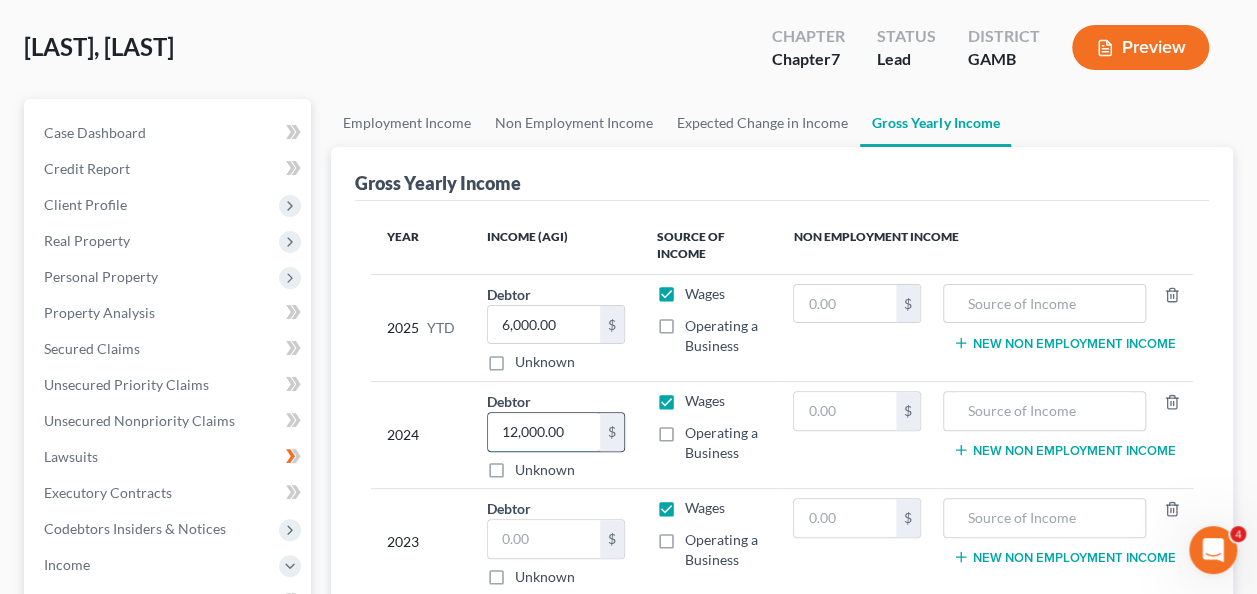 type on "12,000.00" 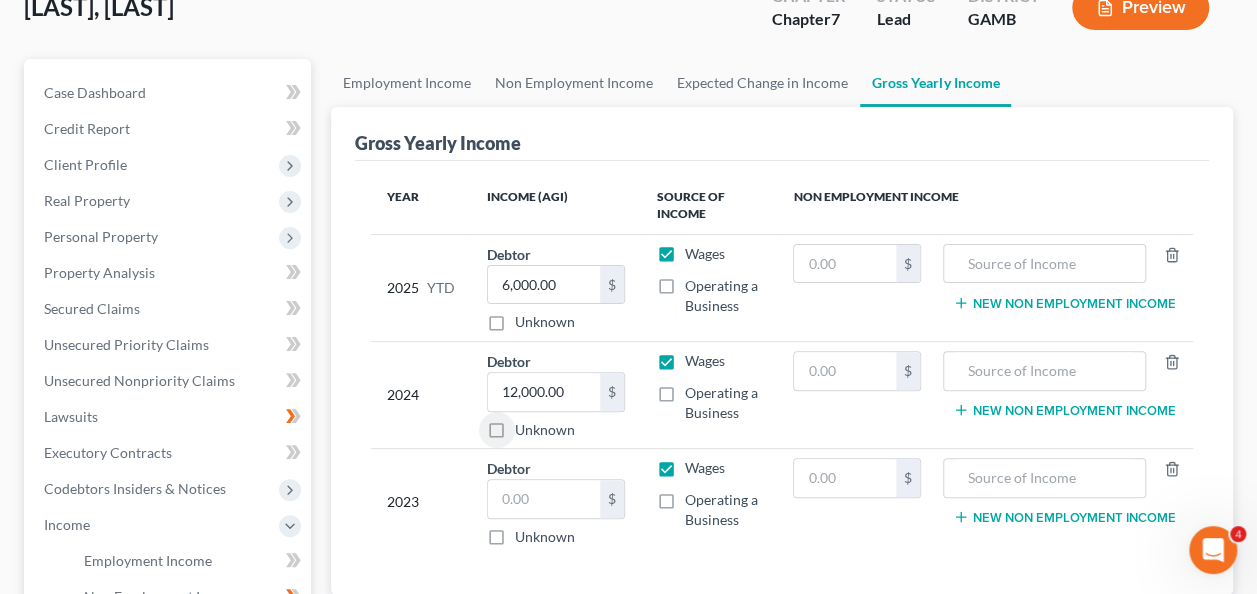 scroll, scrollTop: 267, scrollLeft: 0, axis: vertical 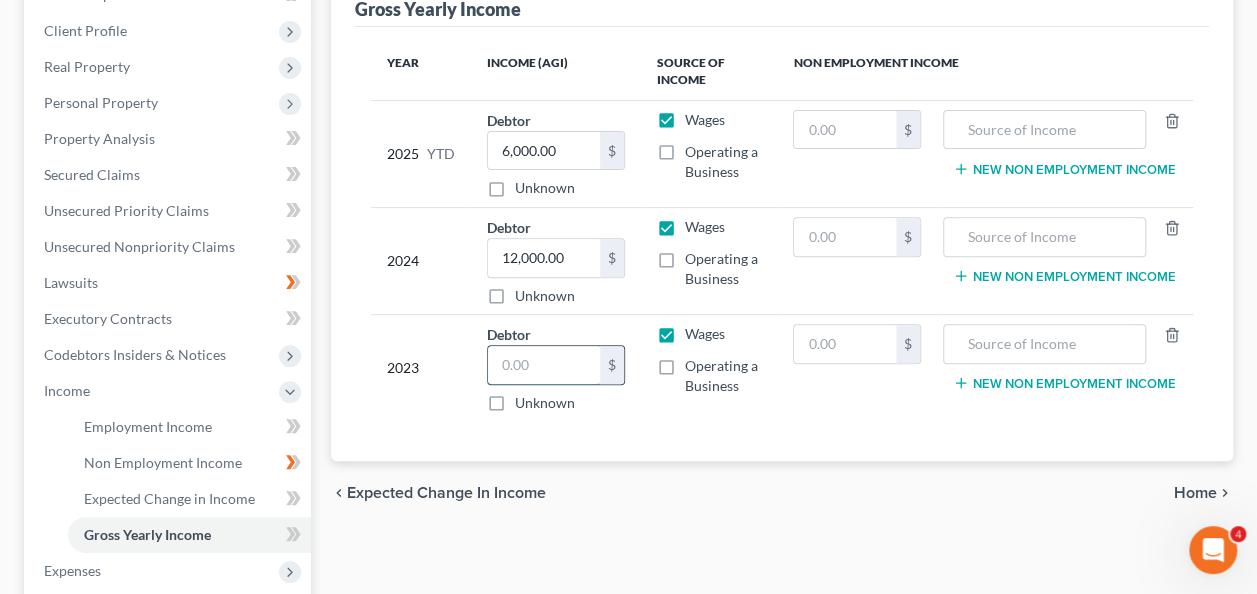 click at bounding box center [544, 365] 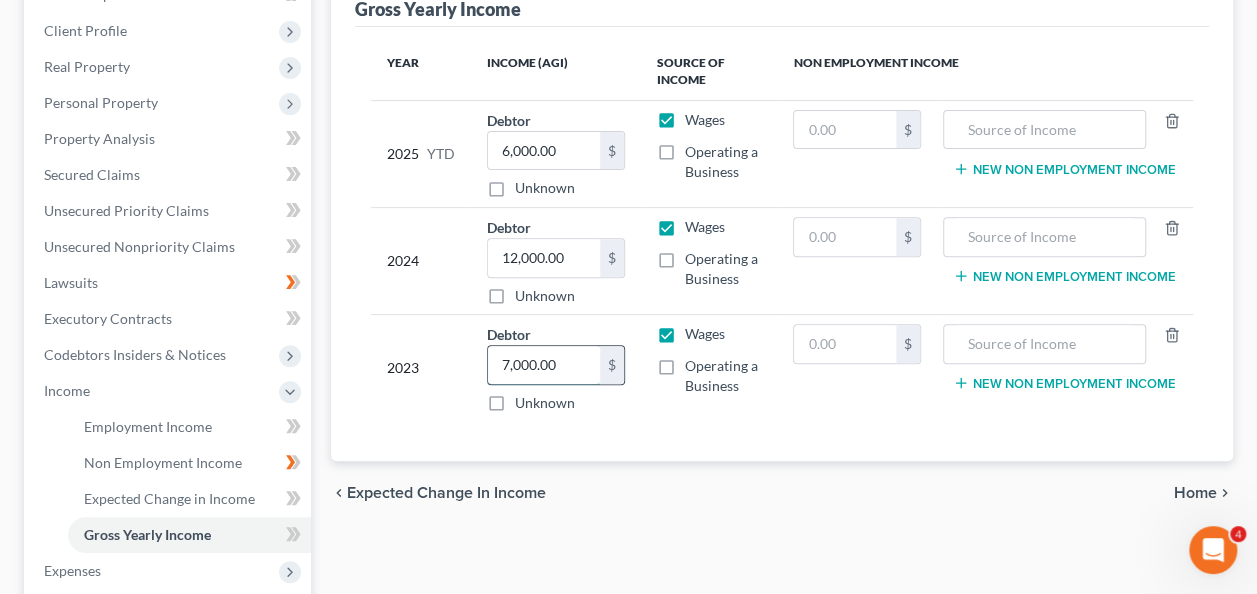 type on "7,000.00" 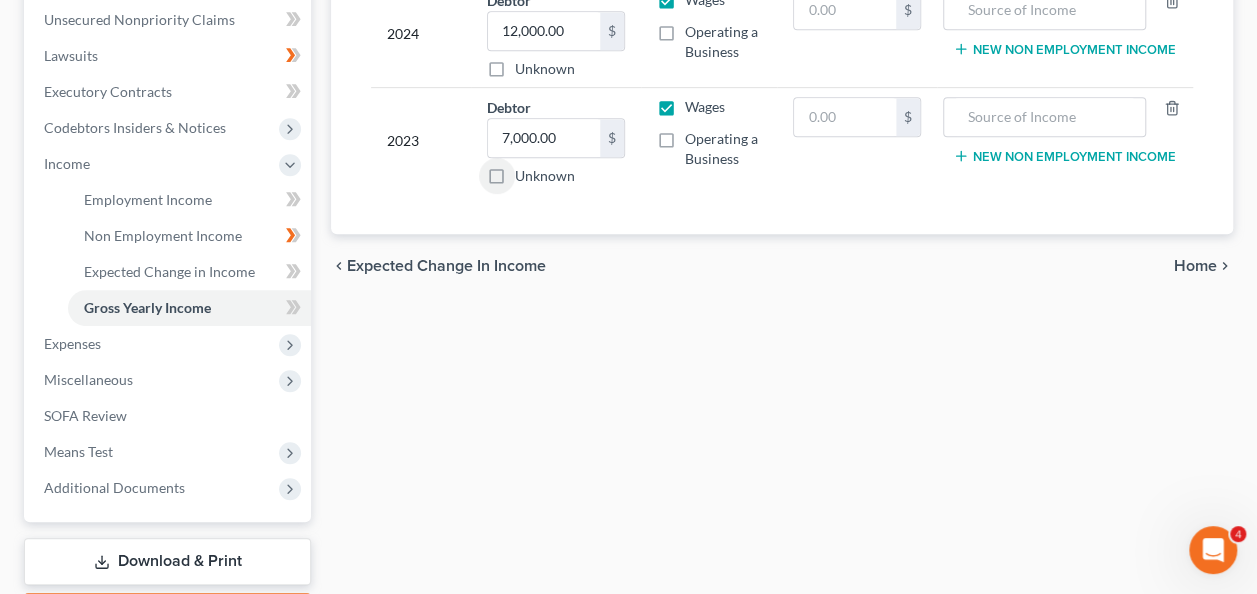 scroll, scrollTop: 534, scrollLeft: 0, axis: vertical 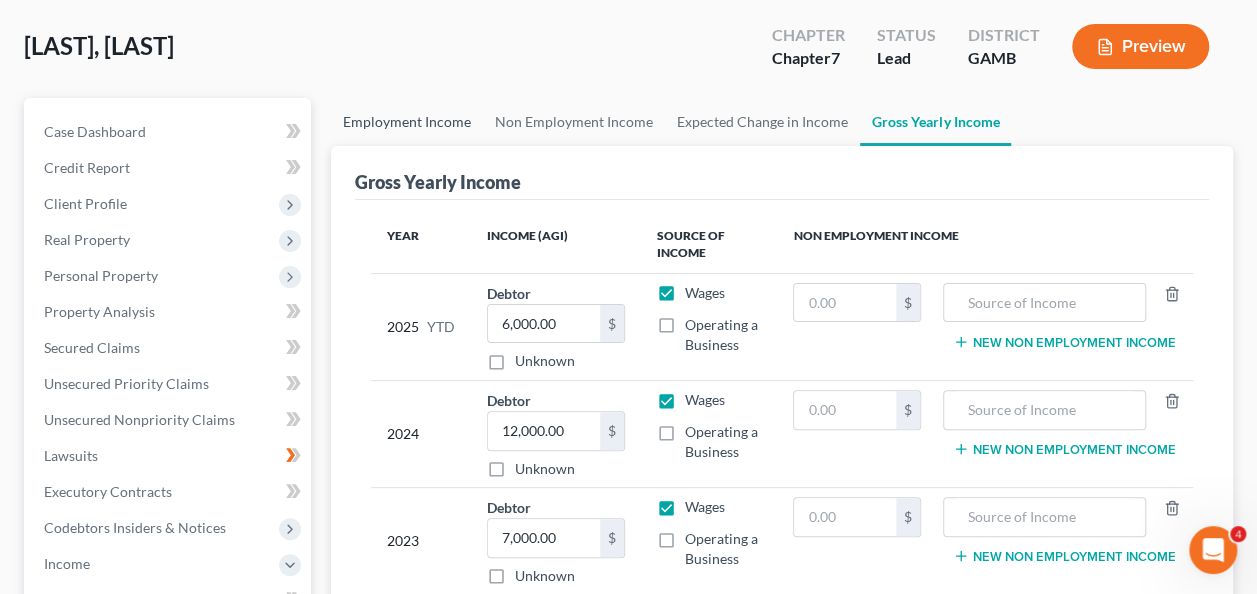 click on "Employment Income" at bounding box center [407, 122] 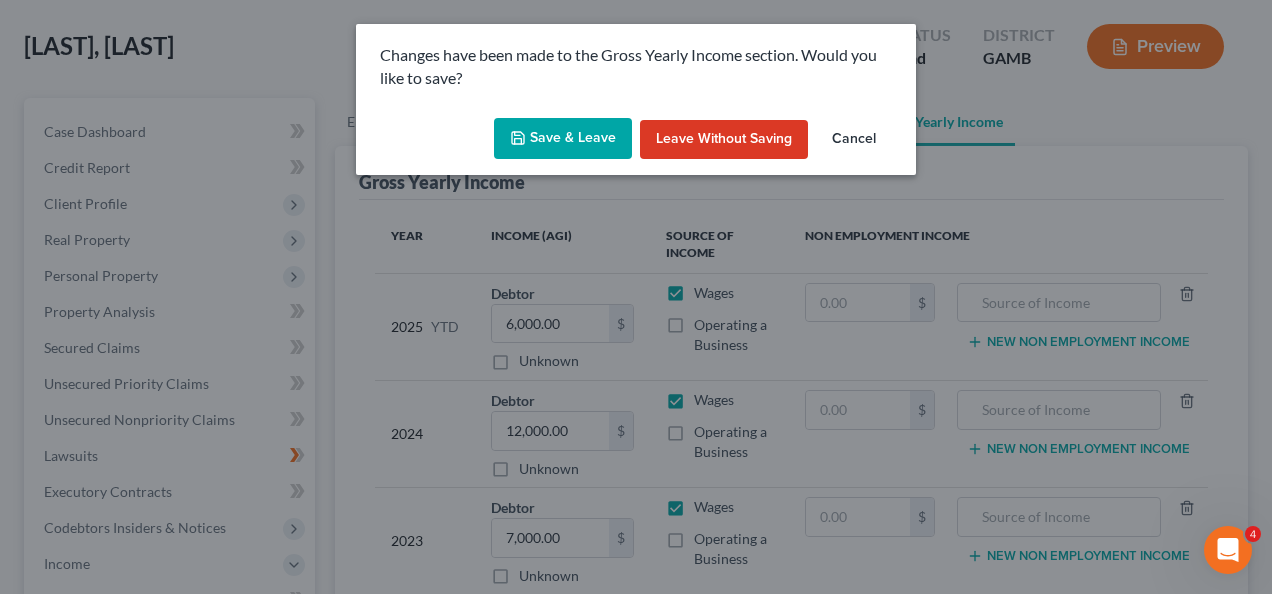 click on "Save & Leave" at bounding box center (563, 139) 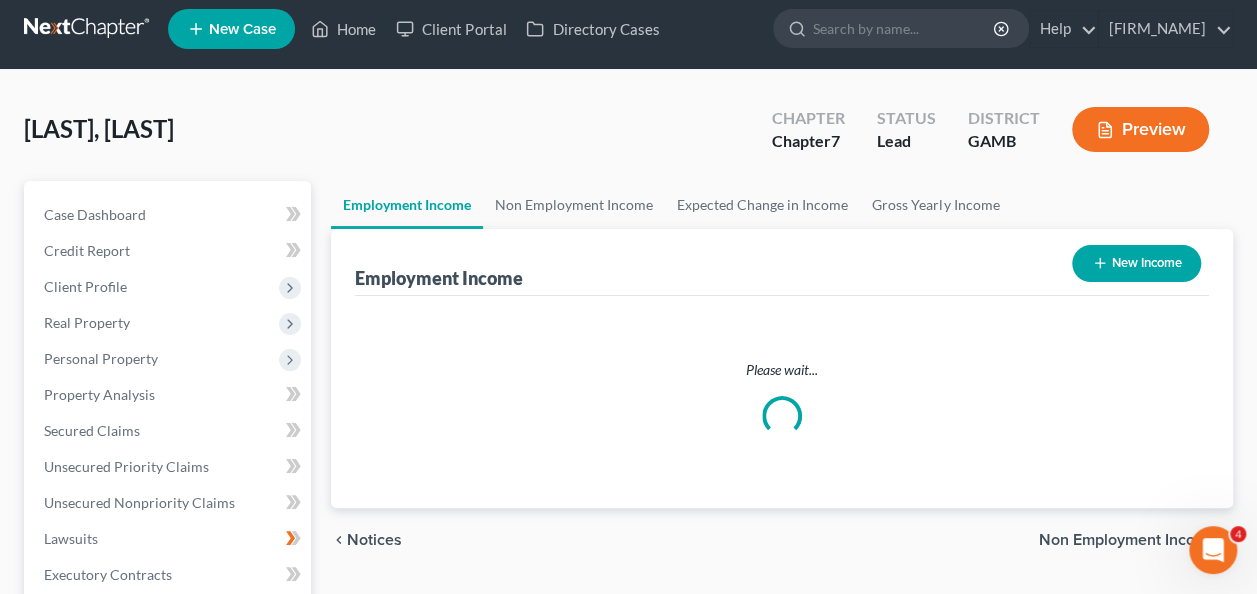 scroll, scrollTop: 0, scrollLeft: 0, axis: both 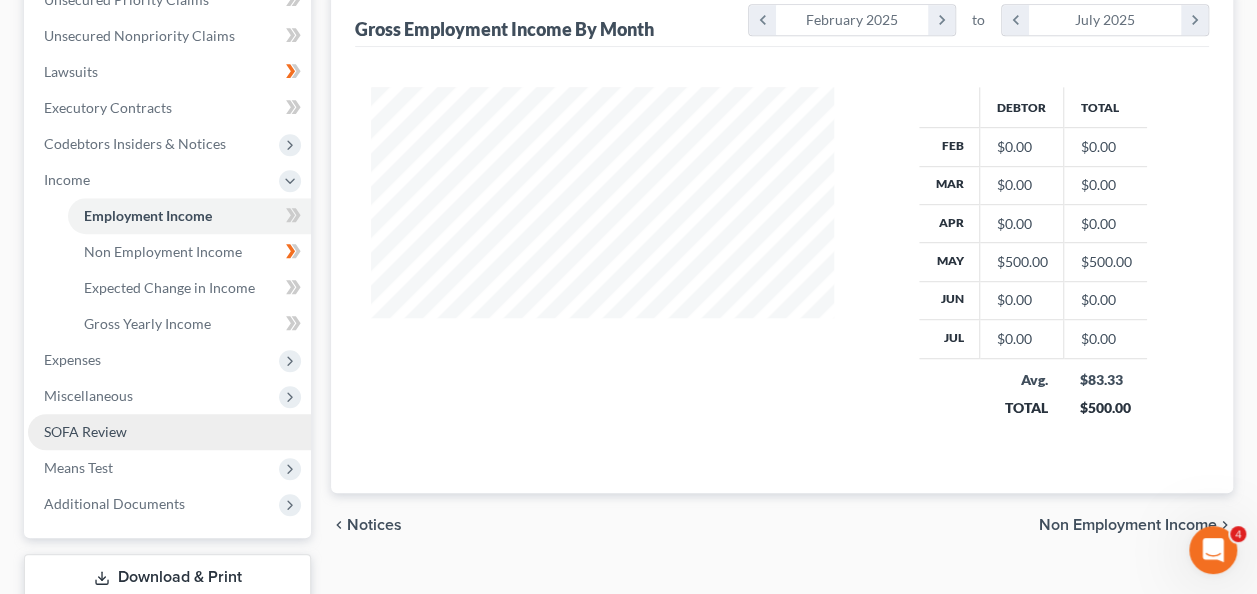 click on "SOFA Review" at bounding box center [169, 432] 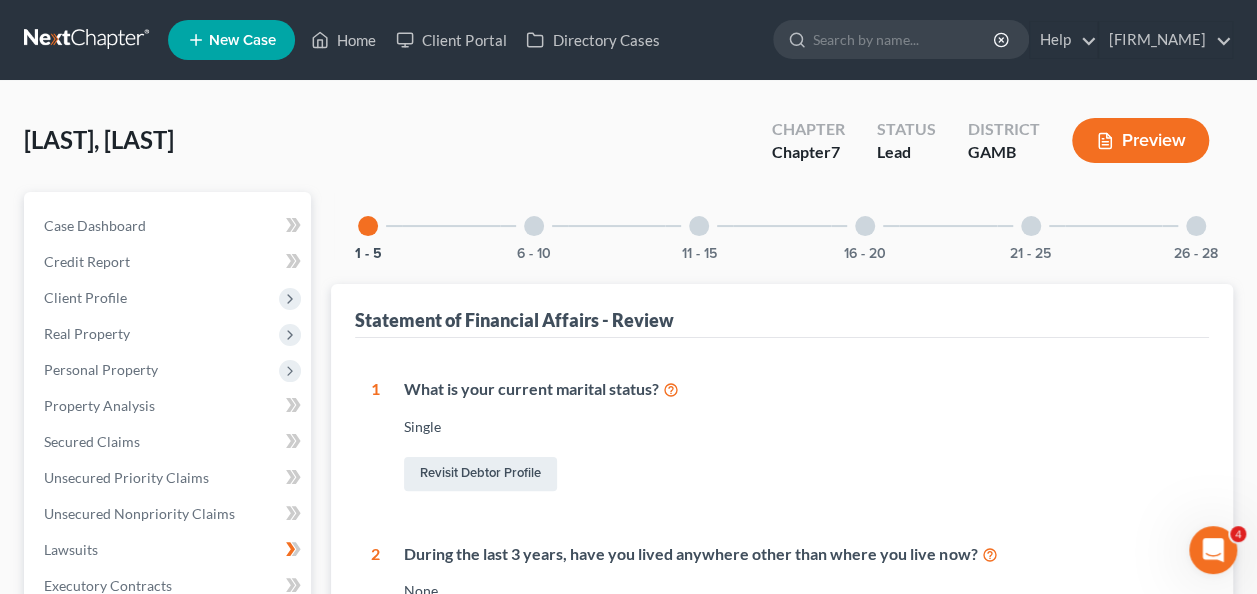scroll, scrollTop: 0, scrollLeft: 0, axis: both 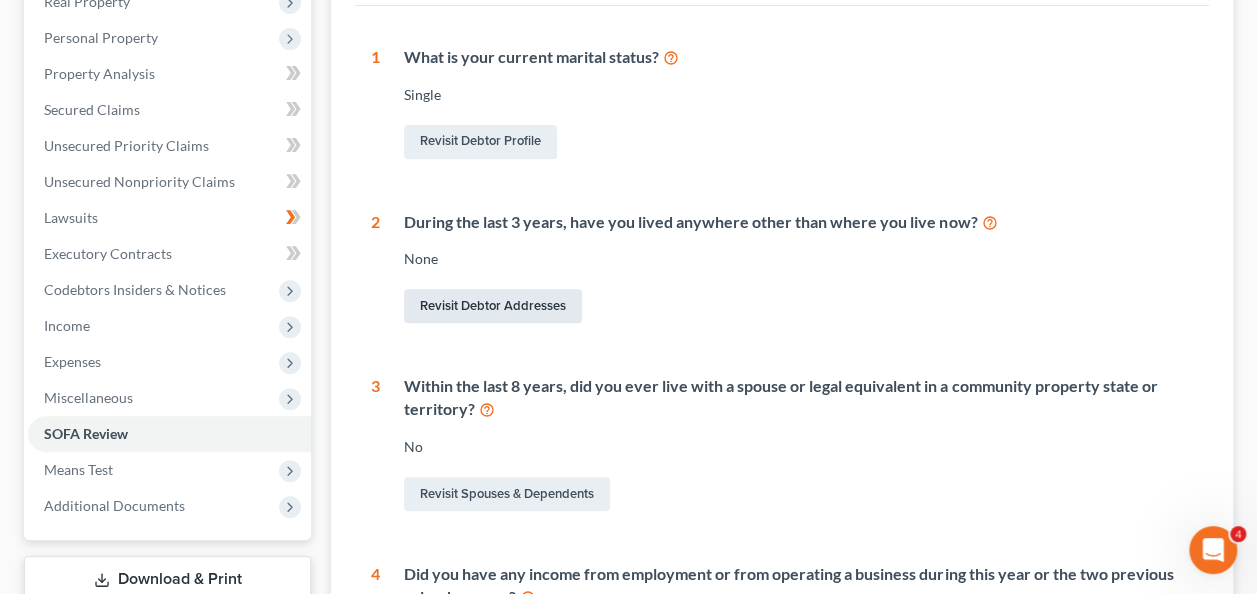 click on "Revisit Debtor Addresses" at bounding box center [493, 306] 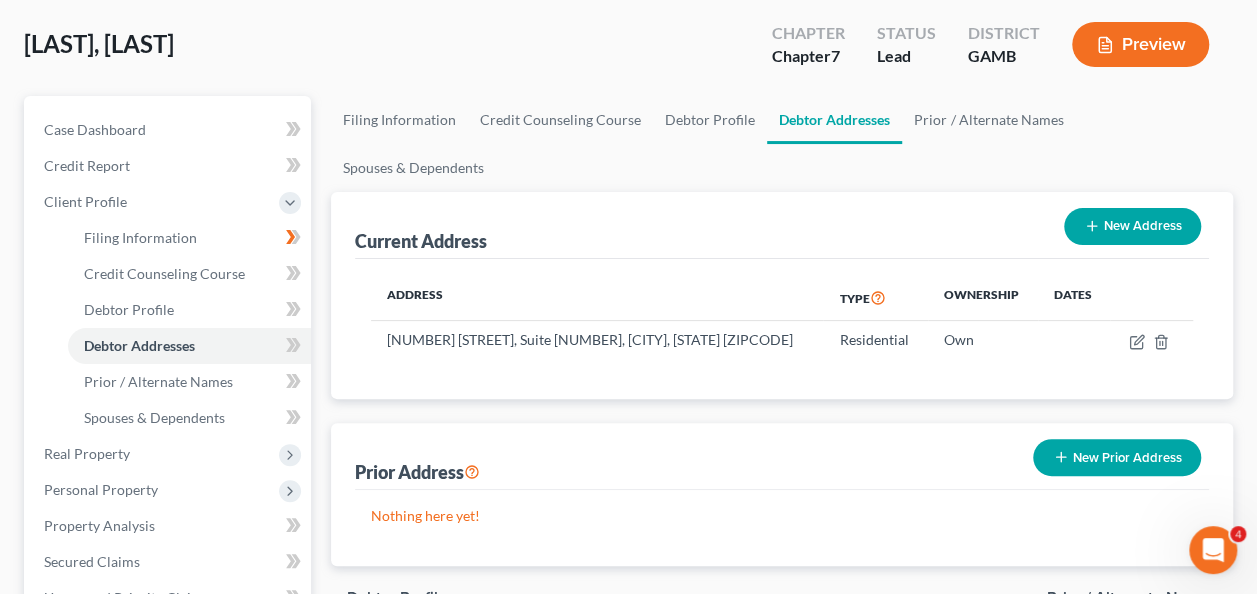 scroll, scrollTop: 0, scrollLeft: 0, axis: both 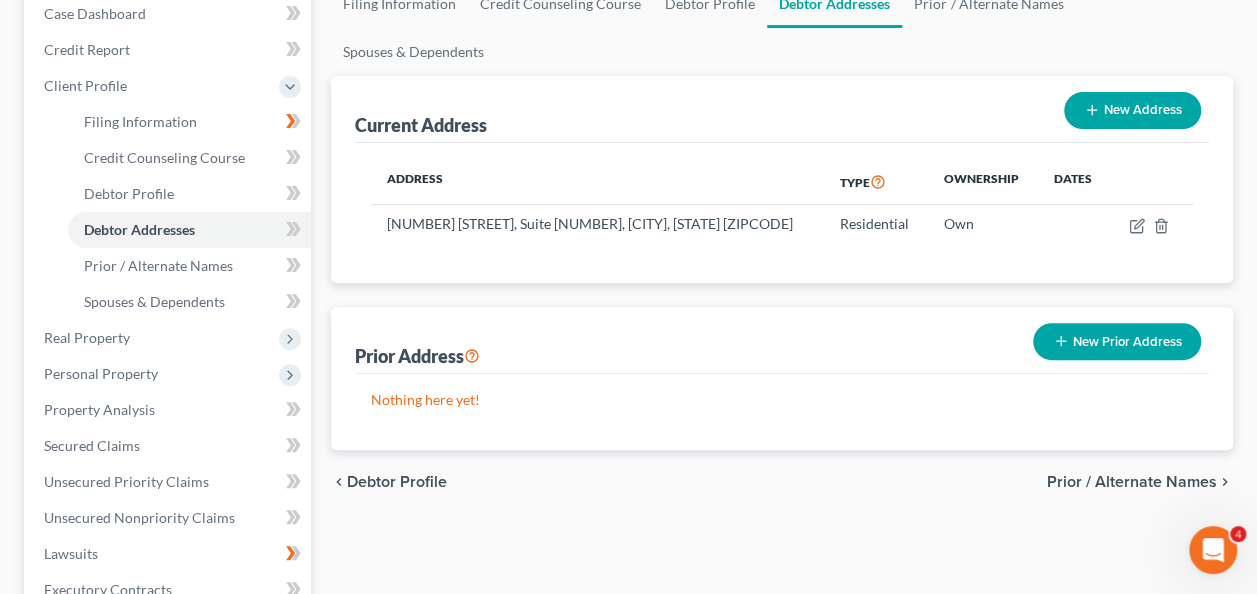 click on "New Prior Address" at bounding box center [1117, 341] 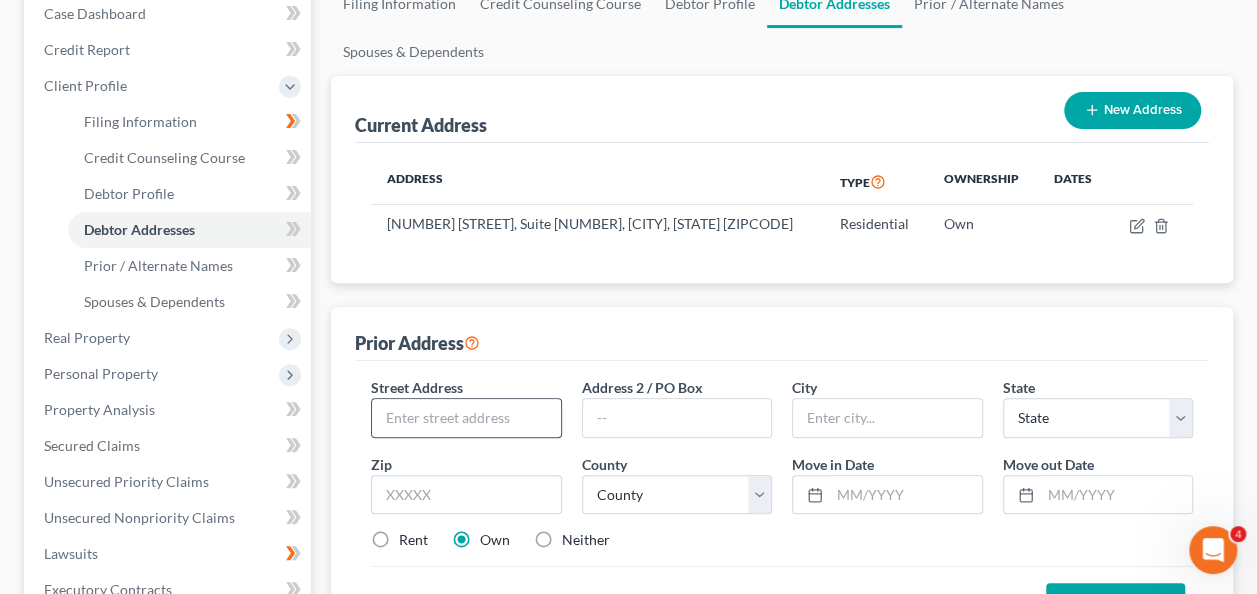 click at bounding box center (466, 418) 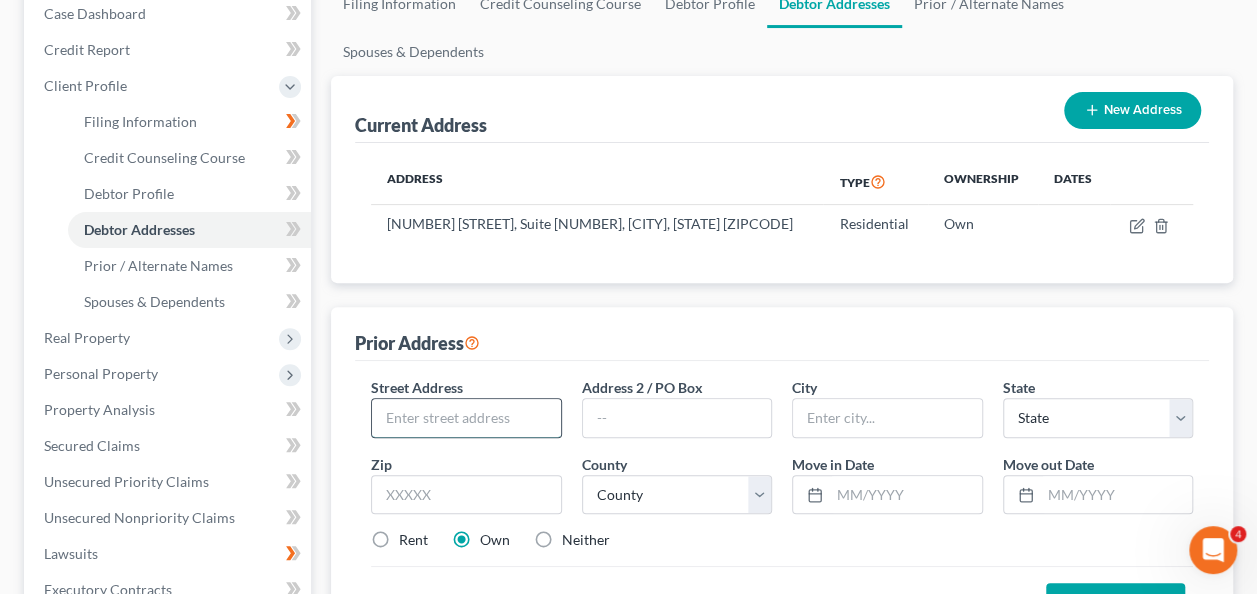 type on "[NUMBER] [STREET]" 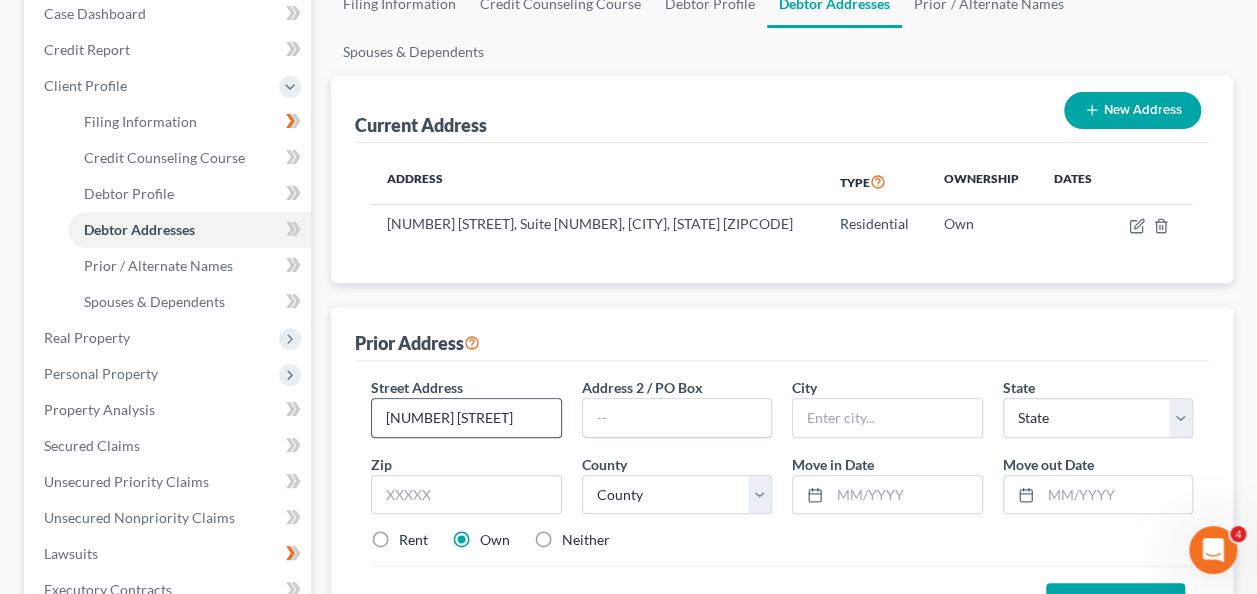 type on "Apt. [NUMBER]" 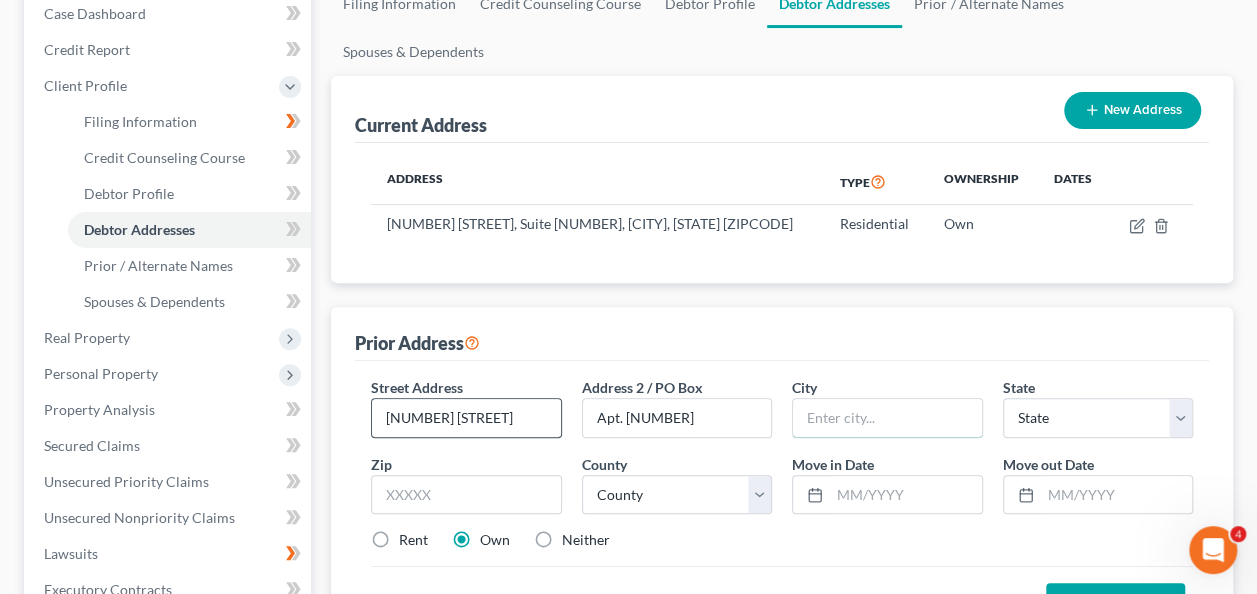 type on "[CITY]" 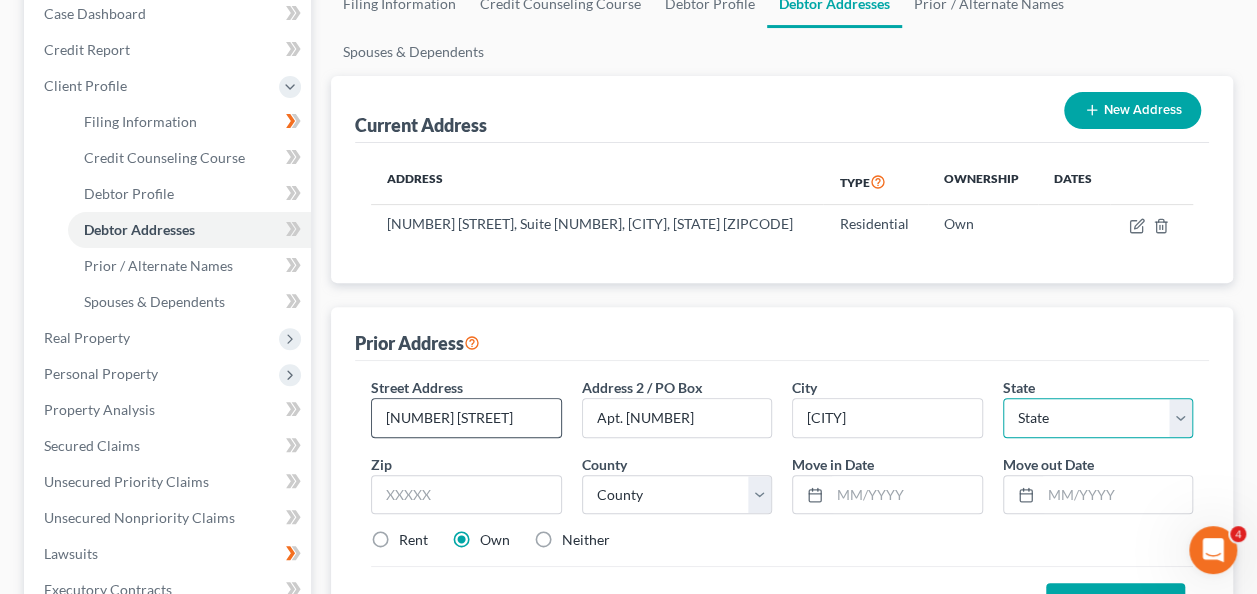 select on "4" 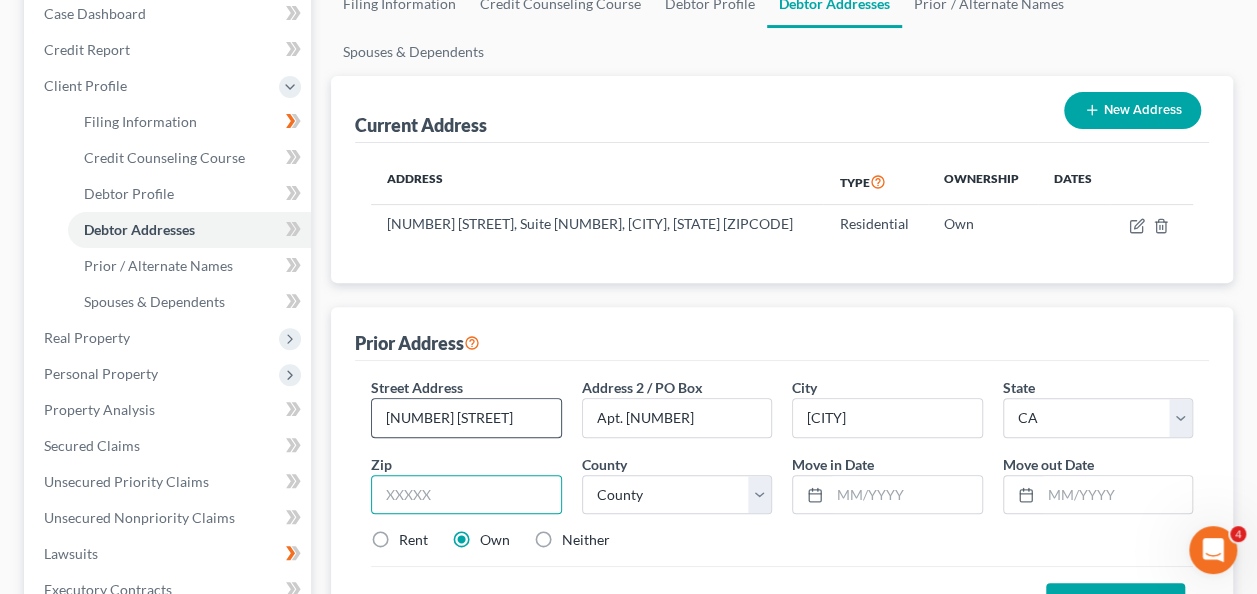 type on "[ZIPCODE]" 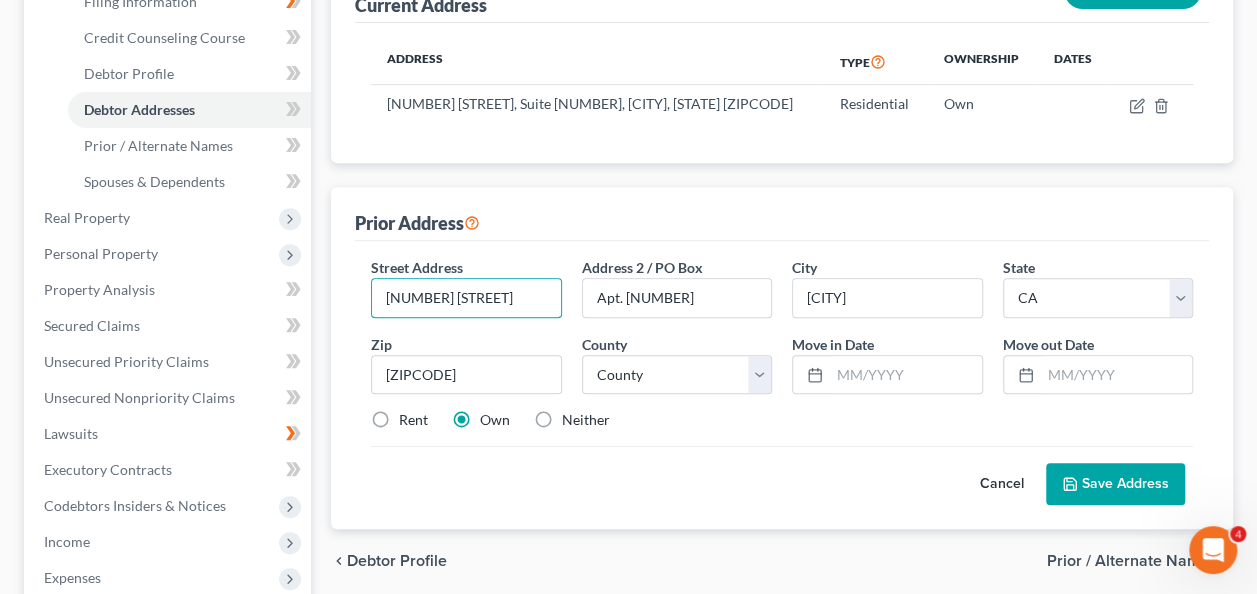 scroll, scrollTop: 346, scrollLeft: 0, axis: vertical 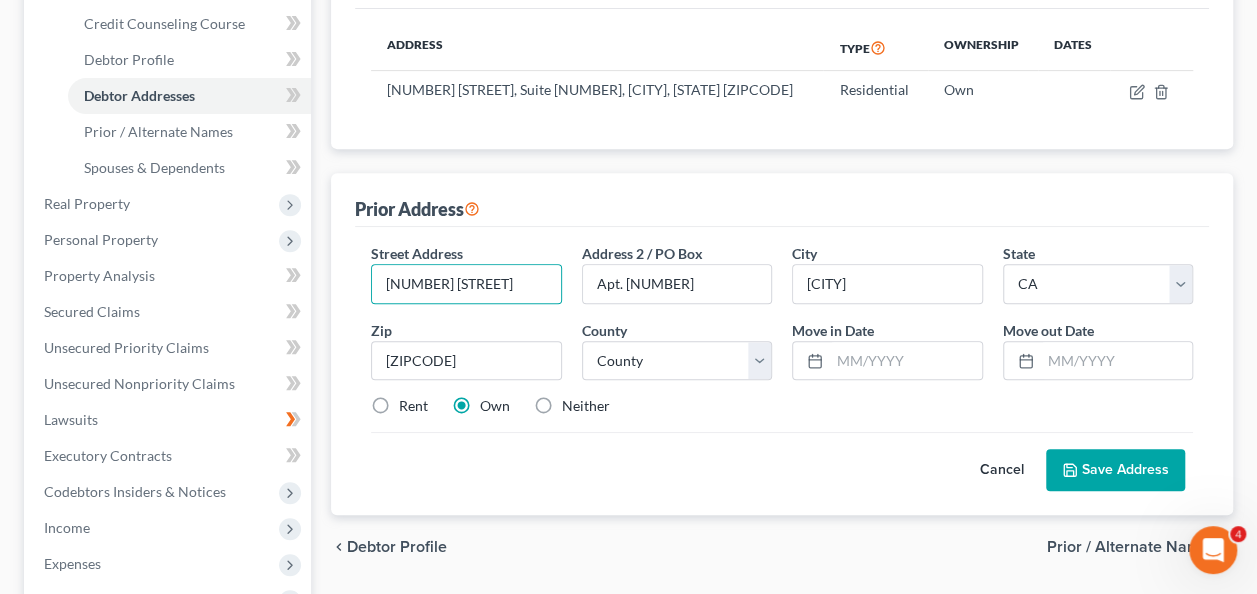 click on "Rent" at bounding box center [413, 406] 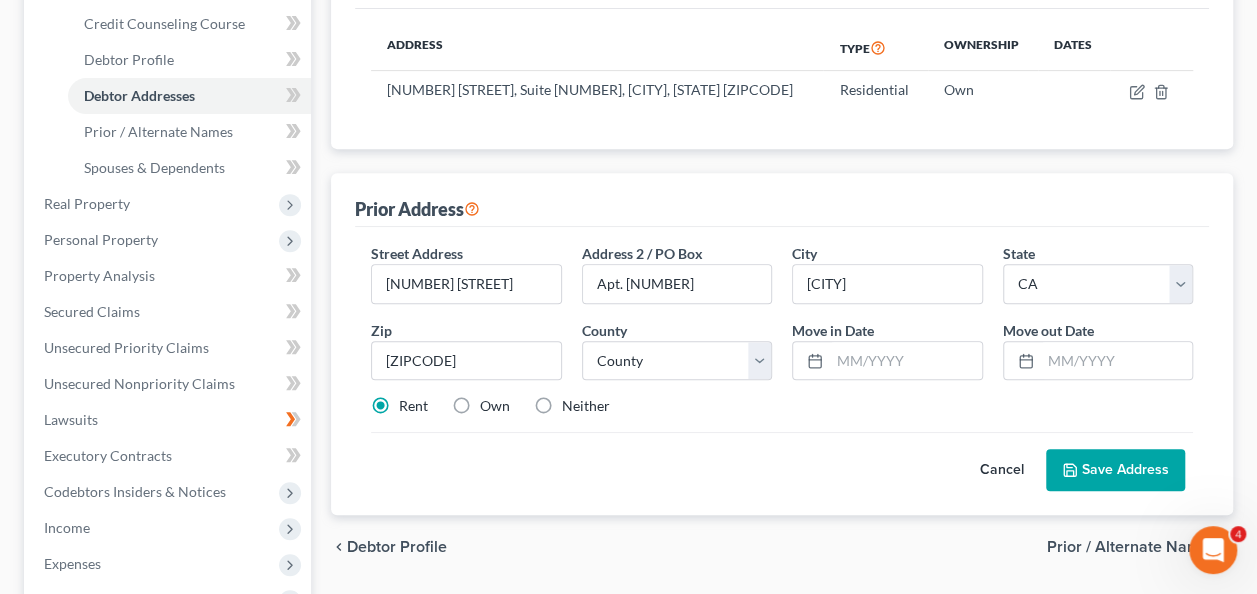 click on "Save Address" at bounding box center [1115, 470] 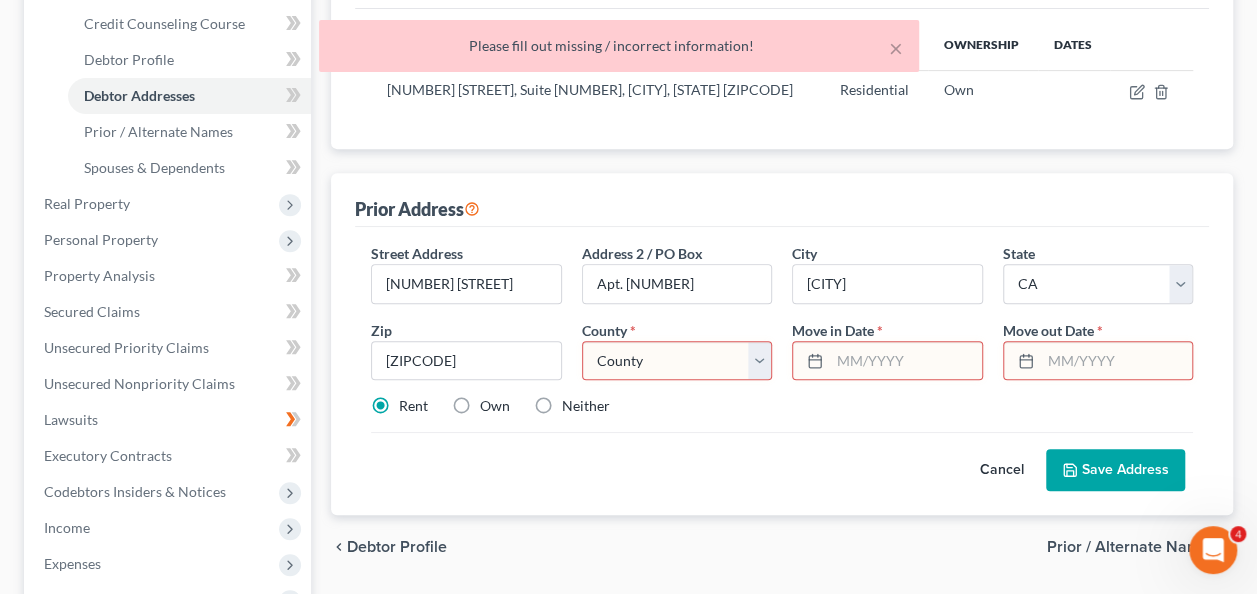 click on "Cancel Save Address" at bounding box center (782, 461) 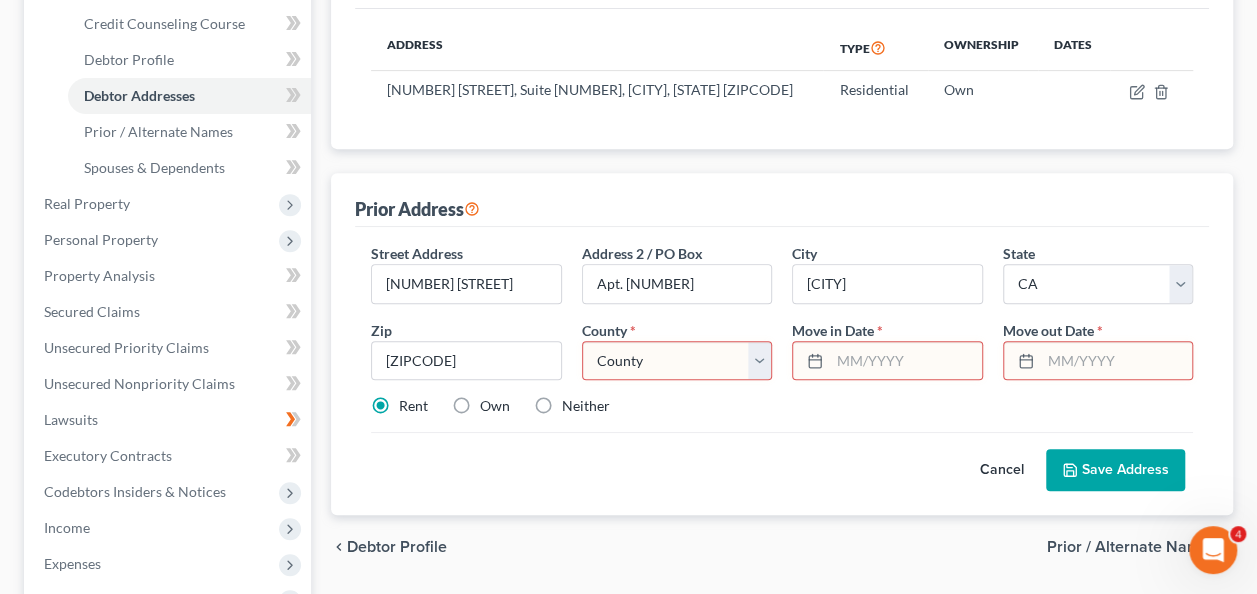 click on "County Alameda County Alpine County Amador County Butte County Calaveras County Colusa County Contra Costa County Del Norte County El Dorado County Fresno County Glenn County Humboldt County Imperial County Inyo County Kern County Kings County Lake County Lassen County Los Angeles County Madera County Marin County Mariposa County Mendocino County Merced County Modoc County Mono County Monterey County Napa County Nevada County Orange County Placer County Plumas County Riverside County Sacramento County San Benito County San Bernardino County San Diego County San Francisco County San Joaquin County San Luis Obispo County San Mateo County Santa Barbara County Santa Clara County Santa Cruz County Shasta County Sierra County Siskiyou County Solano County Sonoma County Stanislaus County Sutter County Tehama County Trinity County Tulare County Tuolumne County Ventura County Yolo County Yuba County" at bounding box center (677, 361) 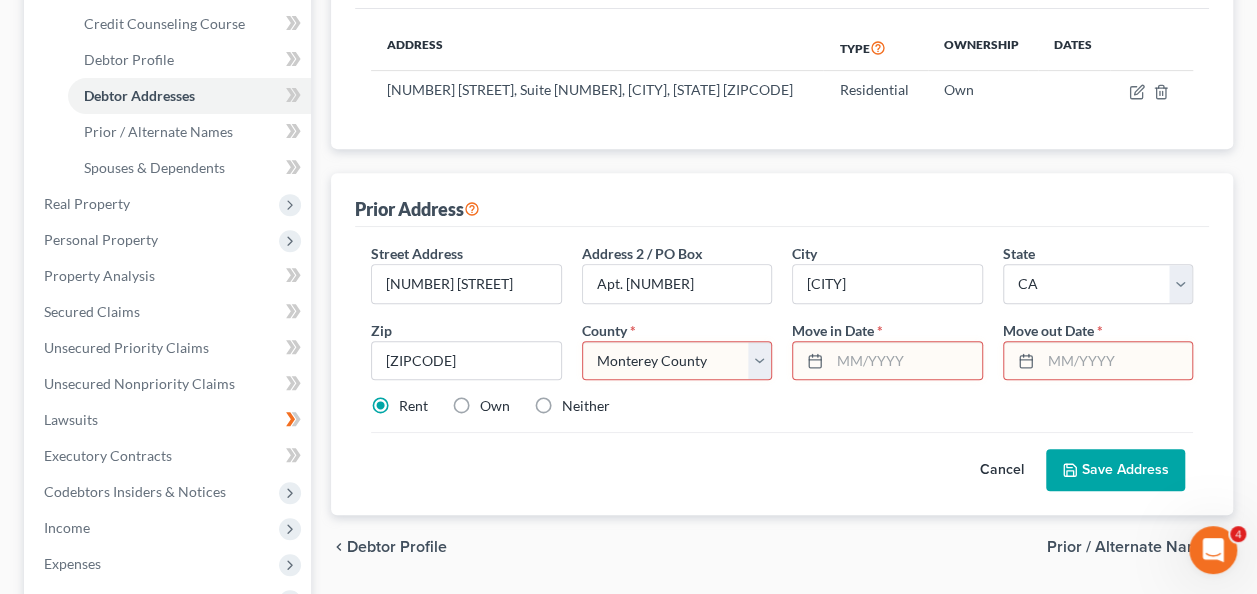 click on "County Alameda County Alpine County Amador County Butte County Calaveras County Colusa County Contra Costa County Del Norte County El Dorado County Fresno County Glenn County Humboldt County Imperial County Inyo County Kern County Kings County Lake County Lassen County Los Angeles County Madera County Marin County Mariposa County Mendocino County Merced County Modoc County Mono County Monterey County Napa County Nevada County Orange County Placer County Plumas County Riverside County Sacramento County San Benito County San Bernardino County San Diego County San Francisco County San Joaquin County San Luis Obispo County San Mateo County Santa Barbara County Santa Clara County Santa Cruz County Shasta County Sierra County Siskiyou County Solano County Sonoma County Stanislaus County Sutter County Tehama County Trinity County Tulare County Tuolumne County Ventura County Yolo County Yuba County" at bounding box center (677, 361) 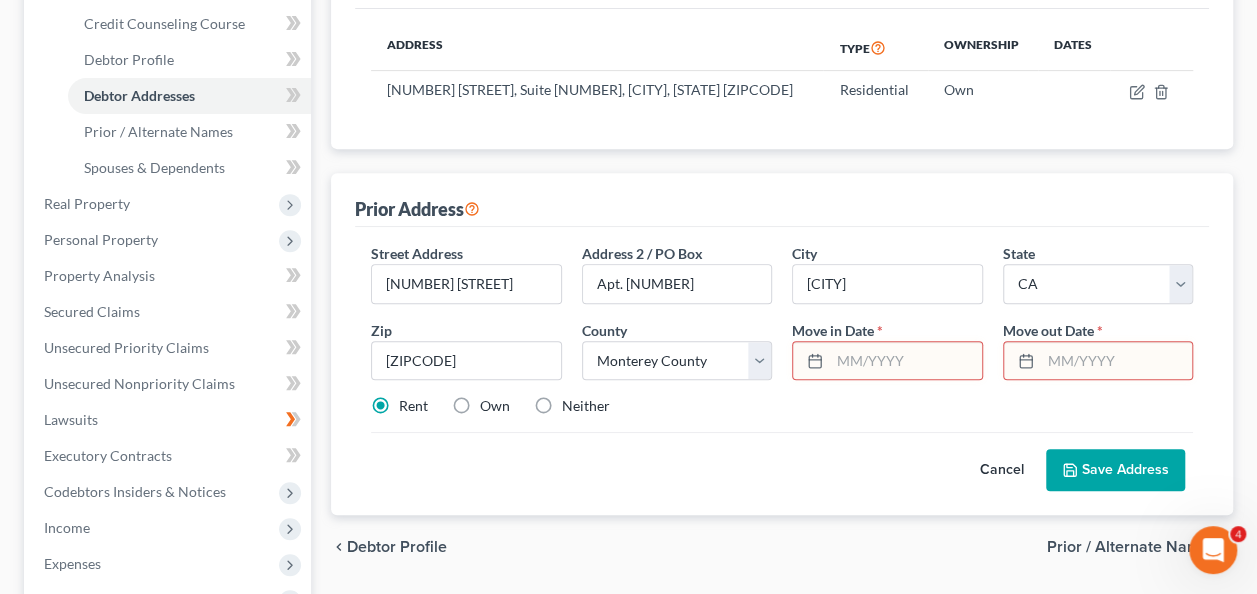 click at bounding box center (905, 361) 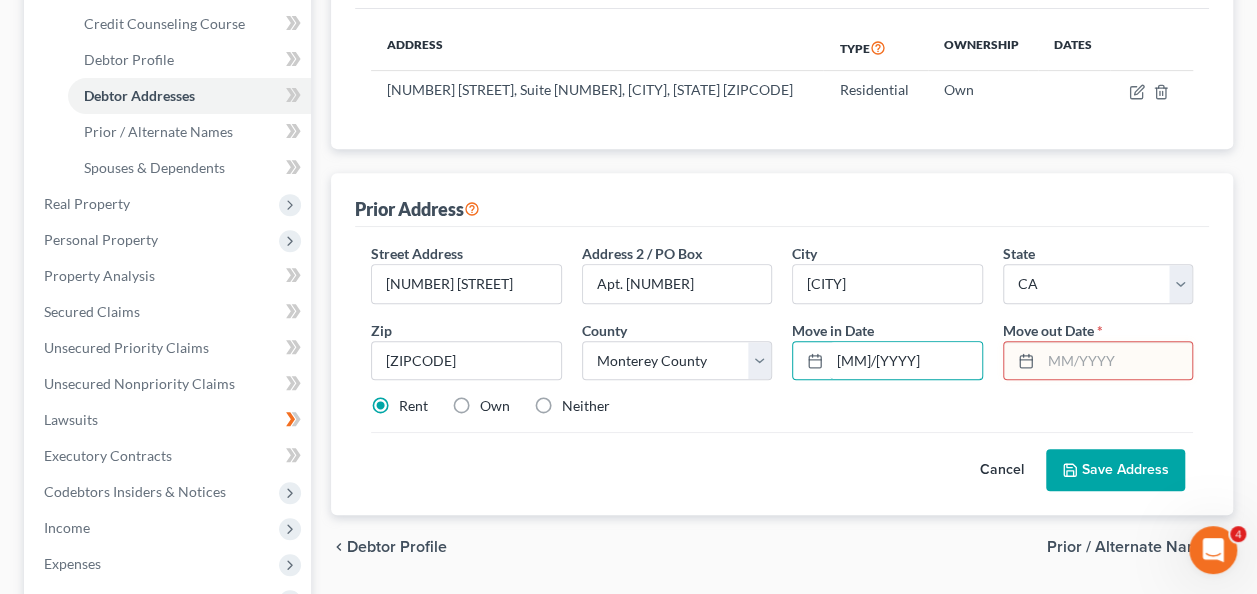 type on "[MM]/[YYYY]" 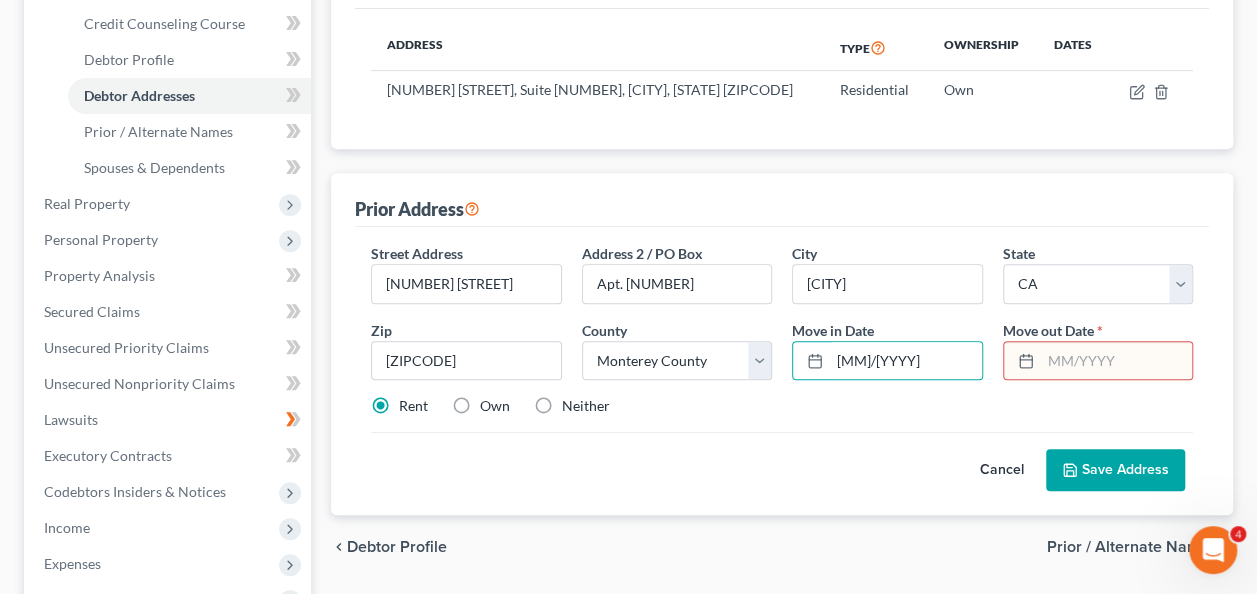 click at bounding box center [1116, 361] 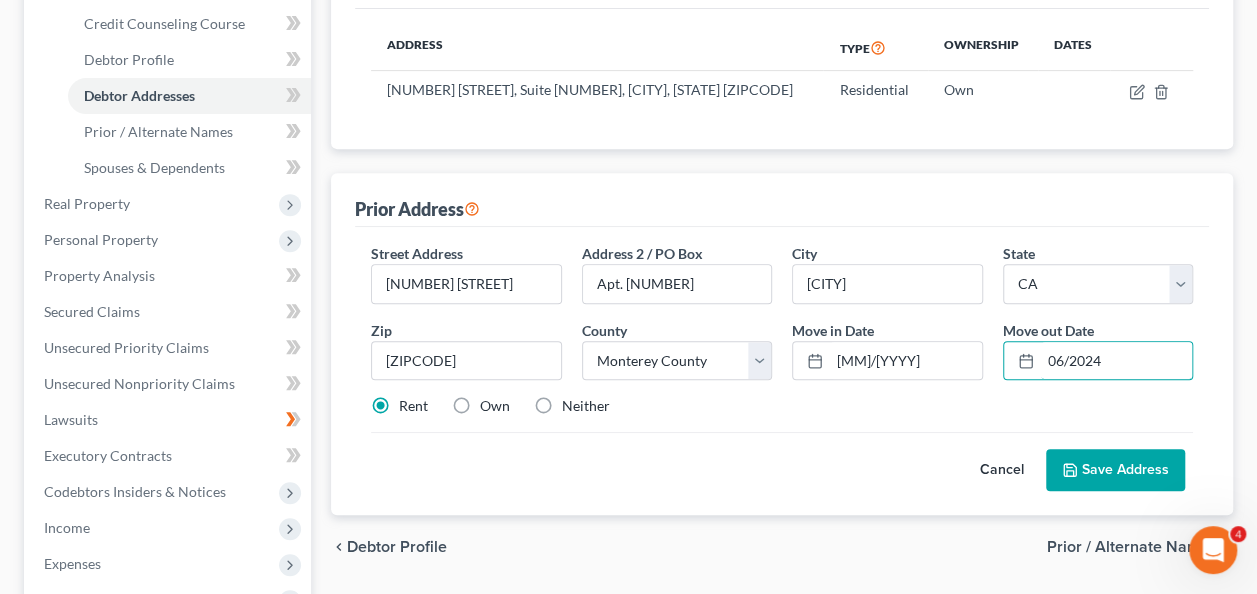 type on "06/2024" 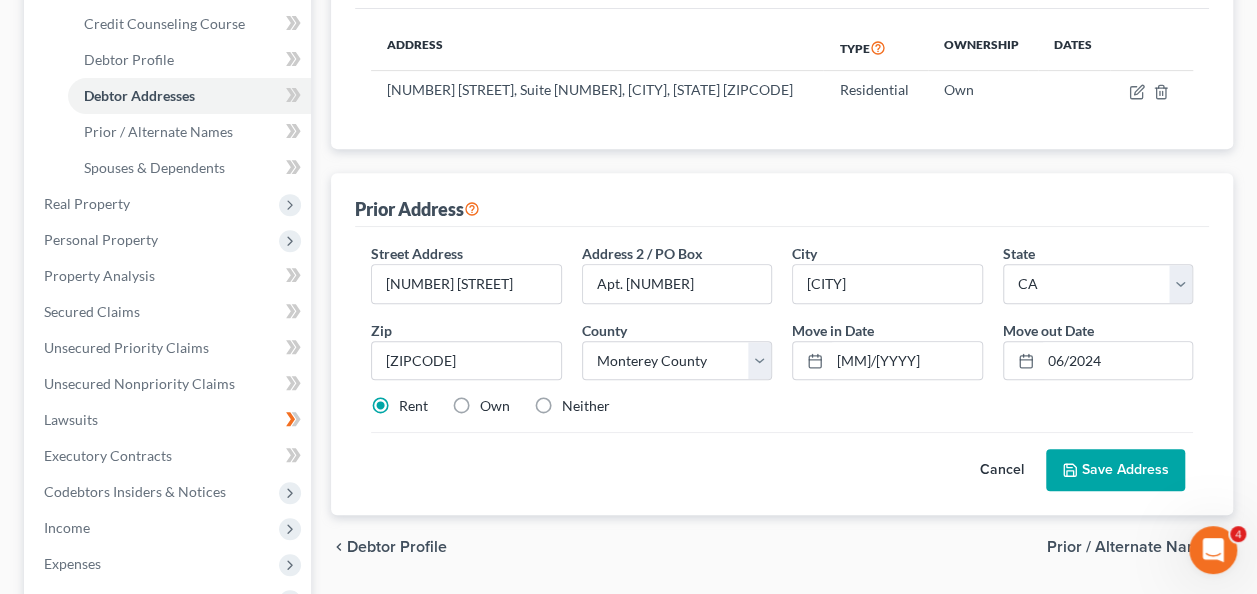 click on "Save Address" at bounding box center (1115, 470) 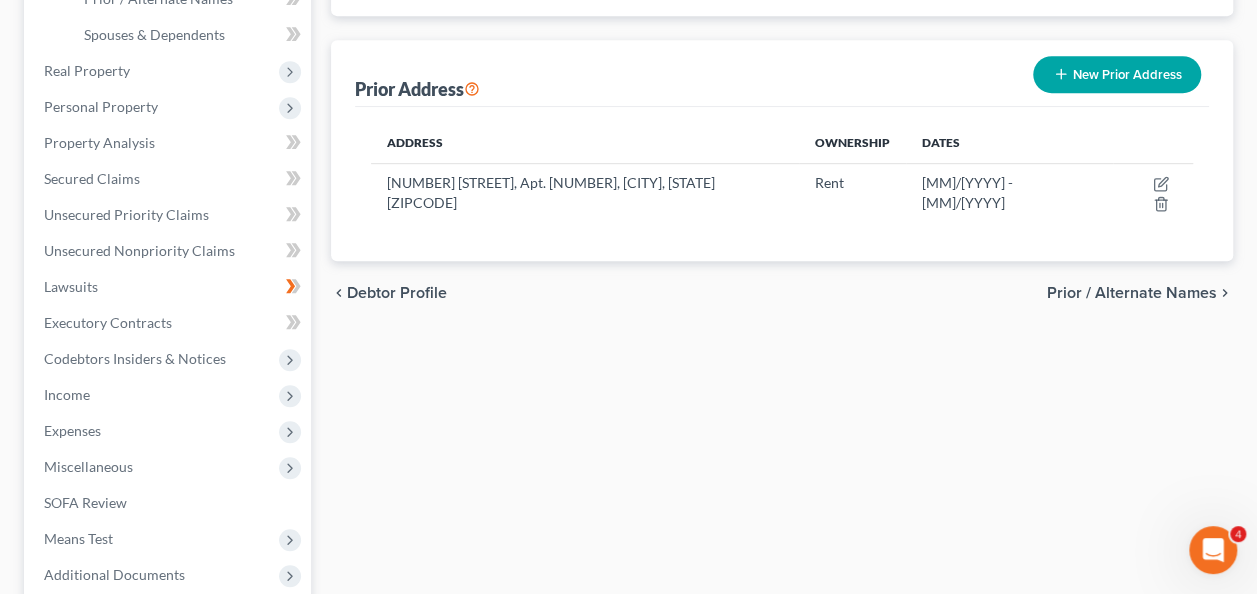scroll, scrollTop: 519, scrollLeft: 0, axis: vertical 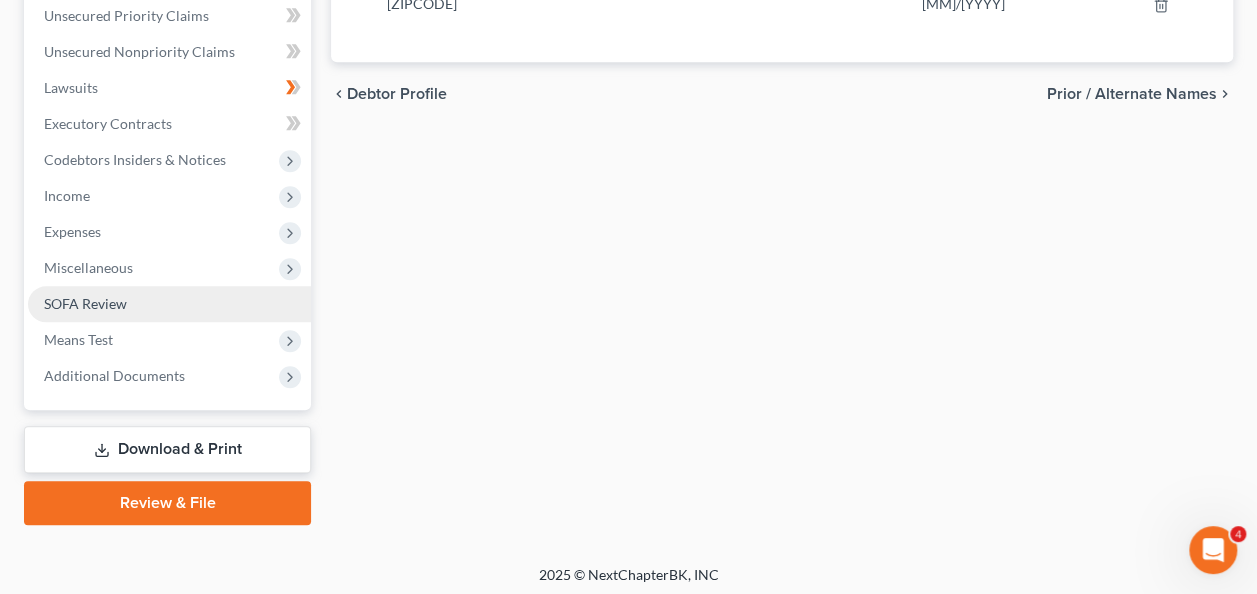 click on "SOFA Review" at bounding box center (169, 304) 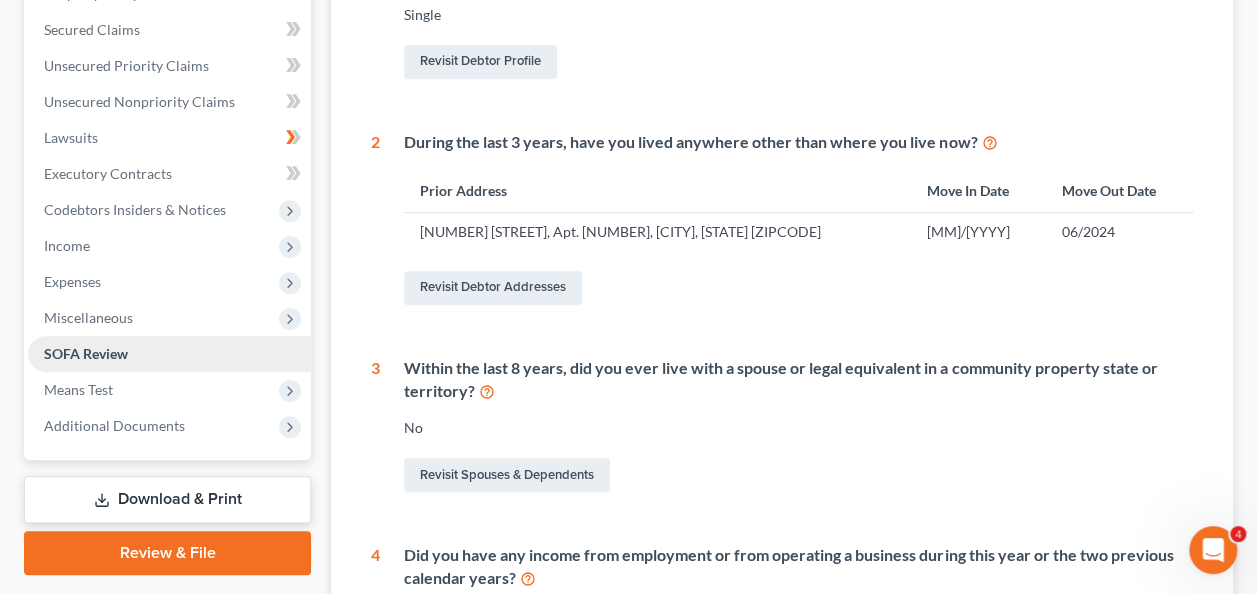 scroll, scrollTop: 0, scrollLeft: 0, axis: both 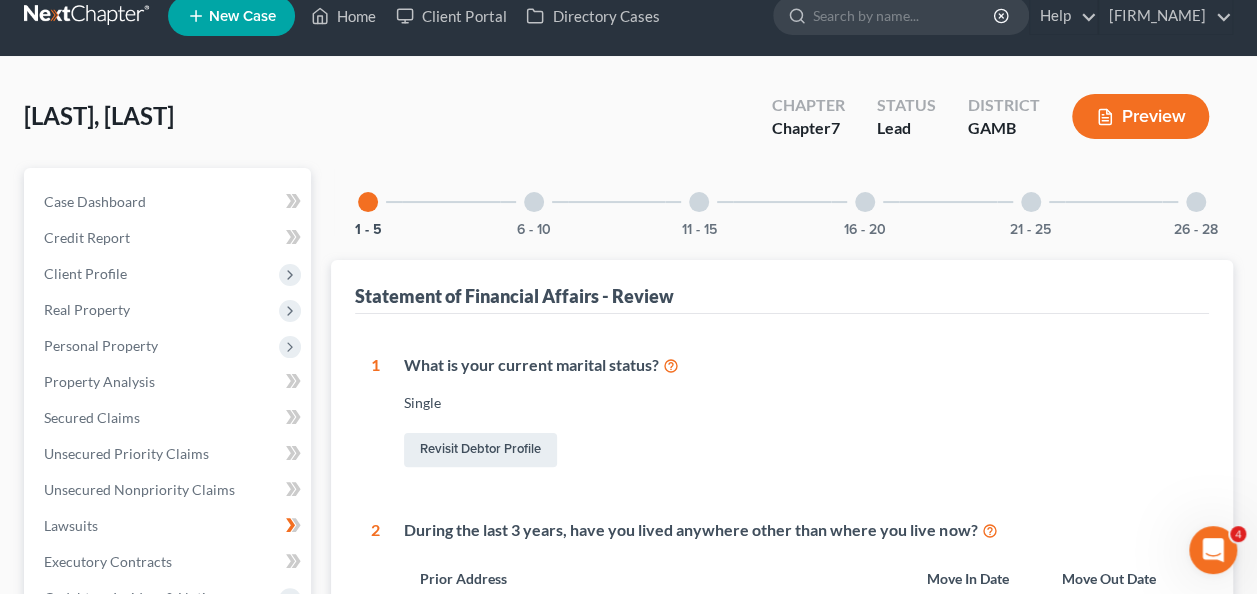 click at bounding box center [534, 202] 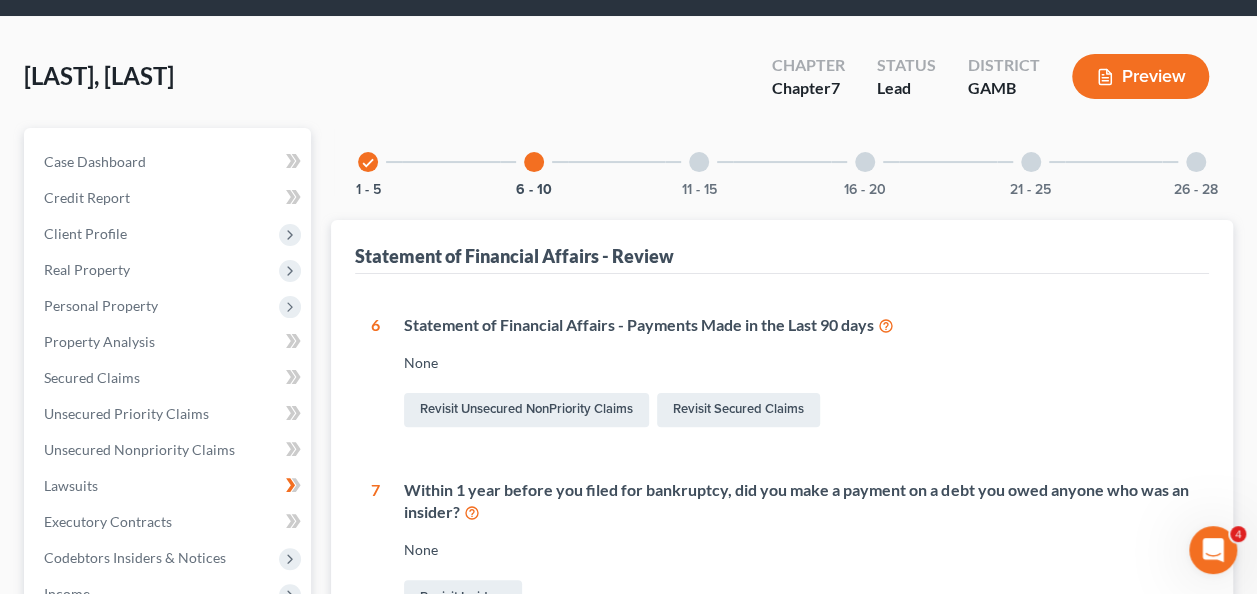 scroll, scrollTop: 183, scrollLeft: 0, axis: vertical 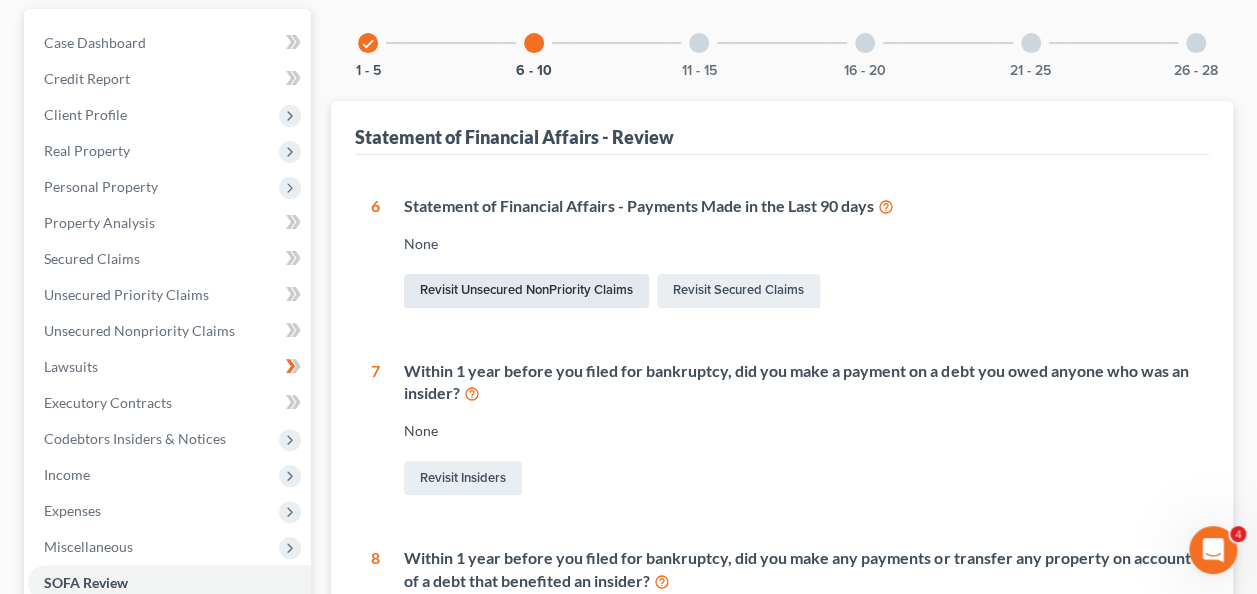click on "Revisit Unsecured NonPriority Claims" at bounding box center (526, 291) 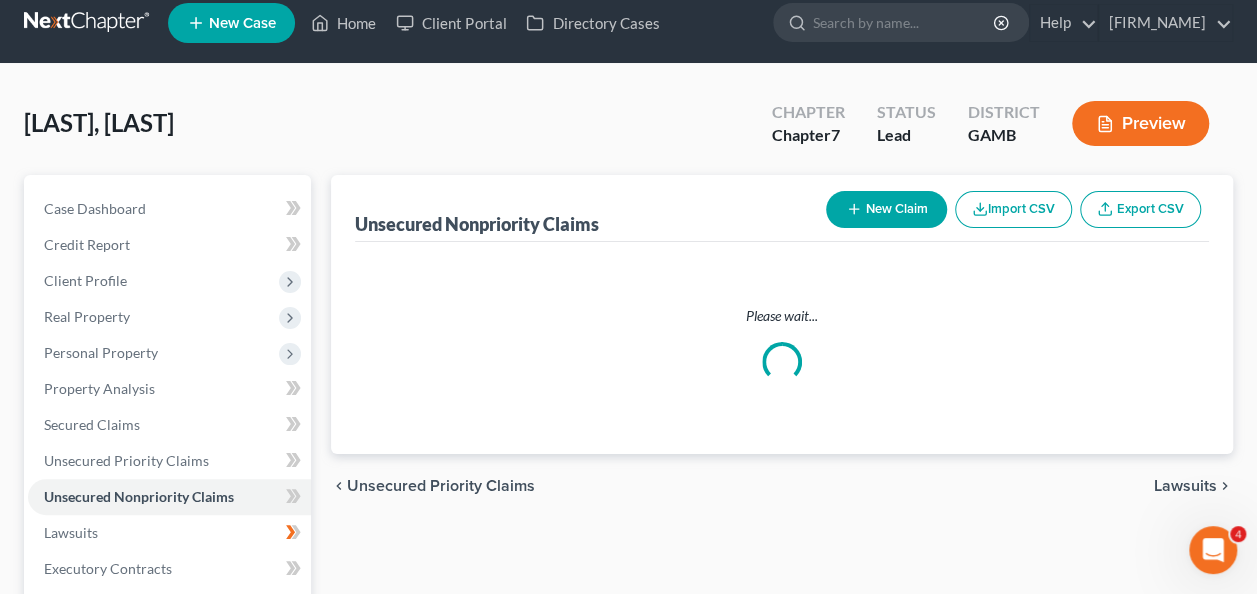 scroll, scrollTop: 0, scrollLeft: 0, axis: both 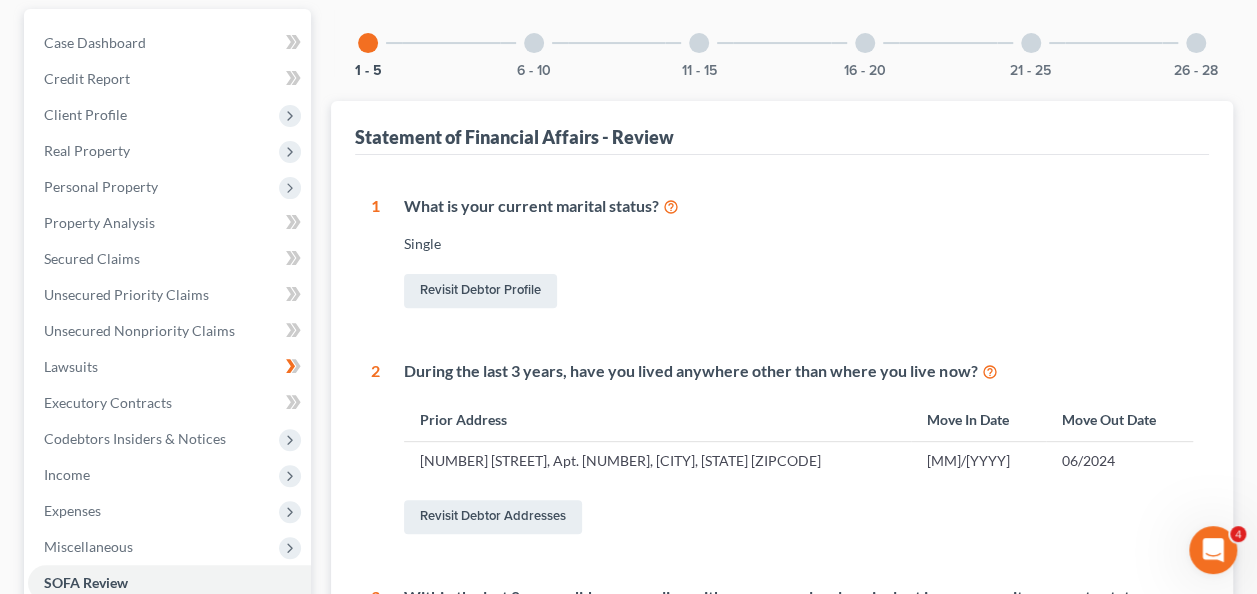 click at bounding box center (534, 43) 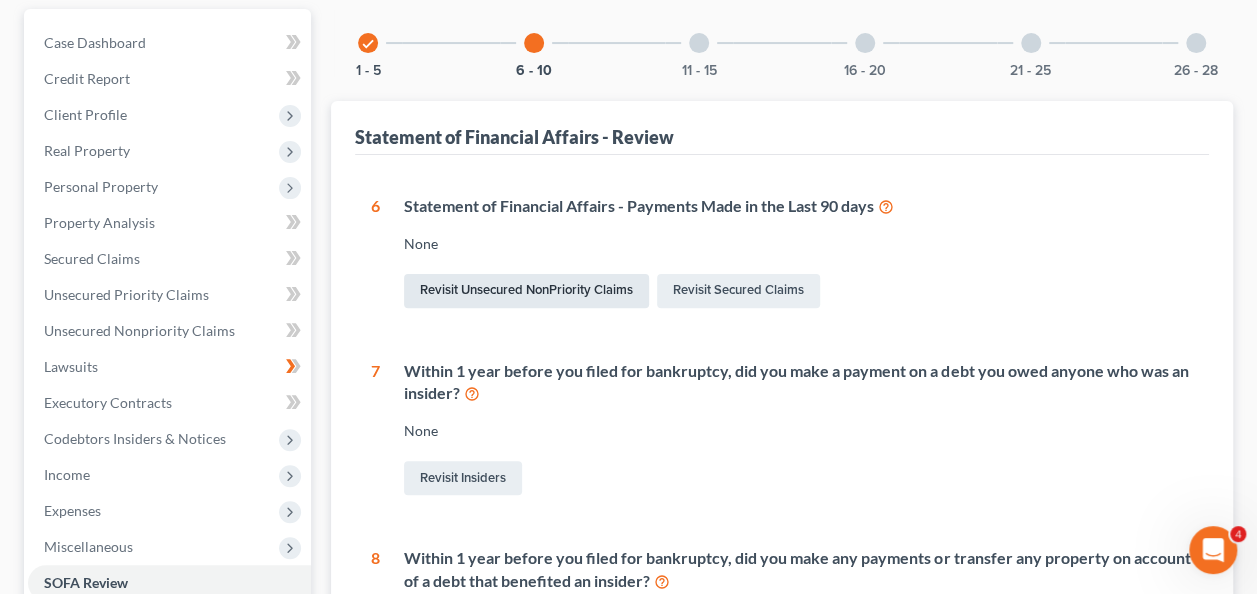 click on "Revisit Unsecured NonPriority Claims" at bounding box center (526, 291) 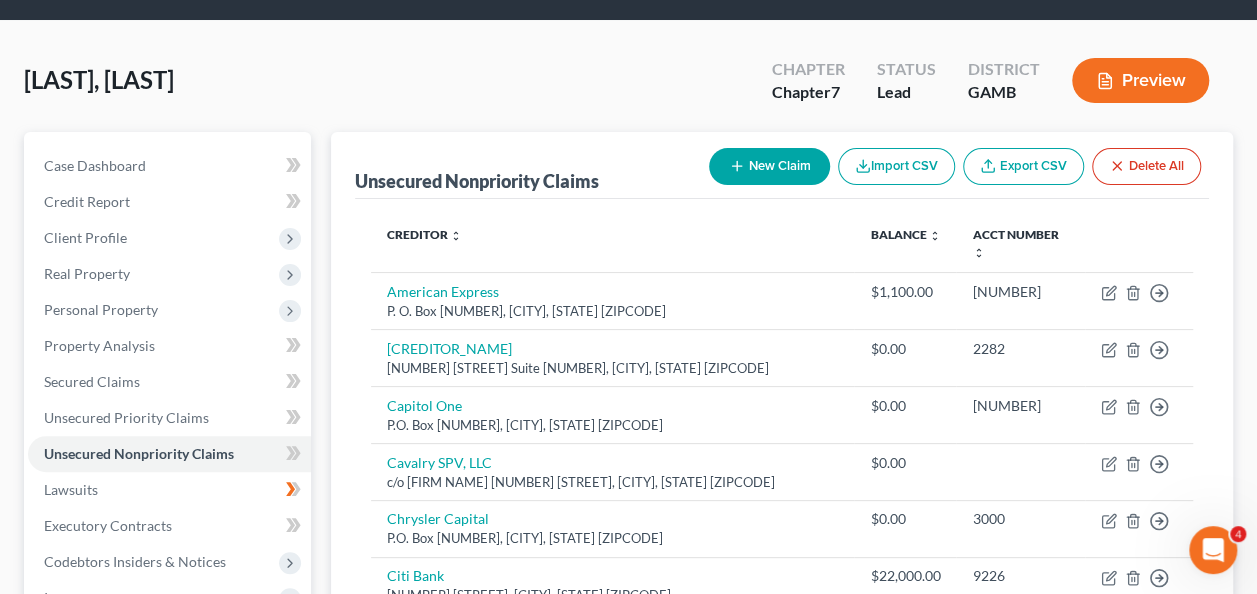 scroll, scrollTop: 0, scrollLeft: 0, axis: both 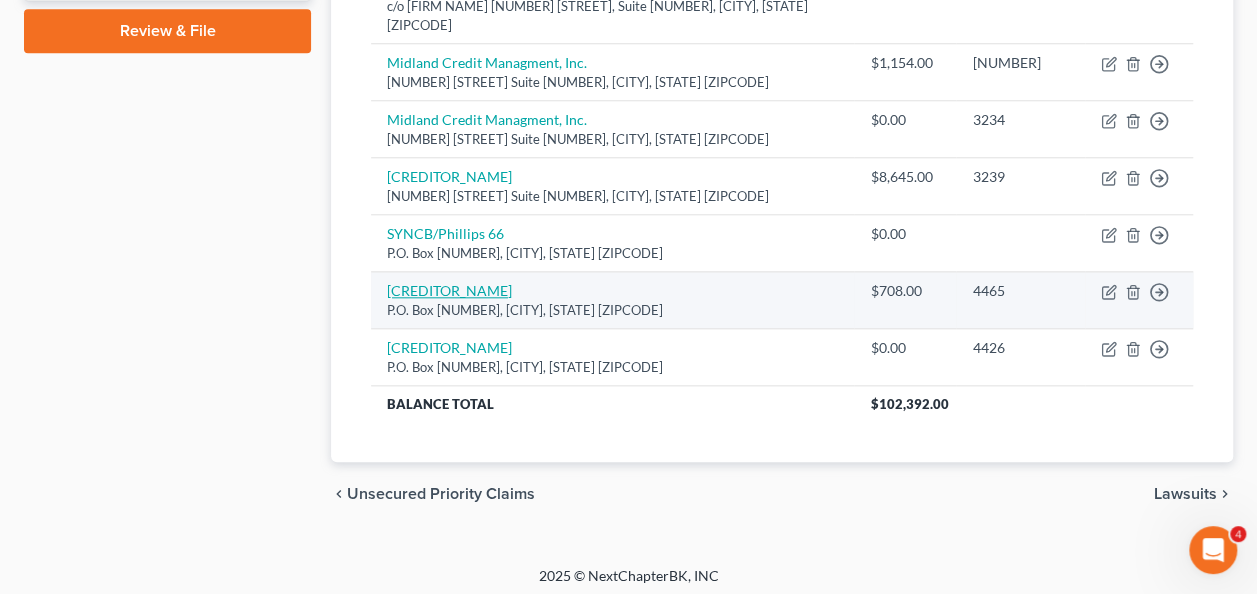 click on "[CREDITOR_NAME]" at bounding box center [449, 290] 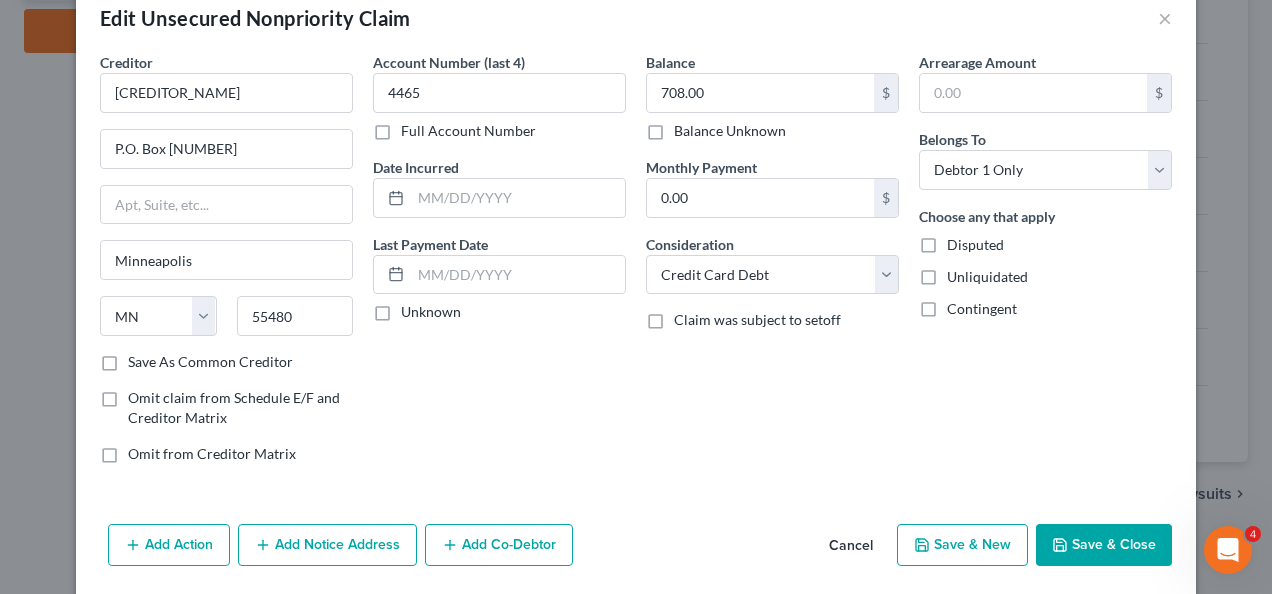 scroll, scrollTop: 106, scrollLeft: 0, axis: vertical 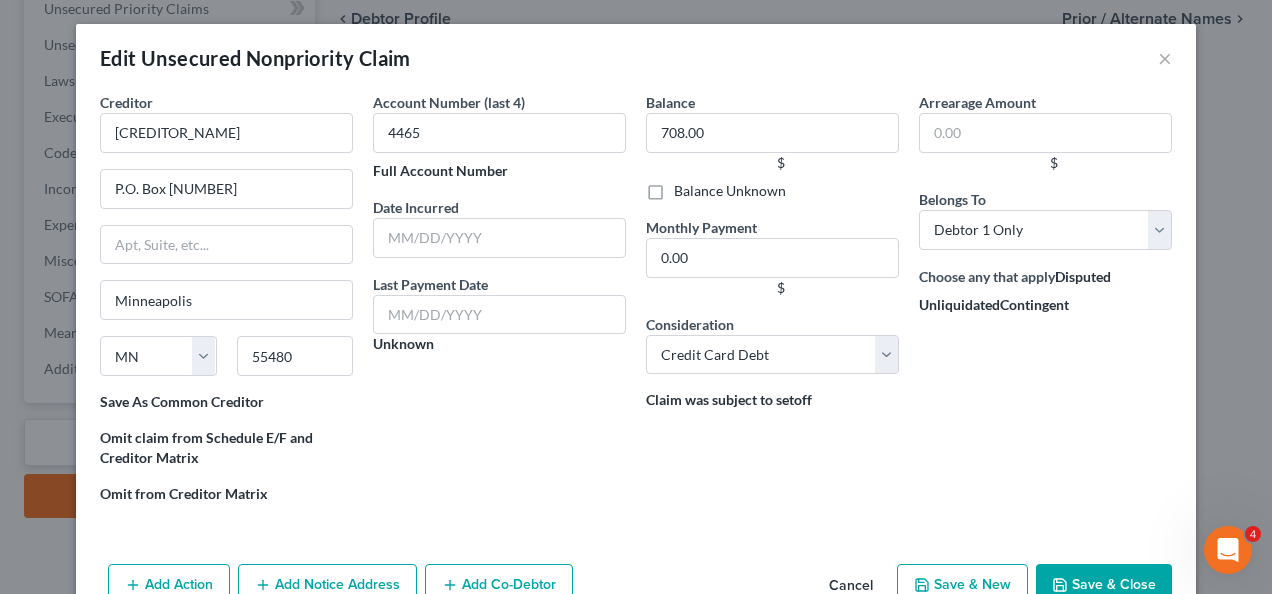 click on "Save & Close" at bounding box center (1104, 585) 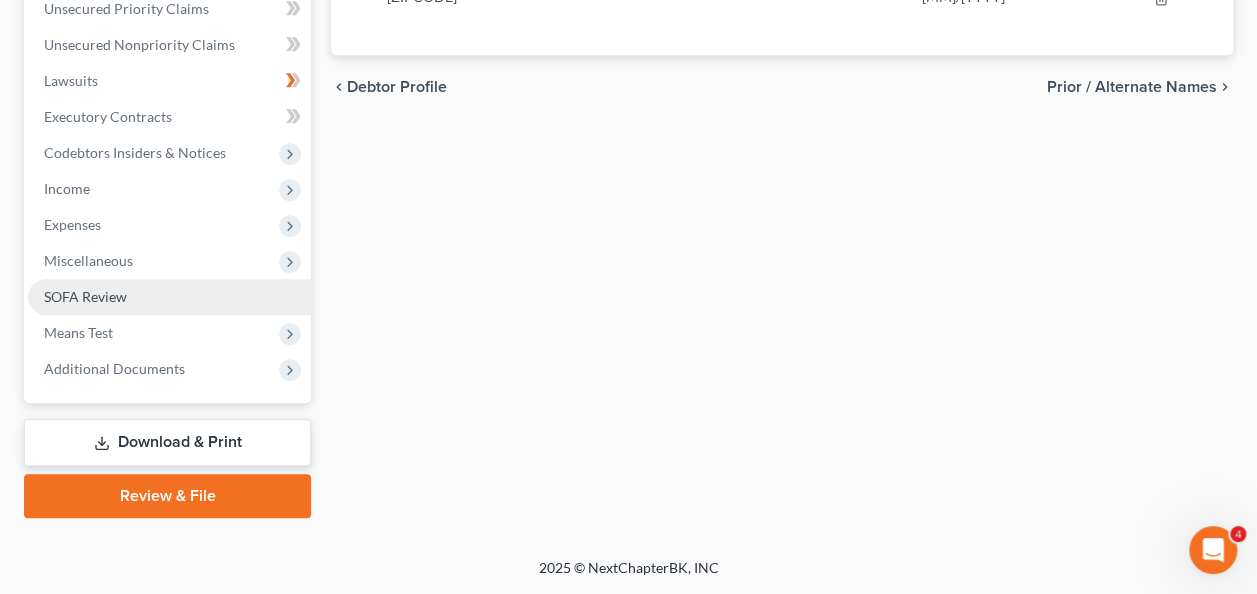 click on "SOFA Review" at bounding box center (85, 296) 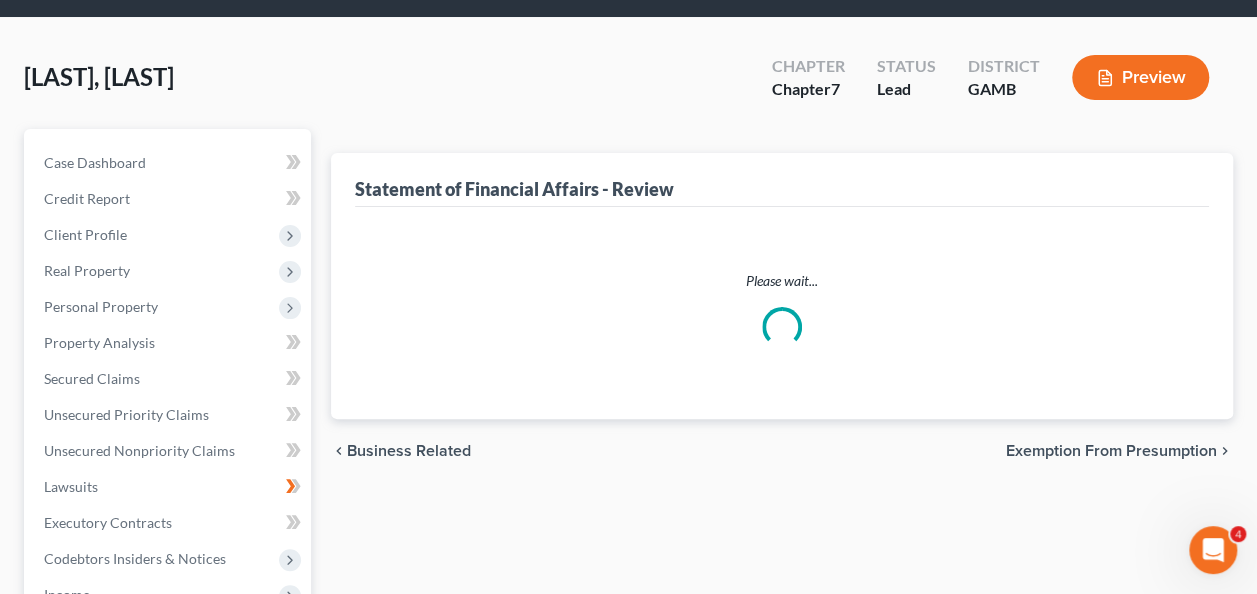 scroll, scrollTop: 0, scrollLeft: 0, axis: both 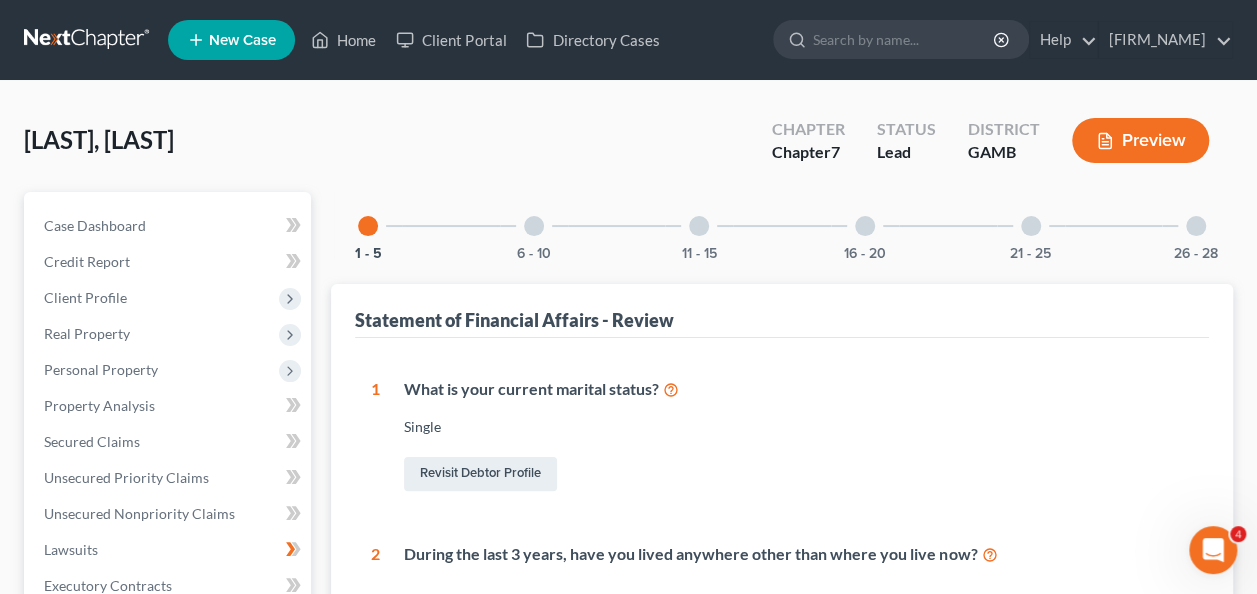 click at bounding box center [534, 226] 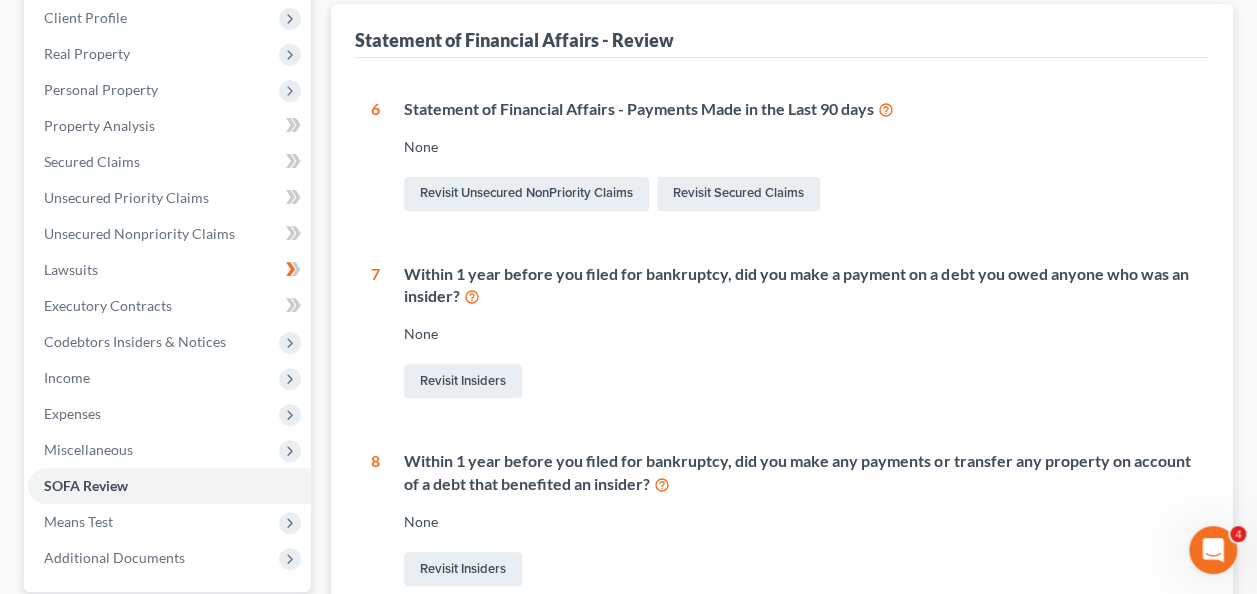 scroll, scrollTop: 452, scrollLeft: 0, axis: vertical 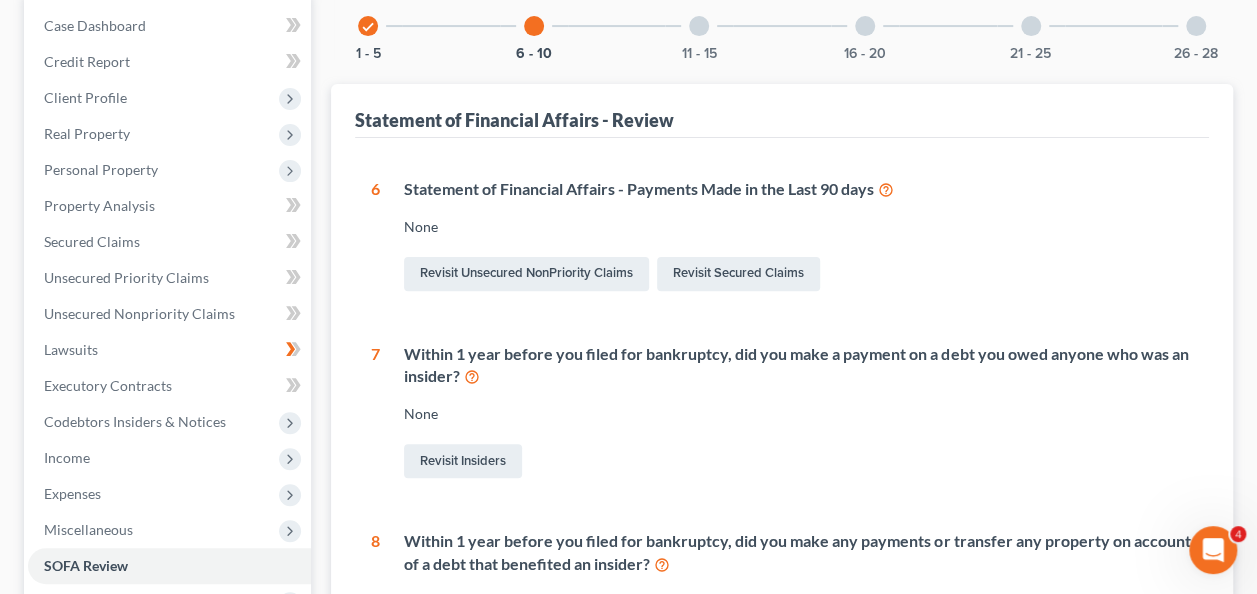 click at bounding box center [699, 26] 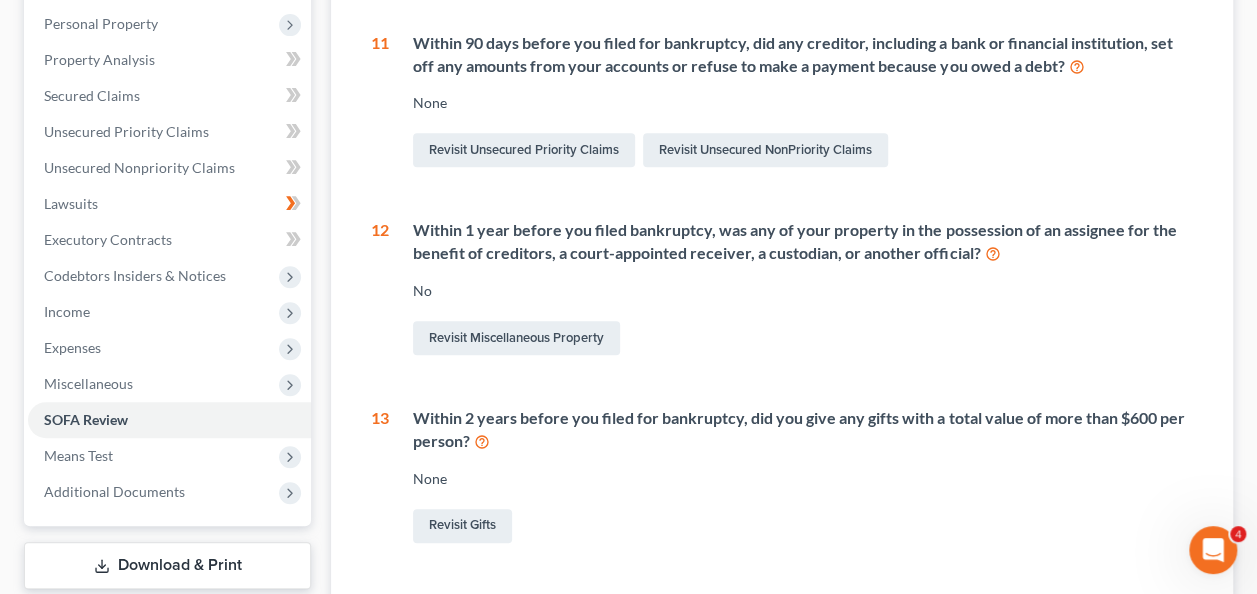 scroll, scrollTop: 412, scrollLeft: 0, axis: vertical 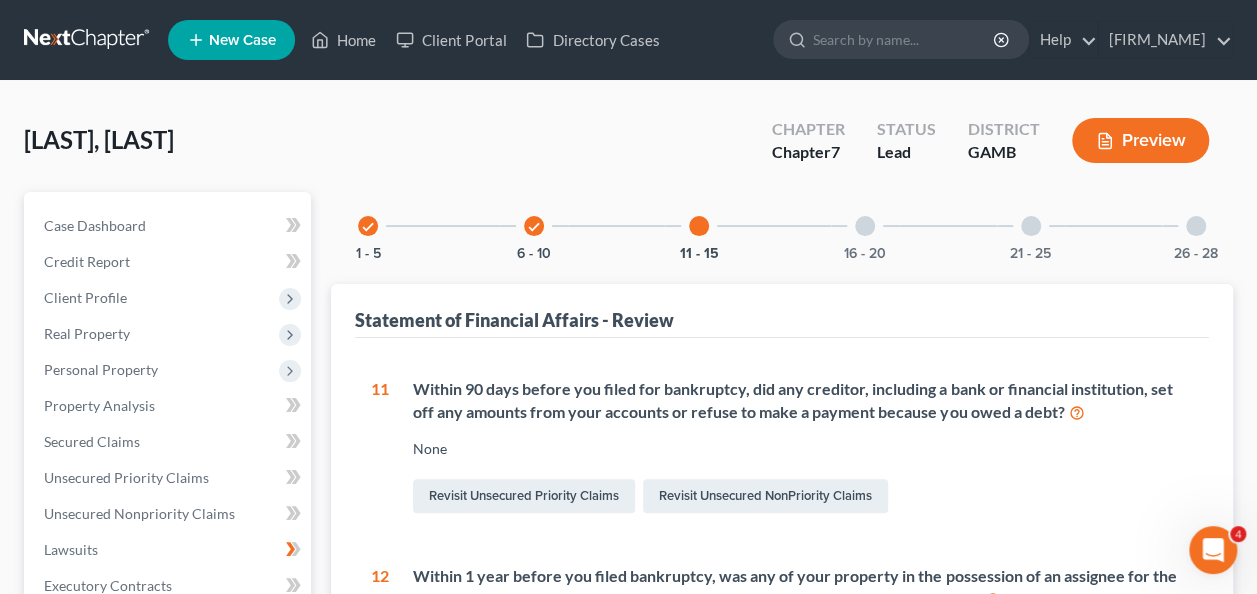 click at bounding box center [865, 226] 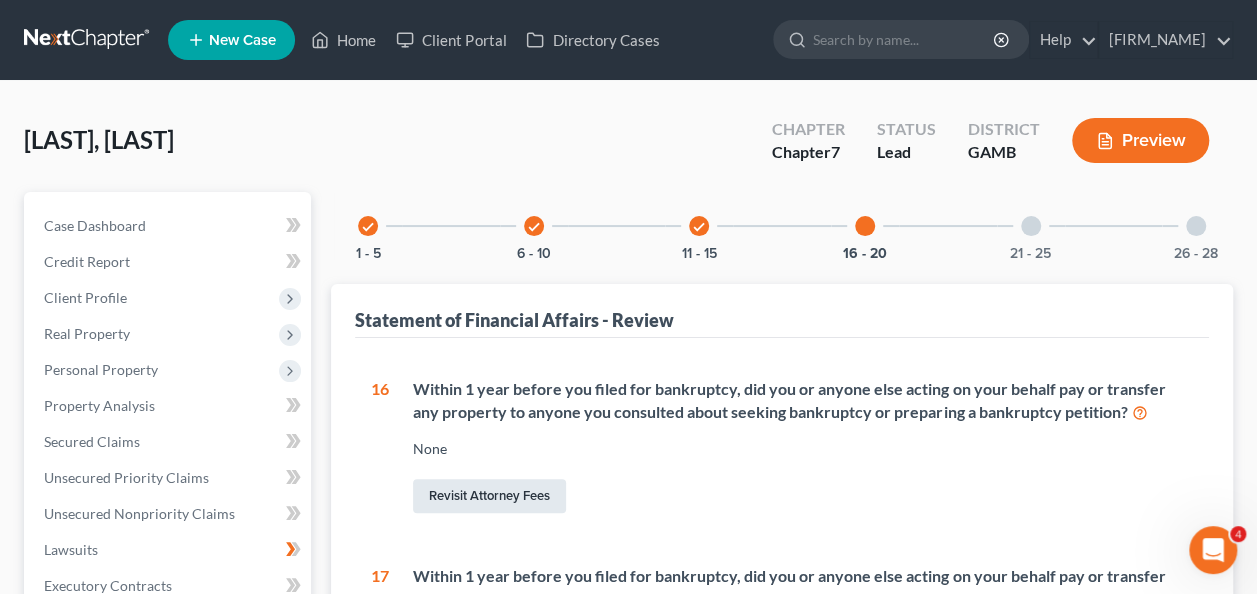 click on "Revisit Attorney Fees" at bounding box center (489, 496) 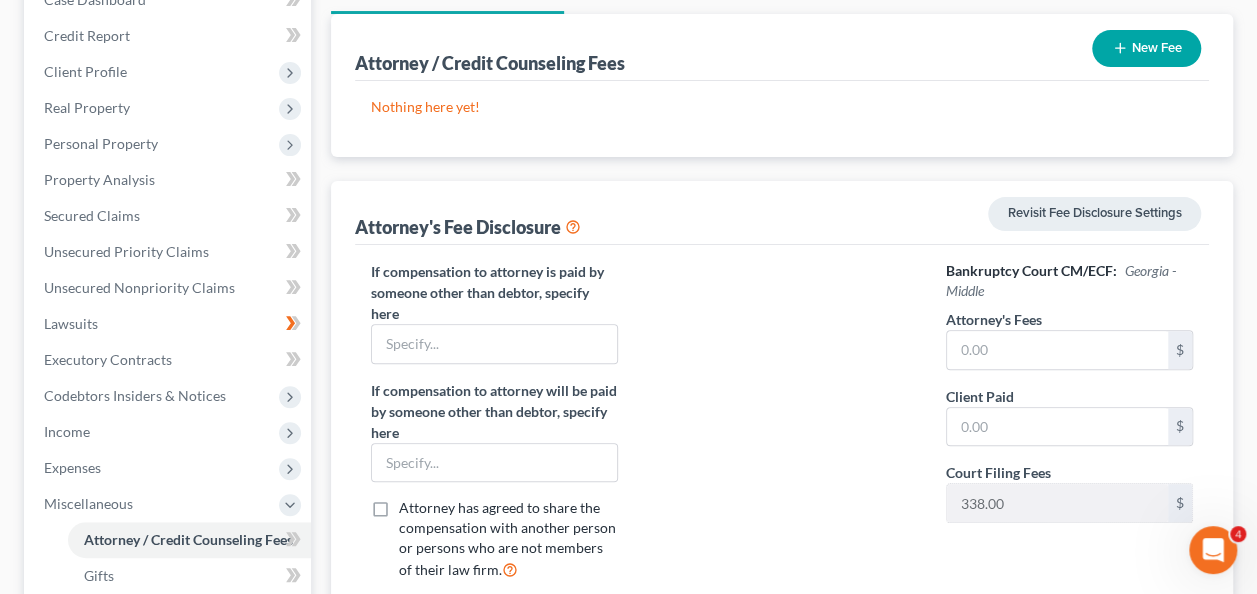 scroll, scrollTop: 240, scrollLeft: 0, axis: vertical 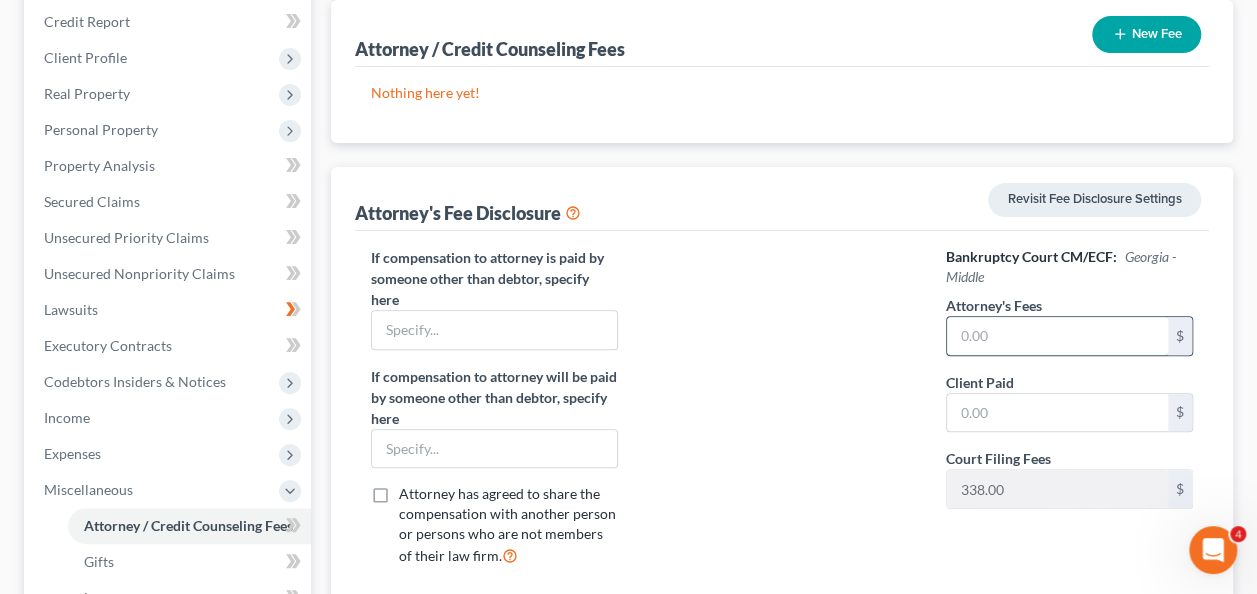 click at bounding box center [1057, 336] 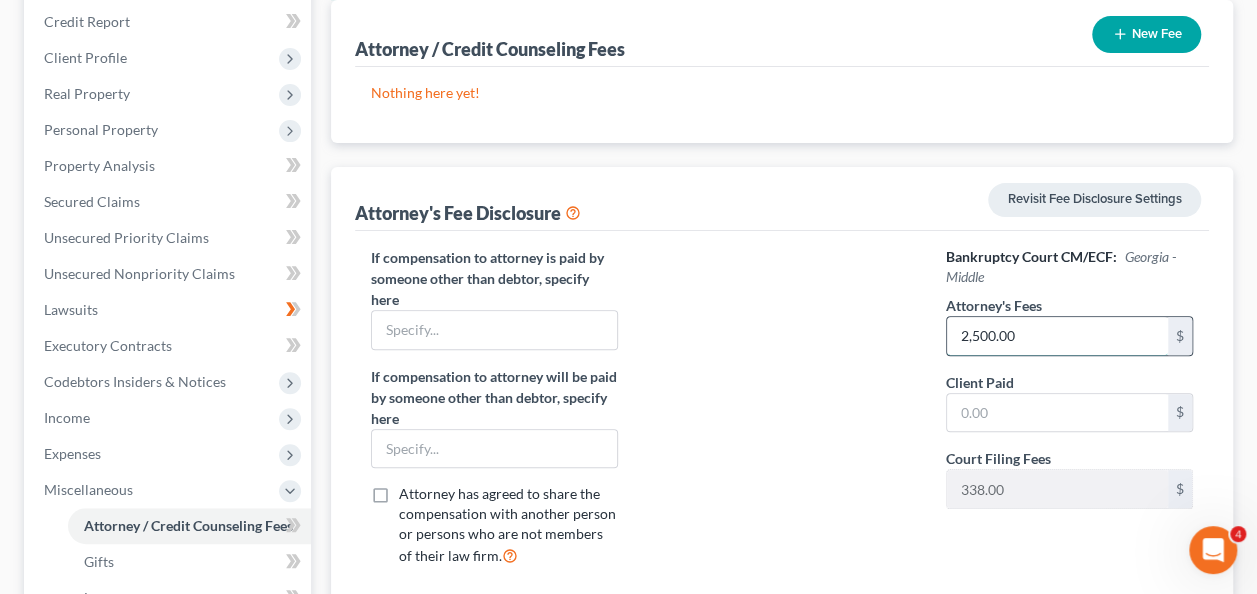 type on "2,500.00" 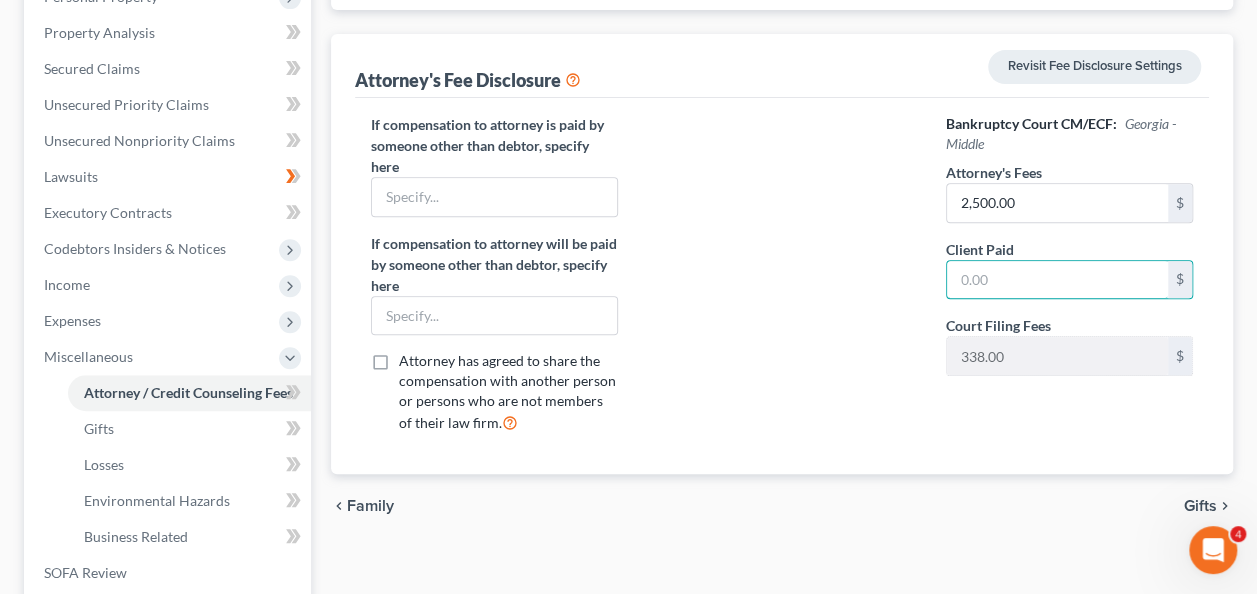 scroll, scrollTop: 426, scrollLeft: 0, axis: vertical 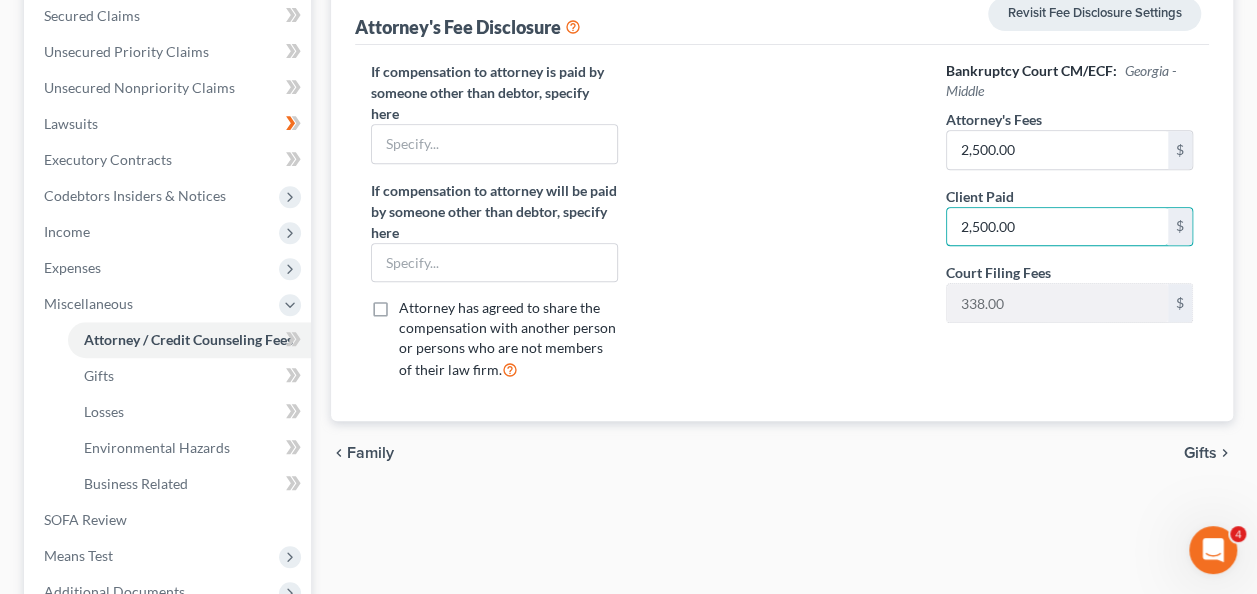 type on "2,500.00" 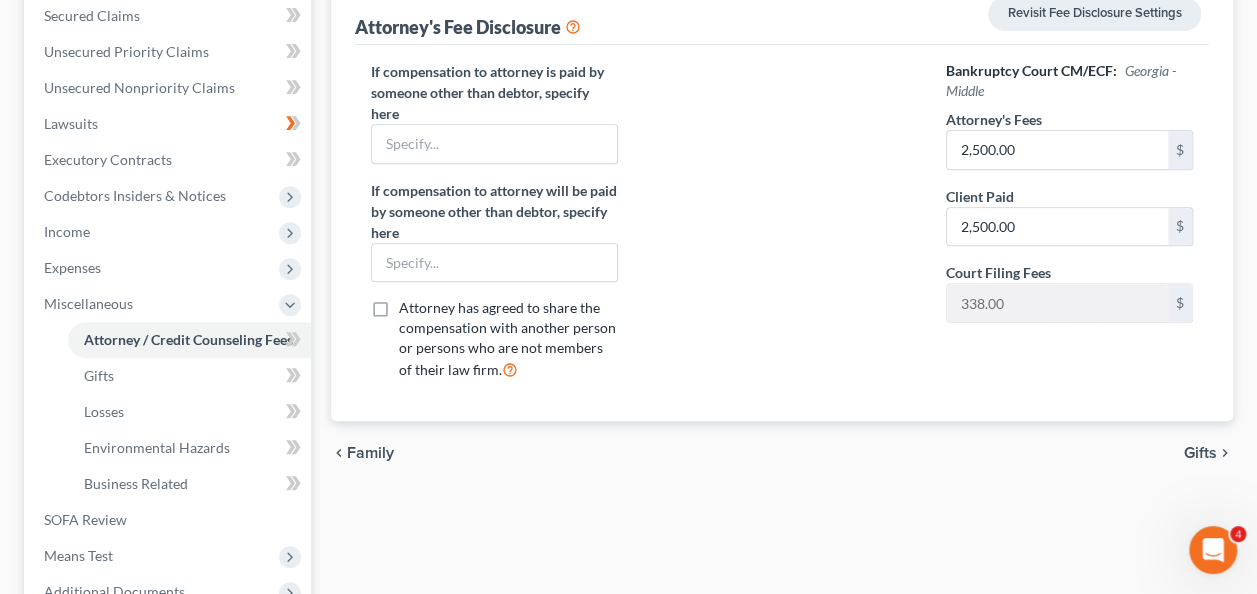 type 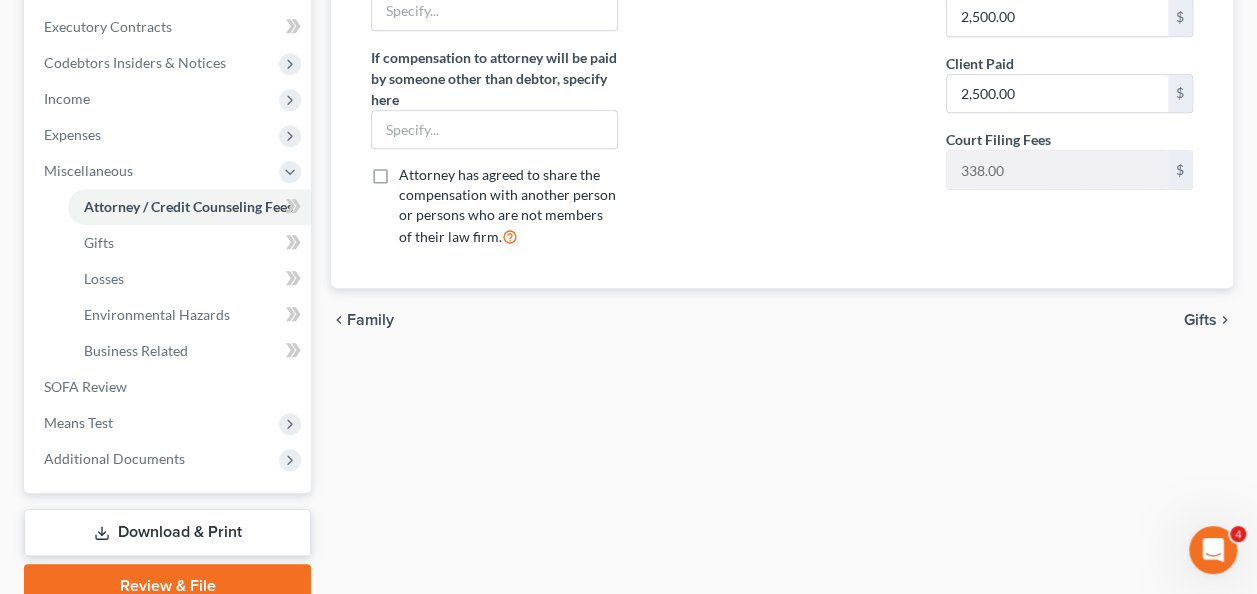 scroll, scrollTop: 682, scrollLeft: 0, axis: vertical 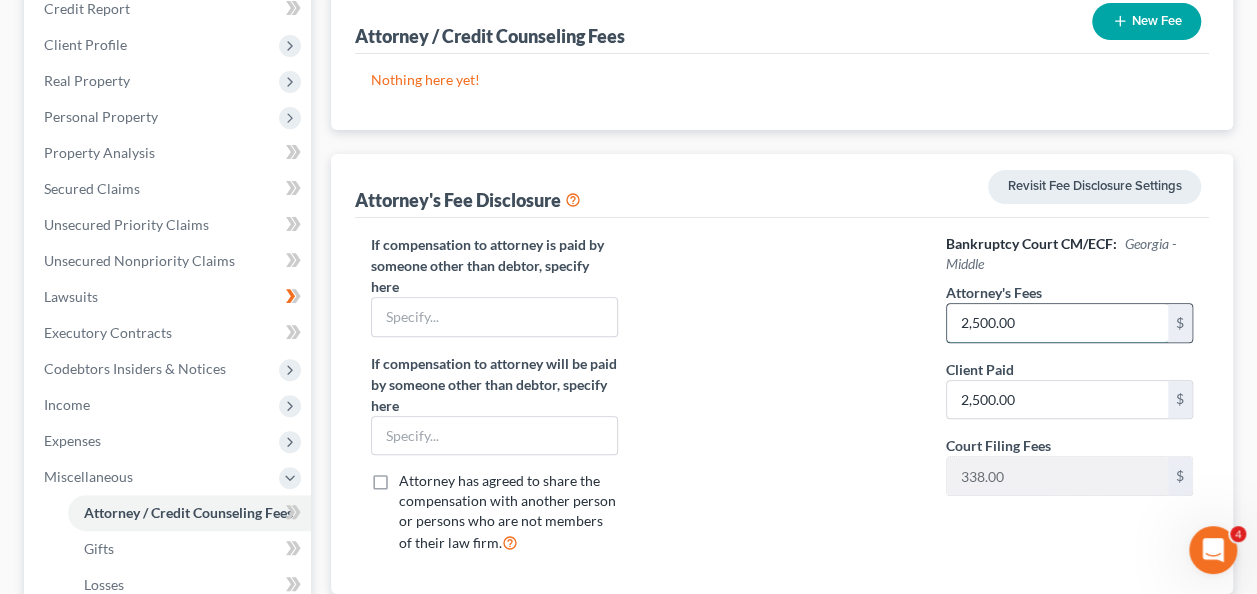 click on "2,500.00" at bounding box center (1057, 323) 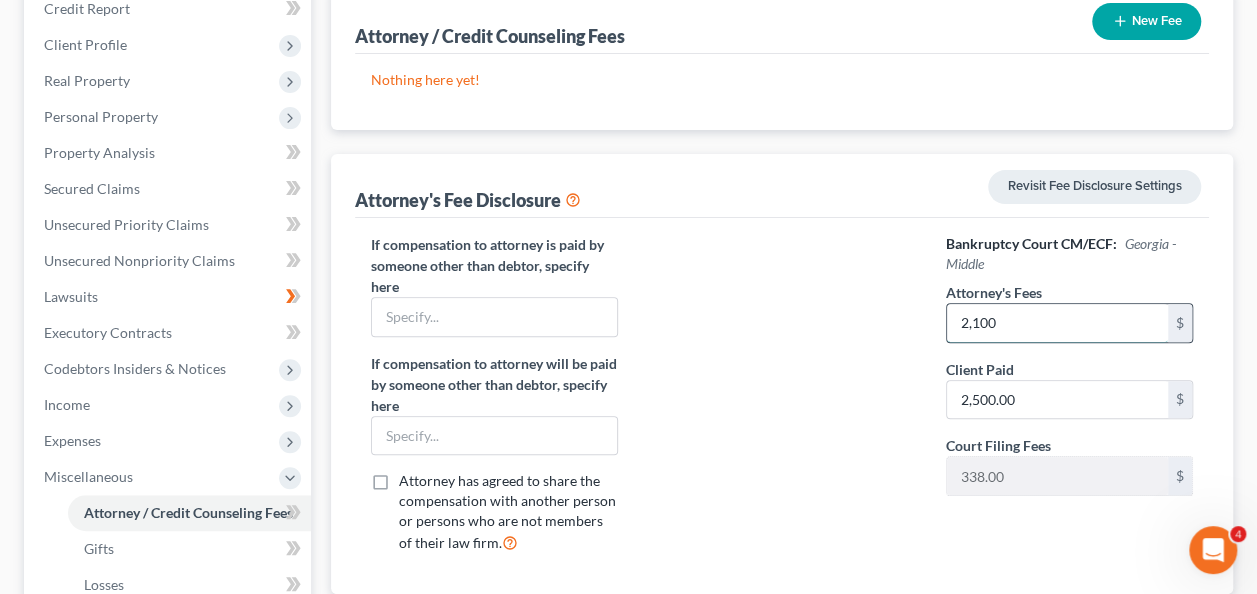 type on "2,100" 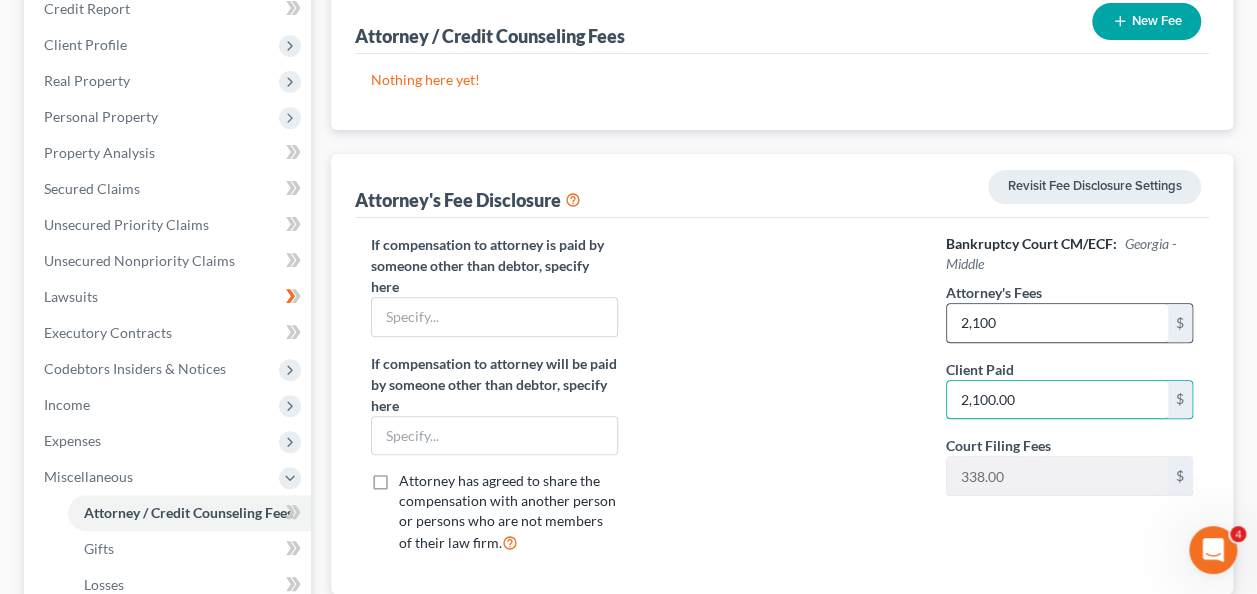 type on "2,100.00" 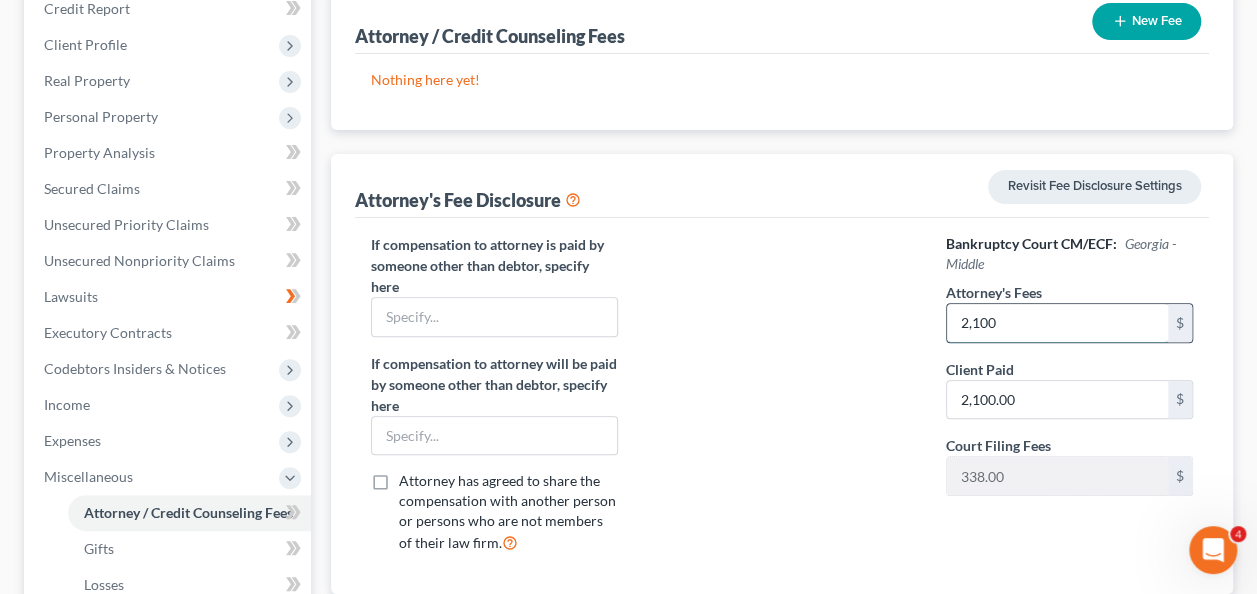 click on "2,100" at bounding box center [1057, 323] 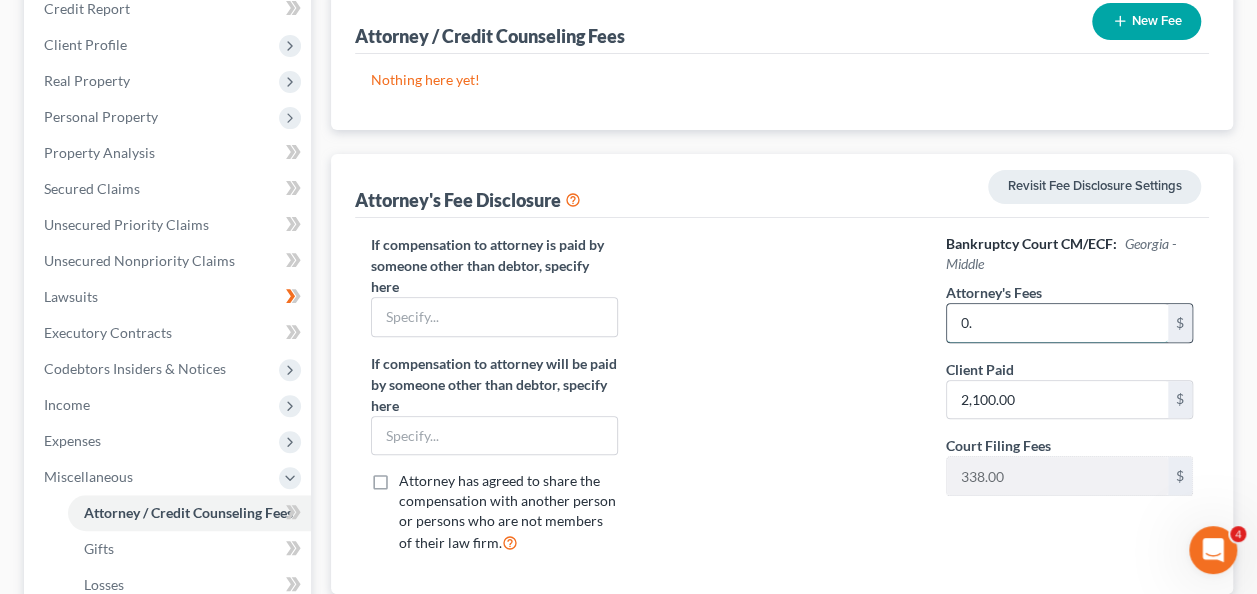 type on "0" 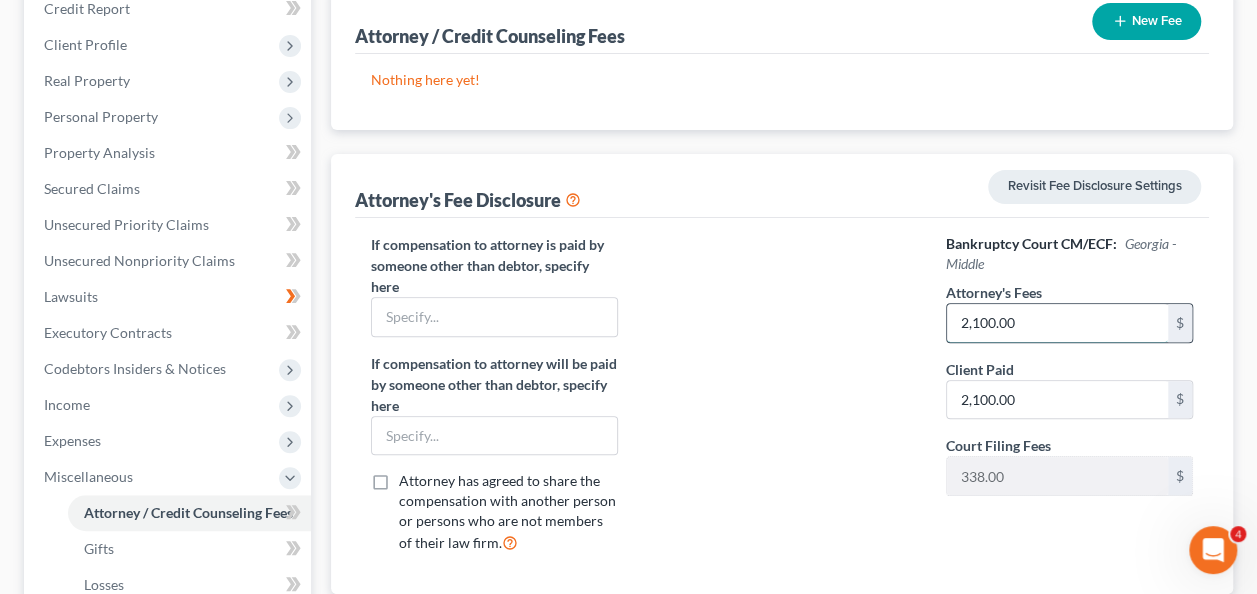 type on "2,100.00" 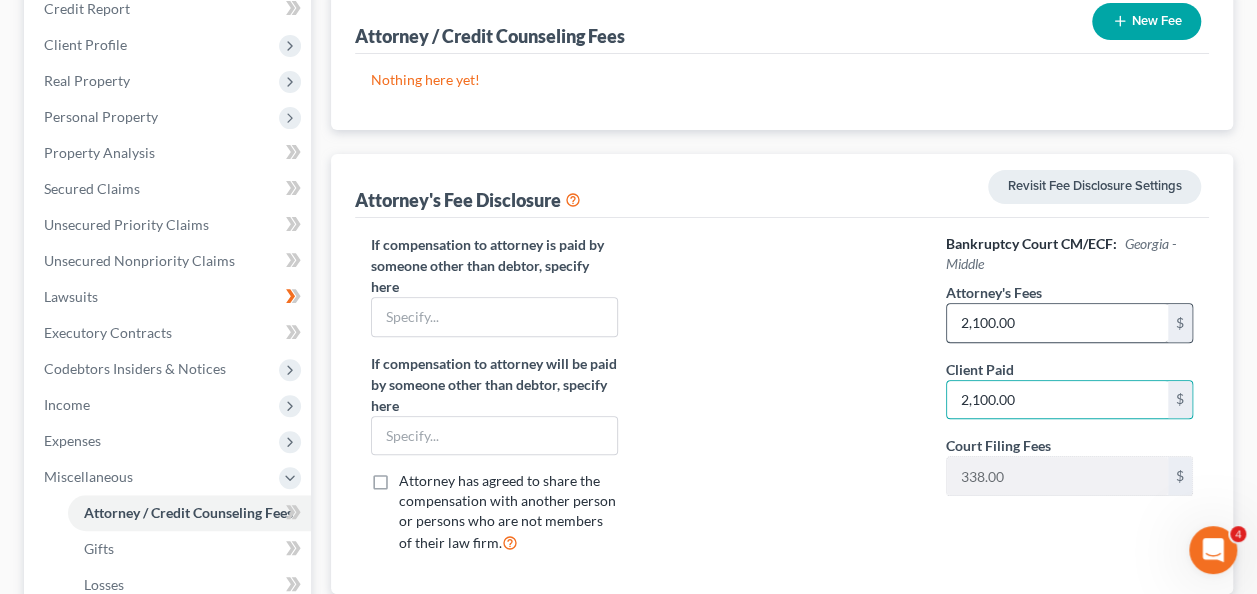 scroll, scrollTop: 614, scrollLeft: 0, axis: vertical 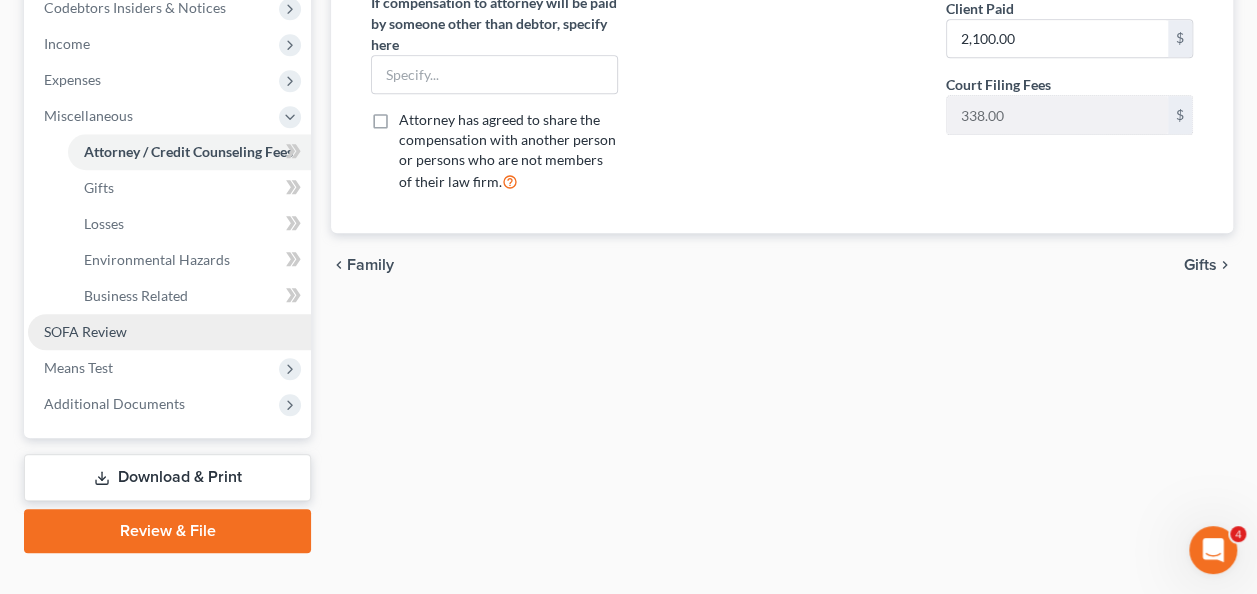 click on "SOFA Review" at bounding box center (85, 331) 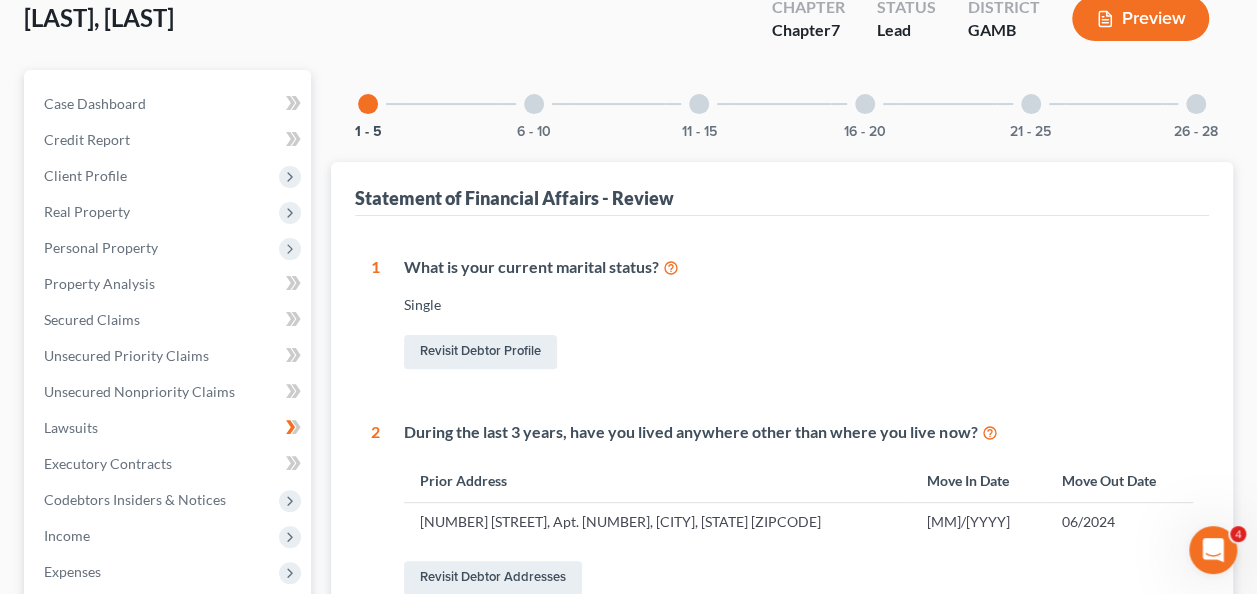 scroll, scrollTop: 0, scrollLeft: 0, axis: both 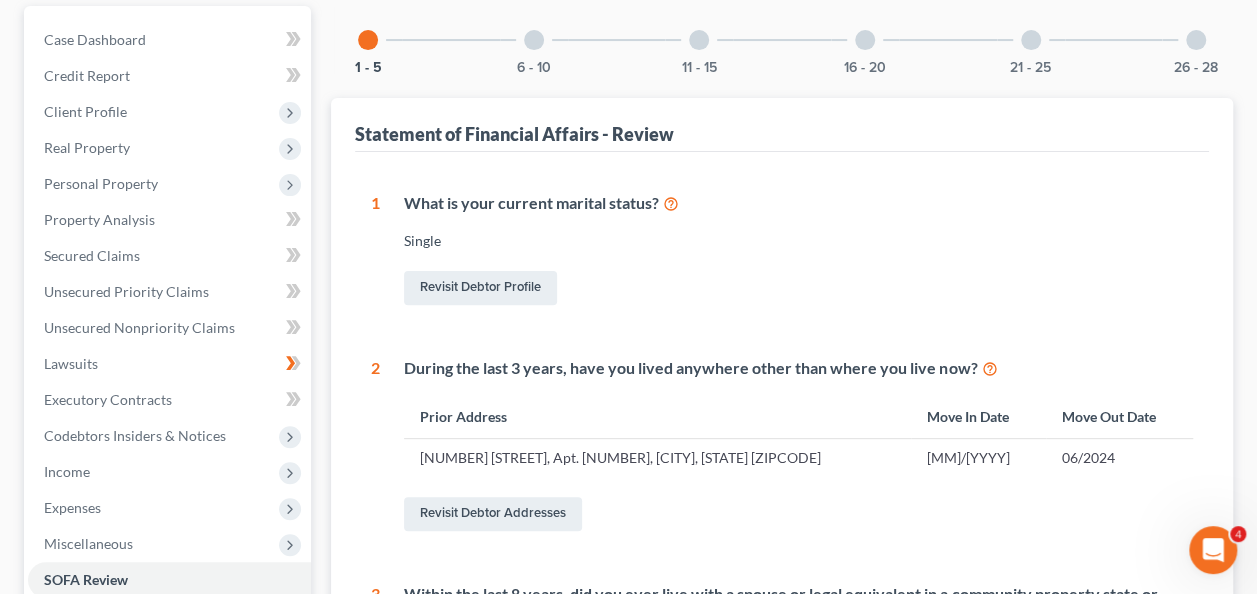 click at bounding box center [534, 40] 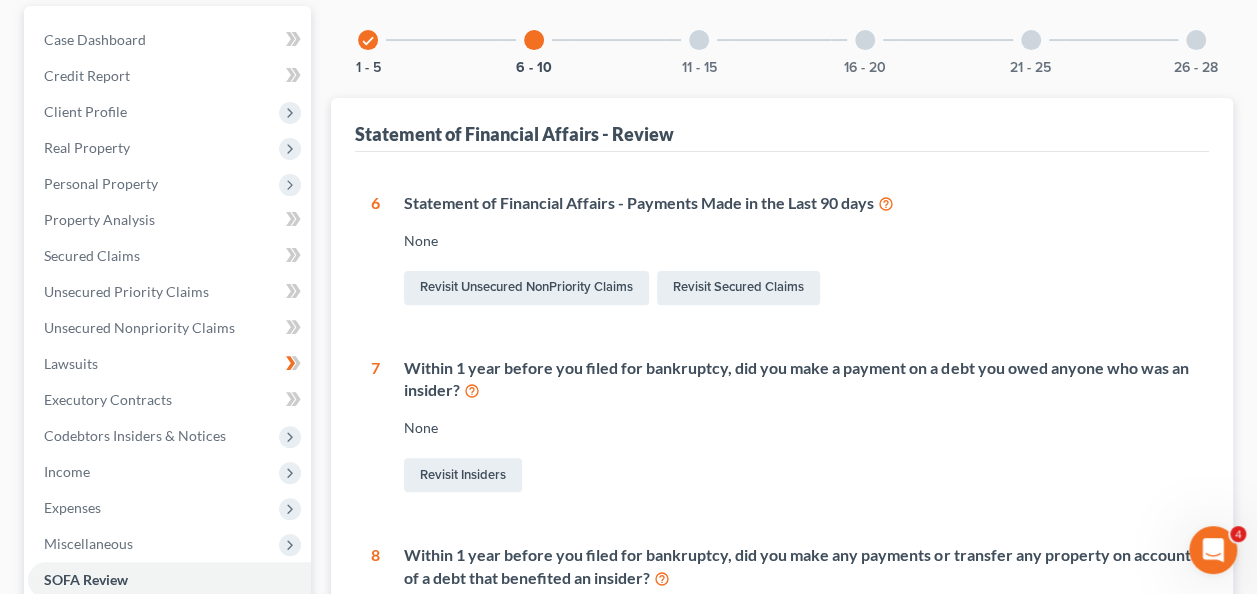 click at bounding box center (699, 40) 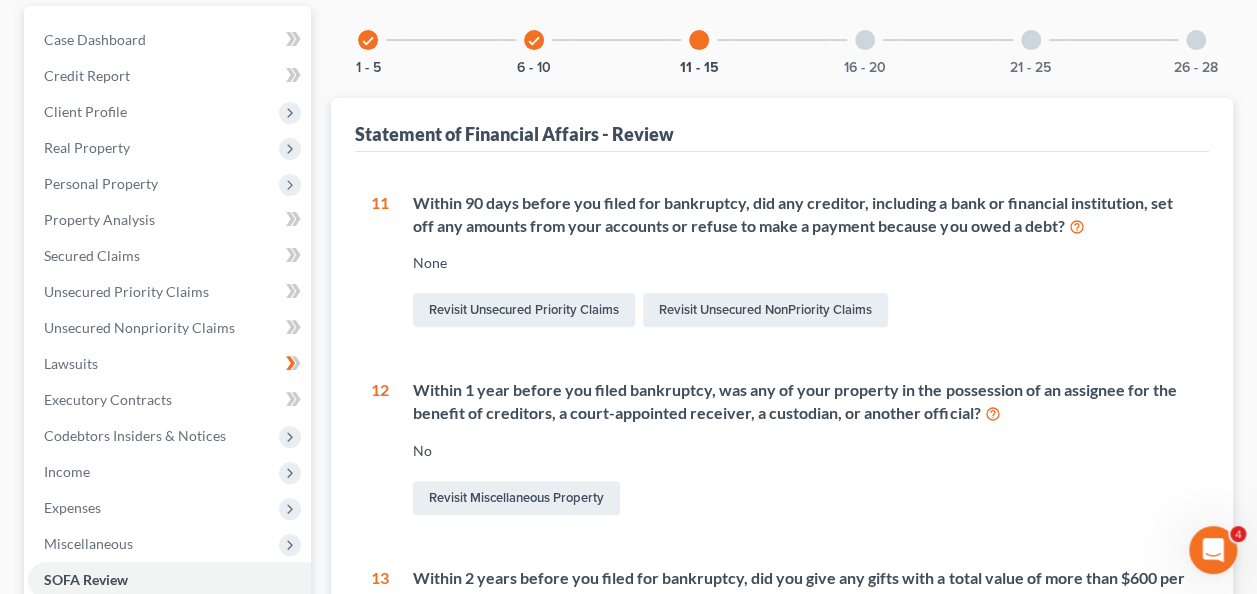 click on "check" at bounding box center [534, 40] 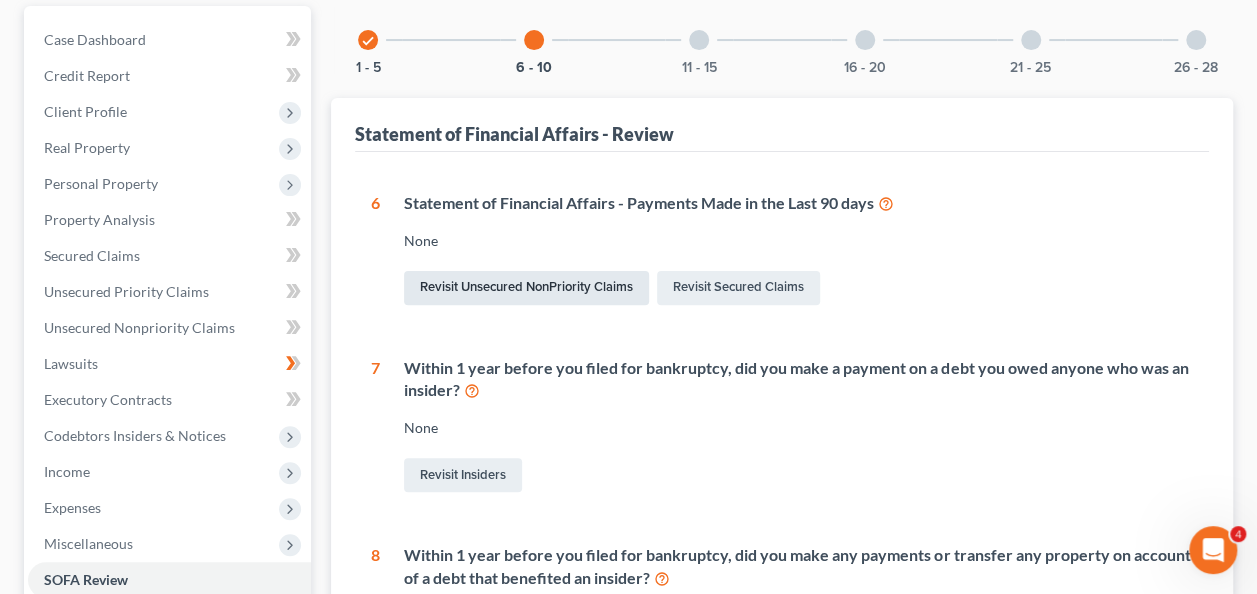 click on "Revisit Unsecured NonPriority Claims" at bounding box center [526, 288] 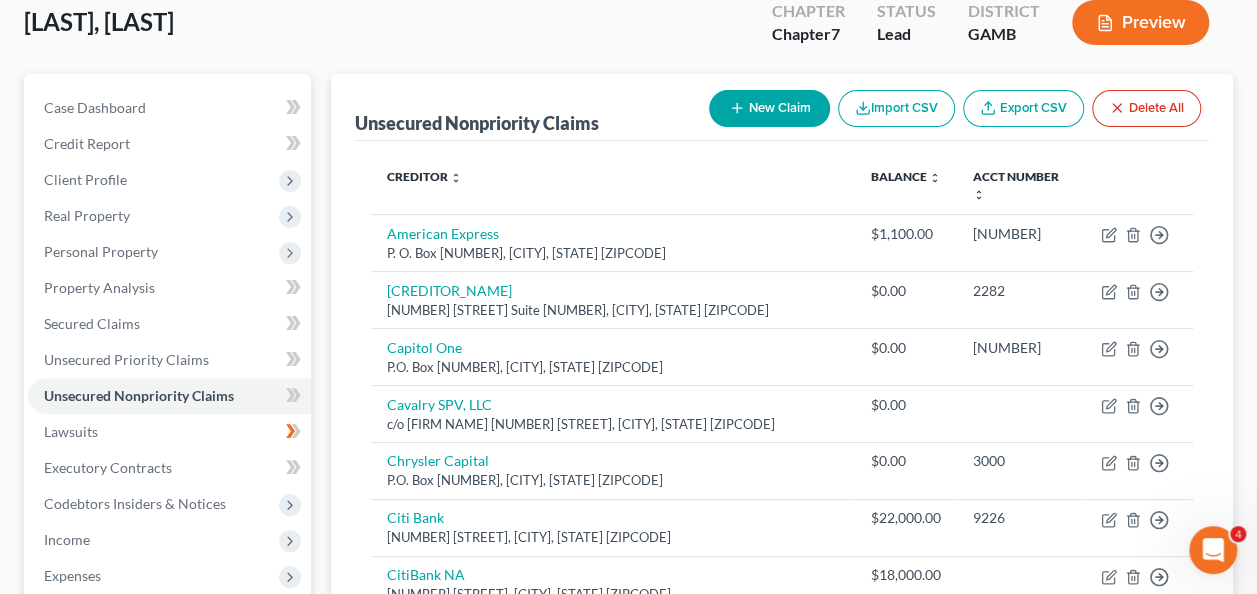 scroll, scrollTop: 0, scrollLeft: 0, axis: both 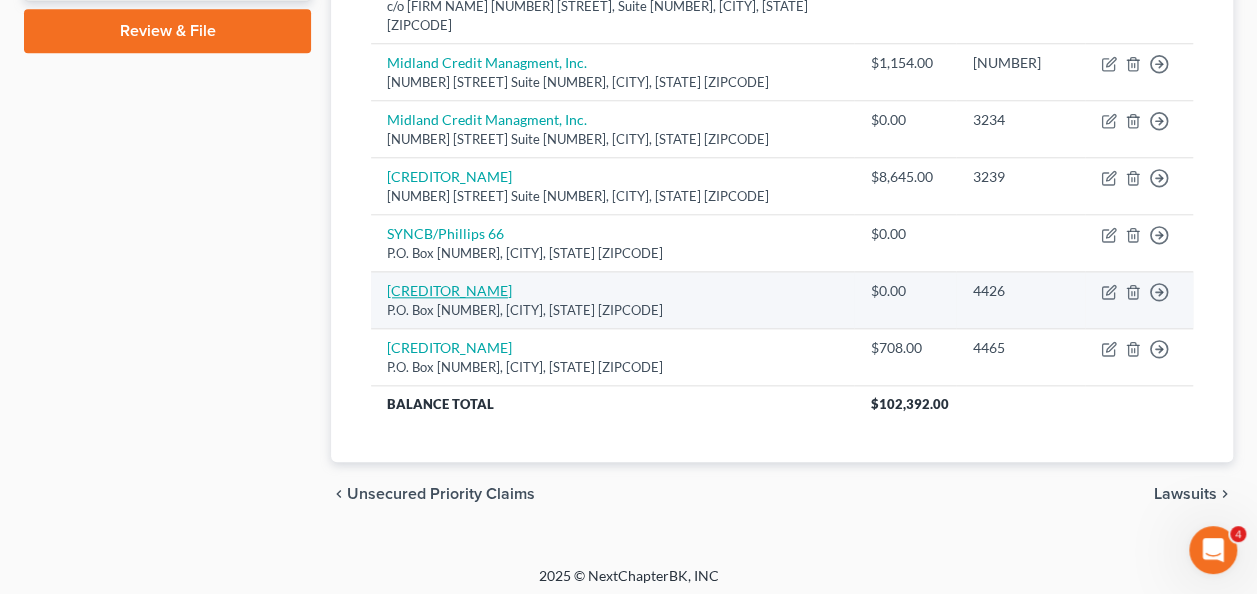click on "[CREDITOR_NAME]" at bounding box center [449, 290] 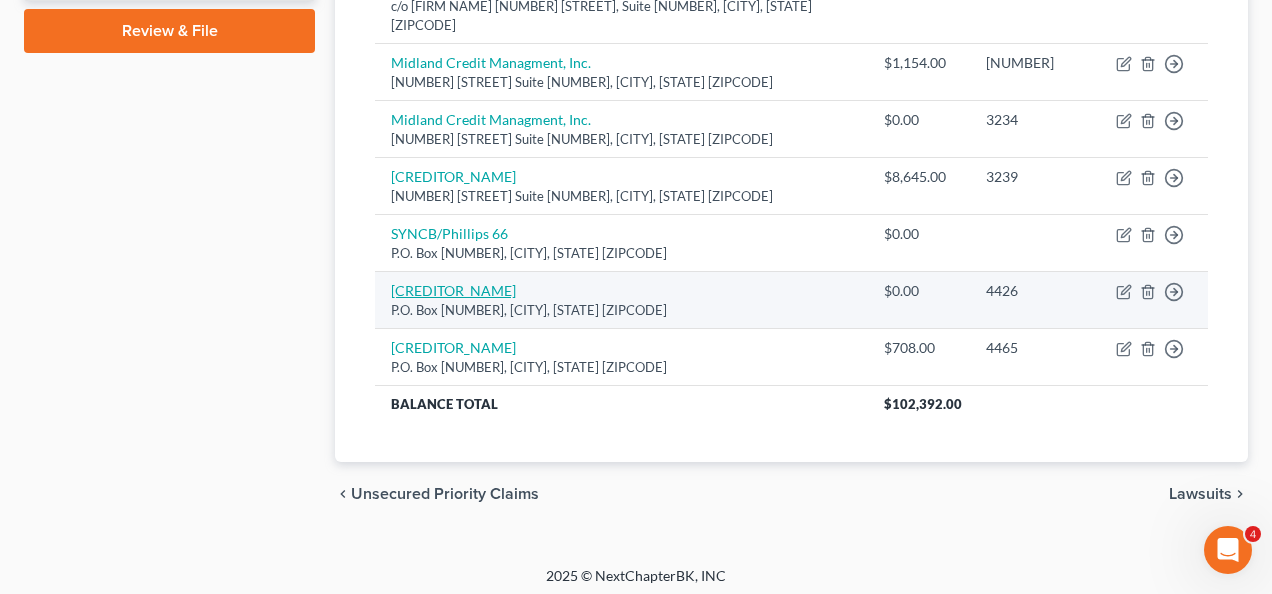 select on "24" 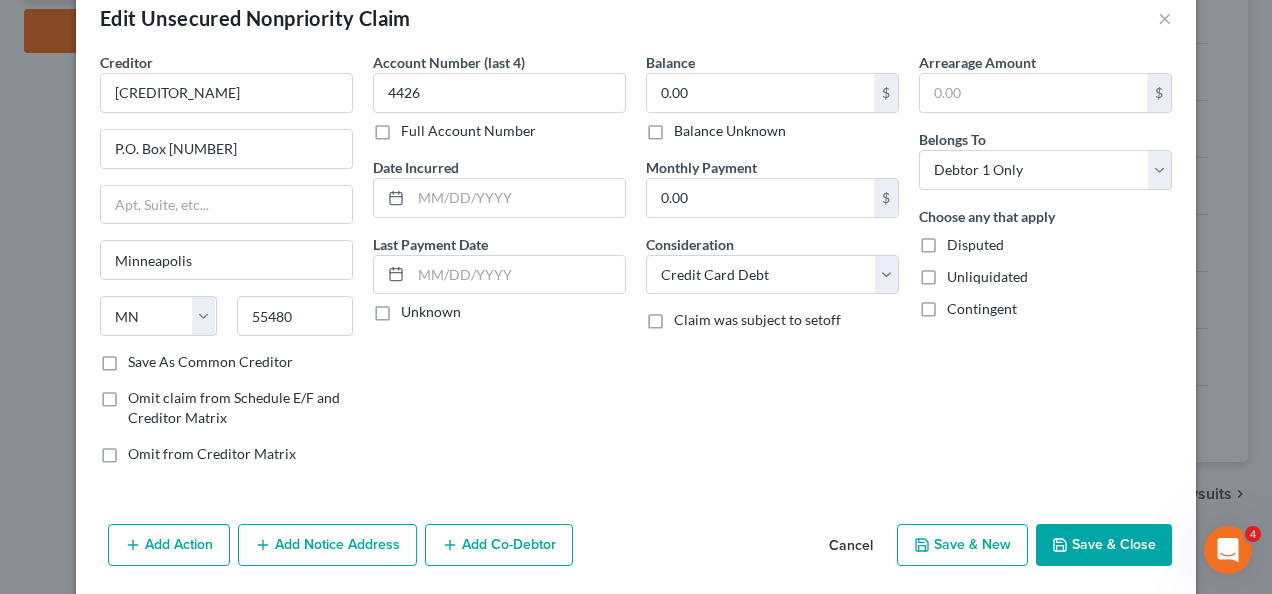 scroll, scrollTop: 106, scrollLeft: 0, axis: vertical 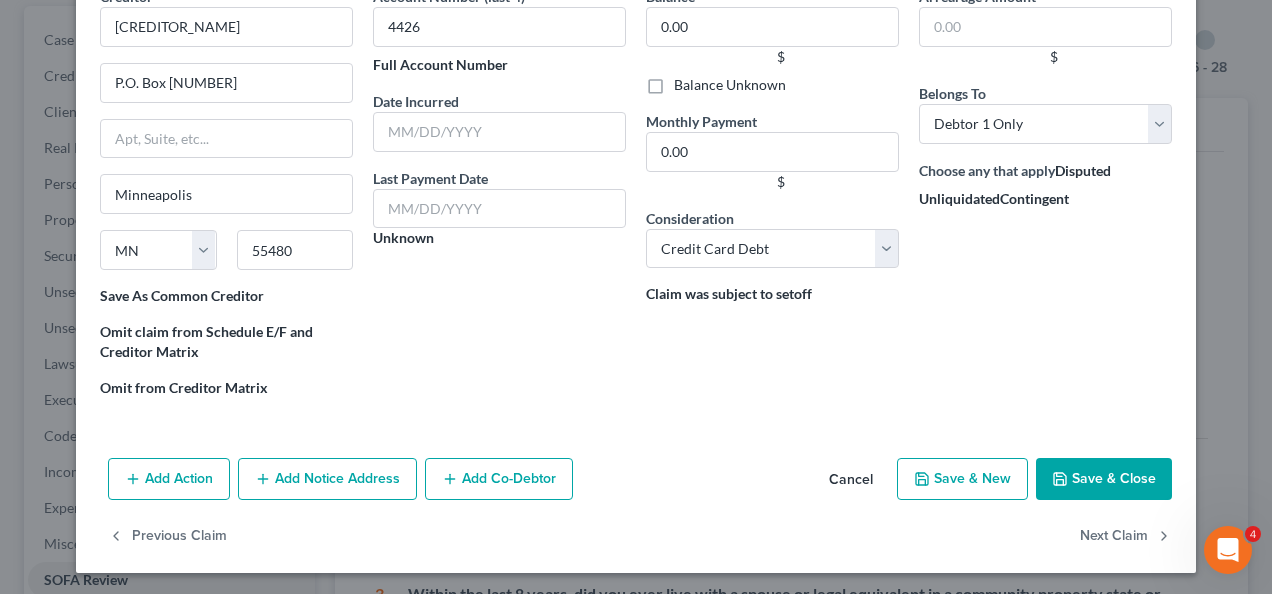 click on "Save & Close" at bounding box center [1104, 479] 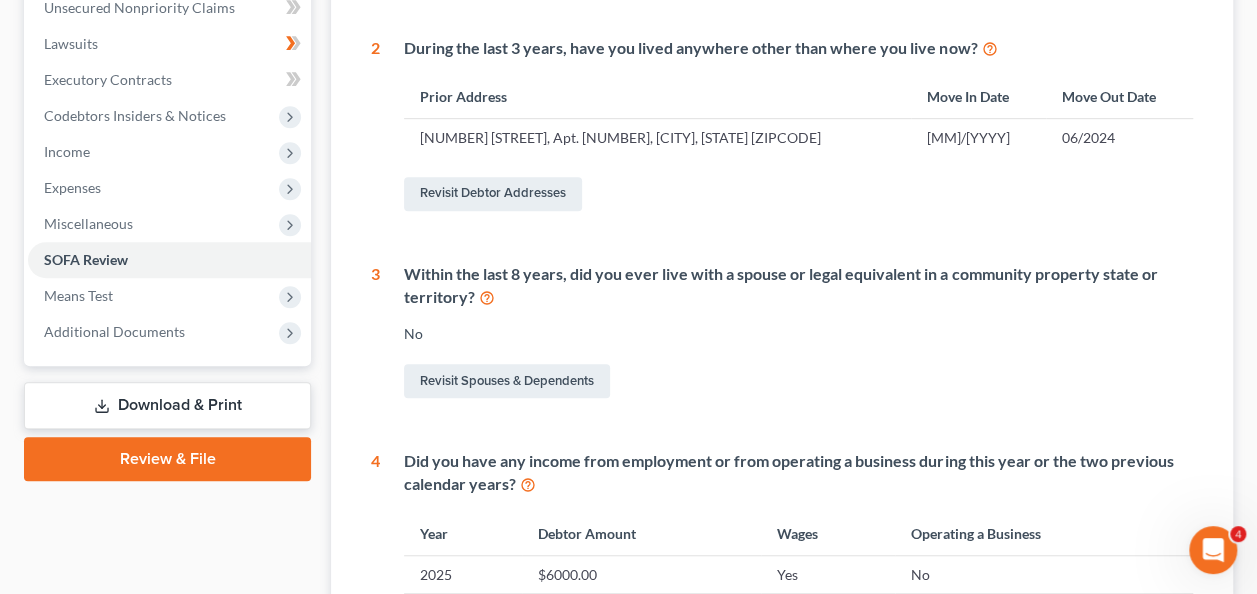 scroll, scrollTop: 586, scrollLeft: 0, axis: vertical 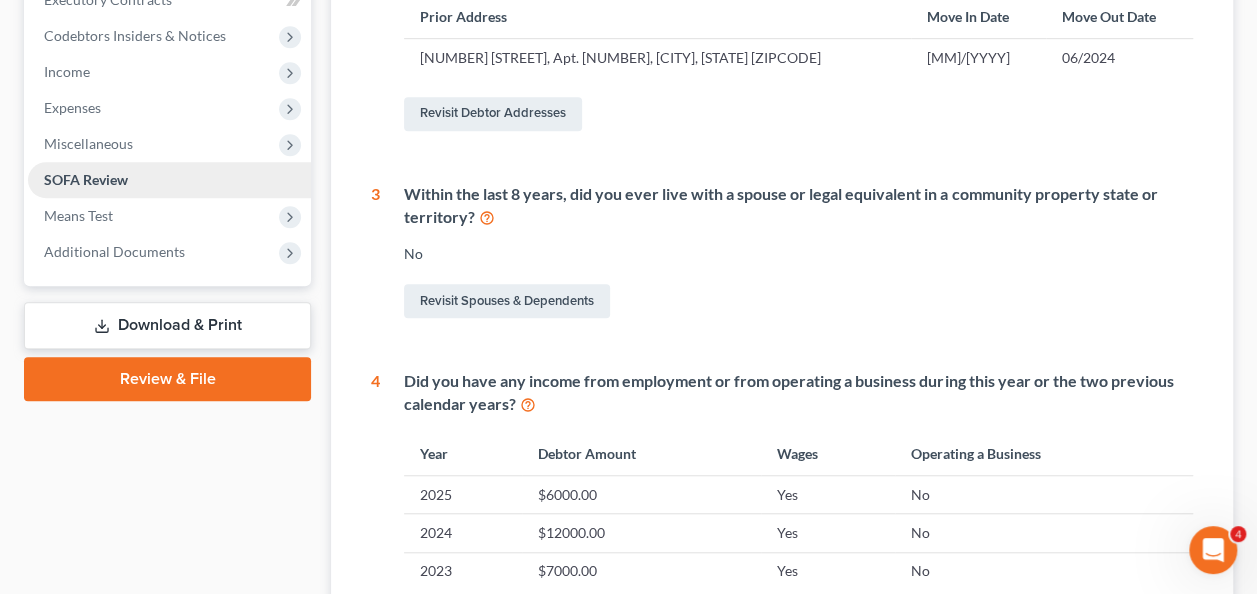 click on "SOFA Review" at bounding box center (86, 179) 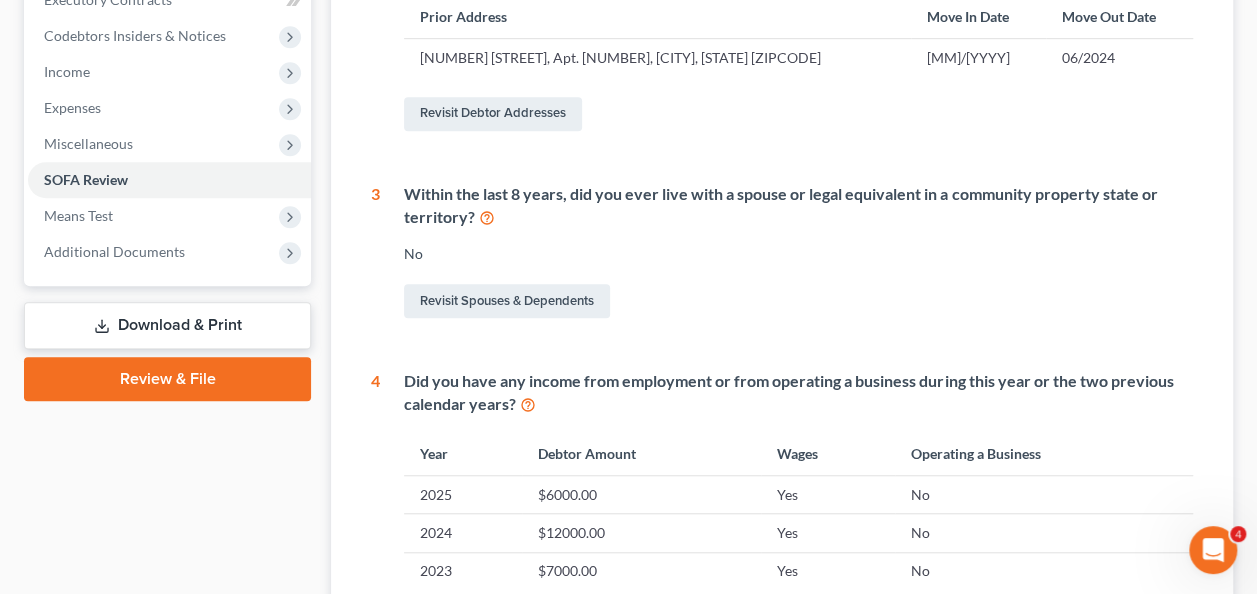 scroll, scrollTop: 66, scrollLeft: 0, axis: vertical 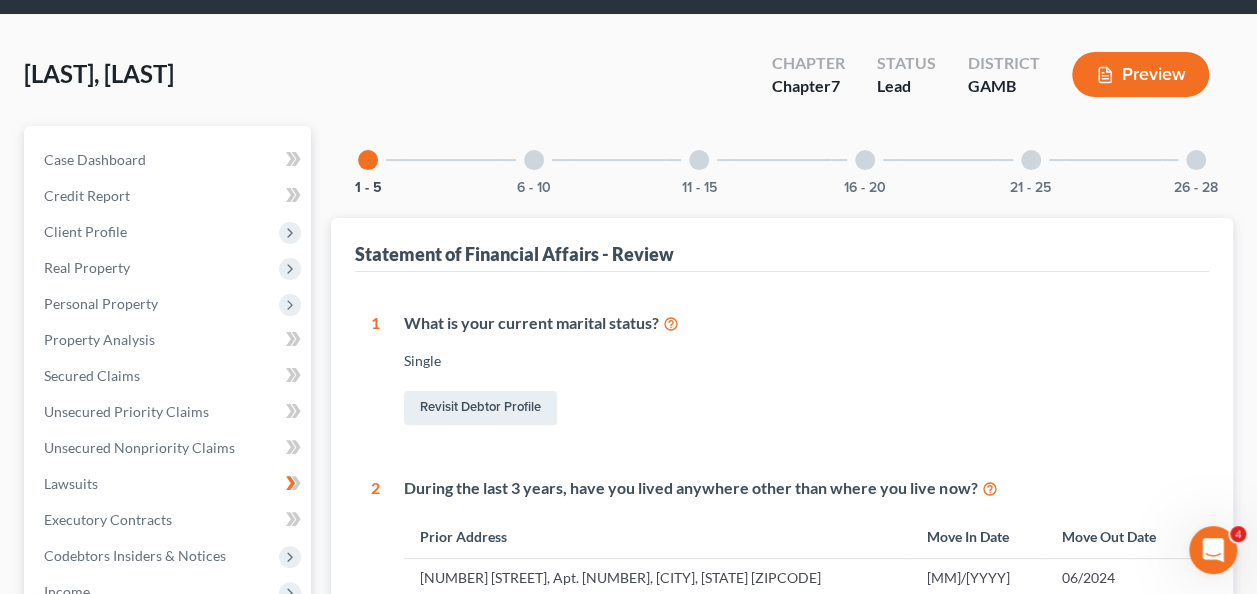click at bounding box center (534, 160) 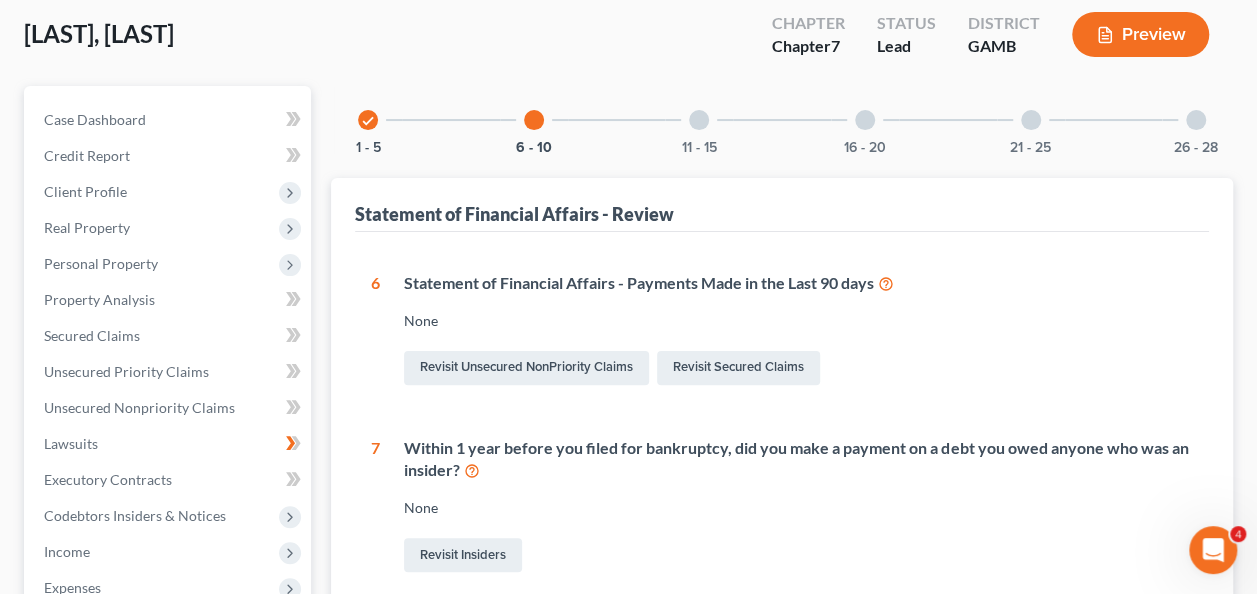 scroll, scrollTop: 253, scrollLeft: 0, axis: vertical 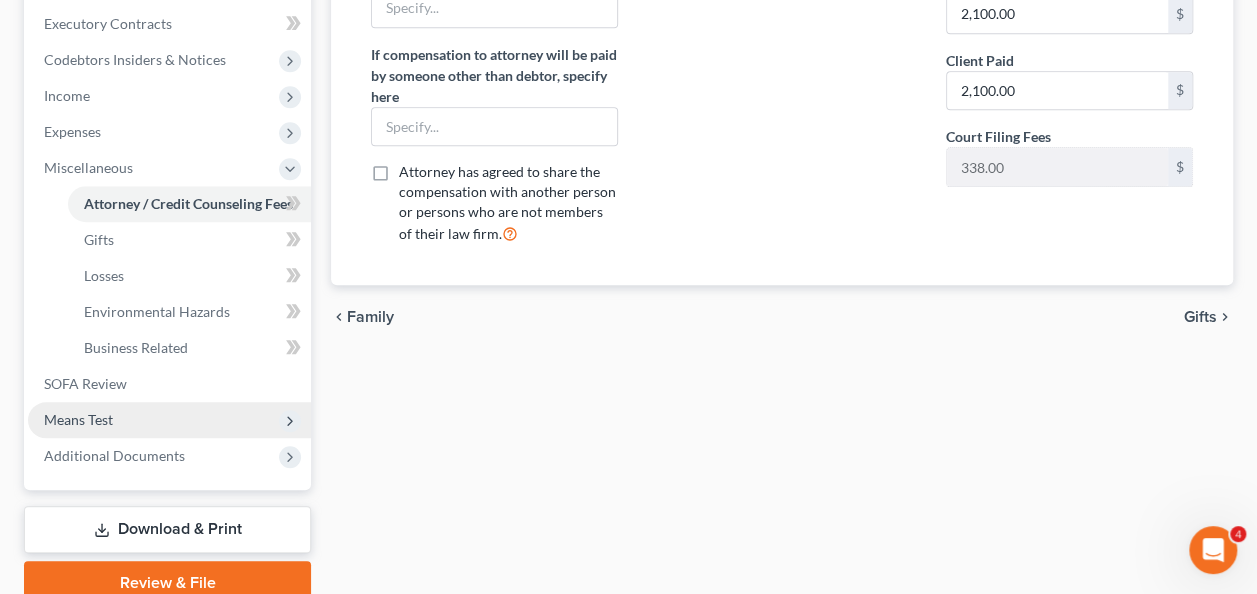 click on "Means Test" at bounding box center [78, 419] 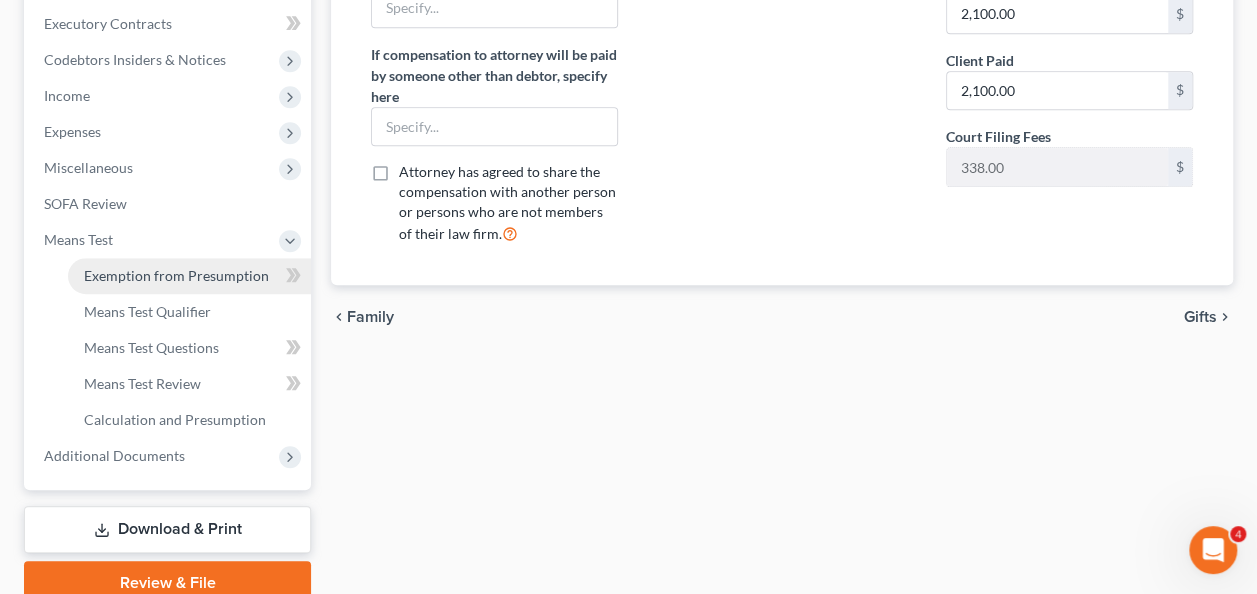 click on "Exemption from Presumption" at bounding box center [176, 275] 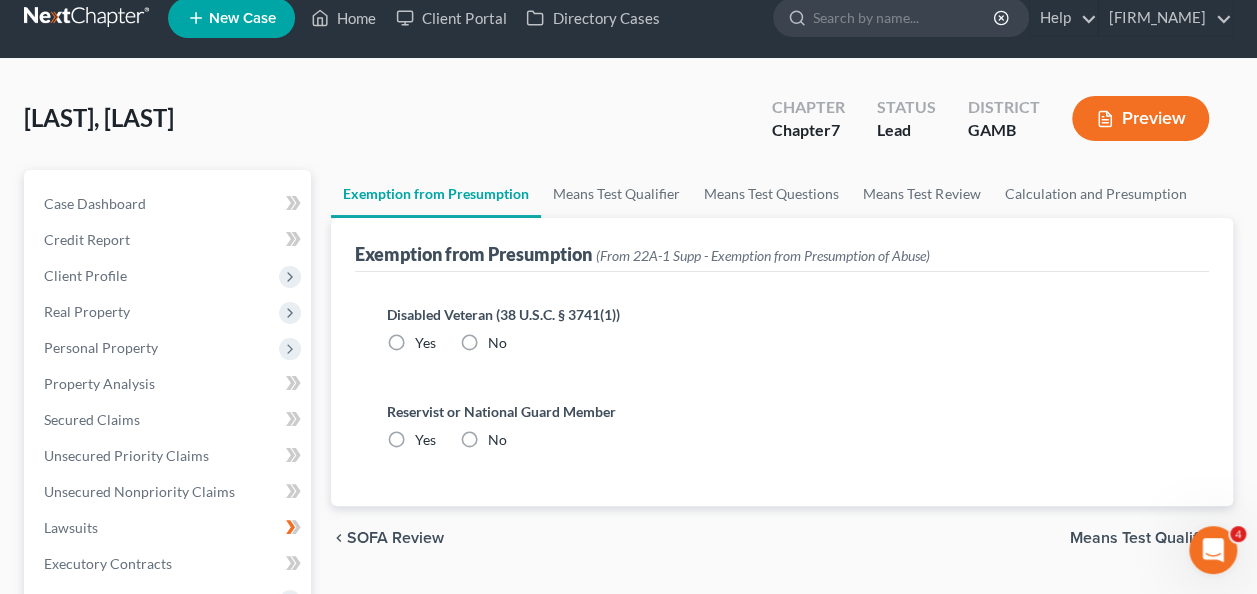 scroll, scrollTop: 0, scrollLeft: 0, axis: both 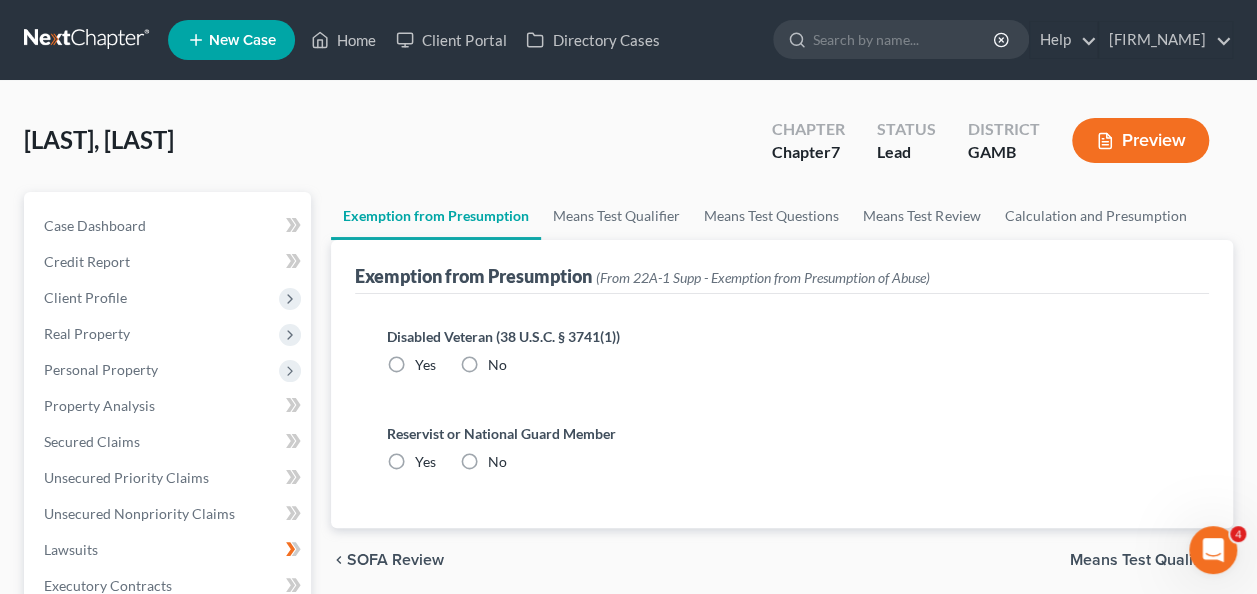 click on "No" at bounding box center [497, 365] 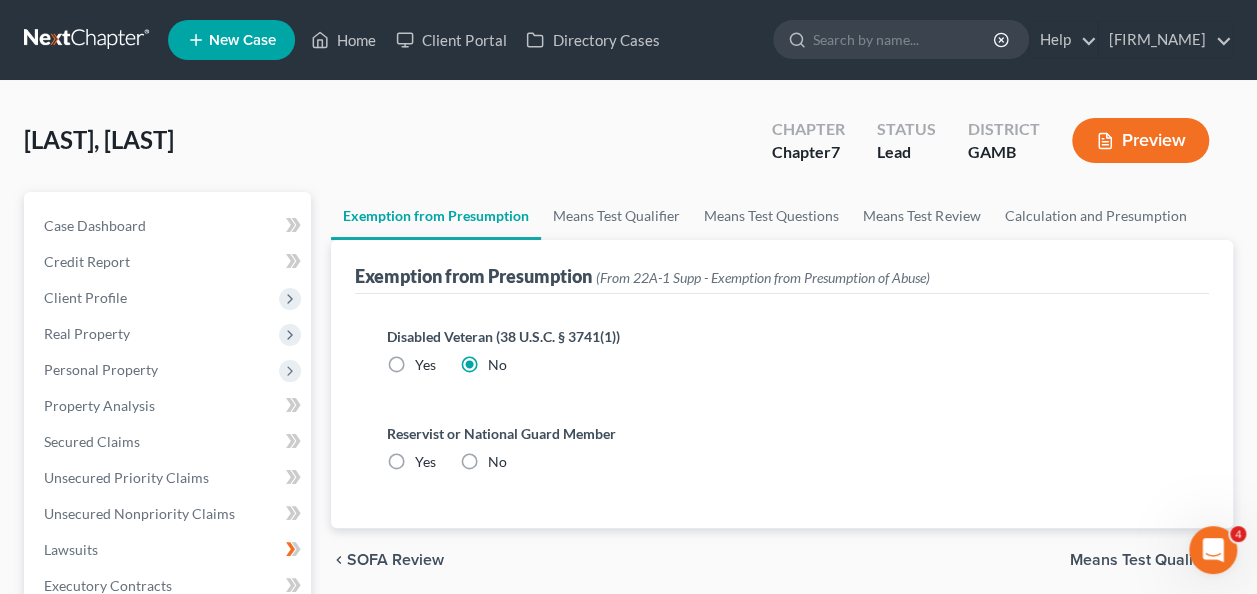 click on "No" at bounding box center (497, 462) 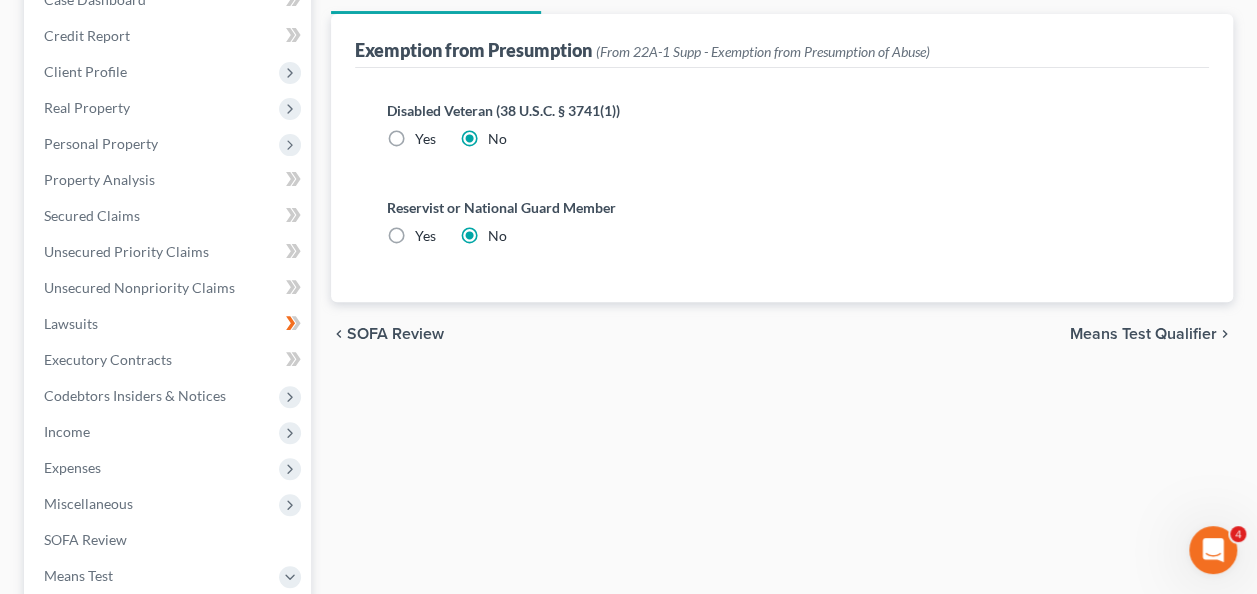 scroll, scrollTop: 333, scrollLeft: 0, axis: vertical 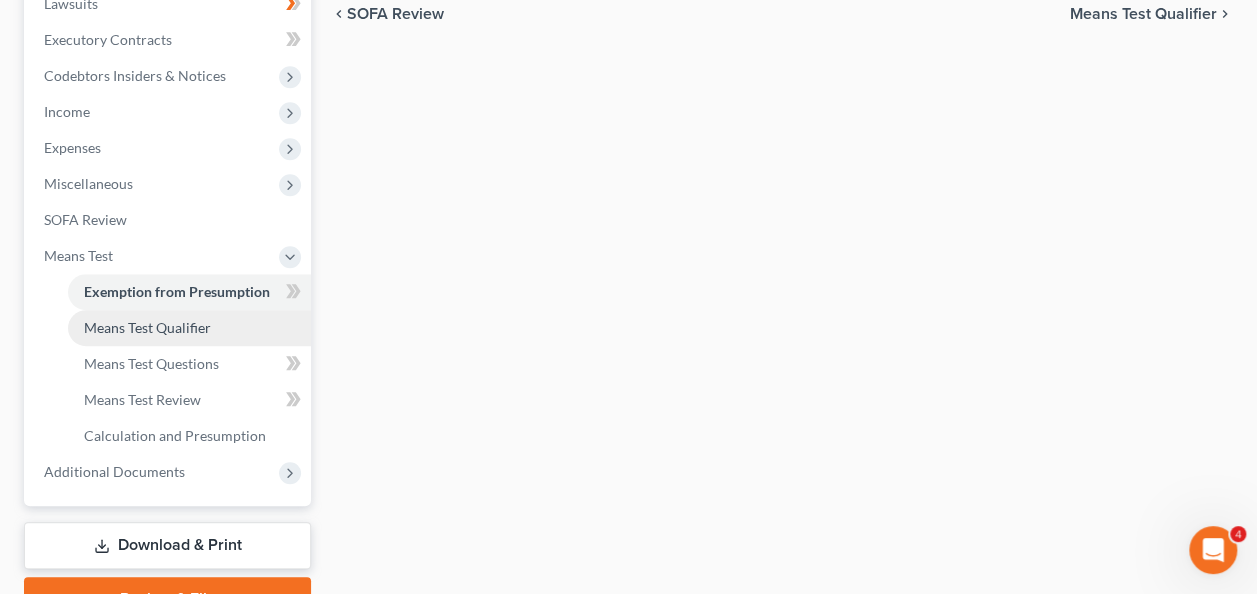 click on "Means Test Qualifier" at bounding box center [147, 327] 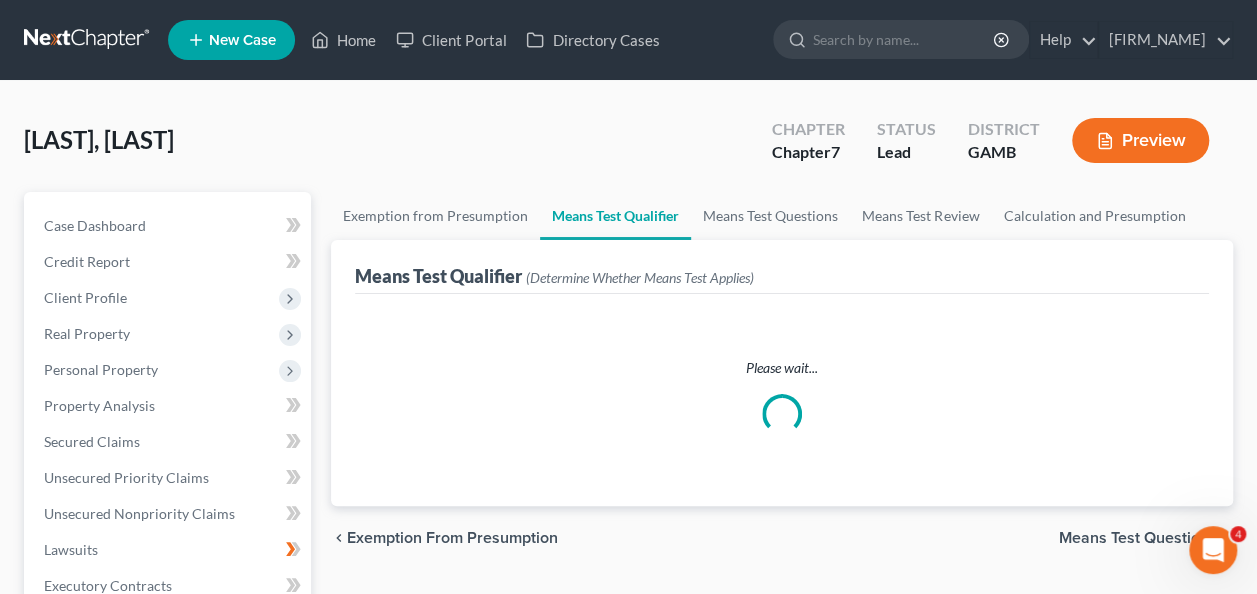 scroll, scrollTop: 0, scrollLeft: 0, axis: both 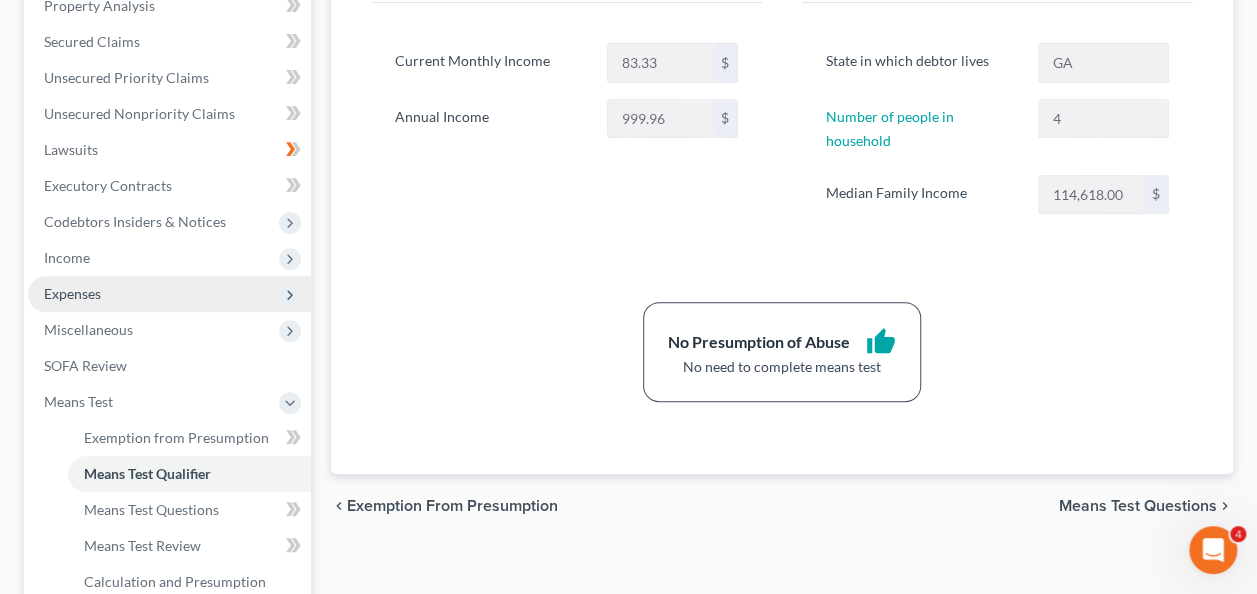 click 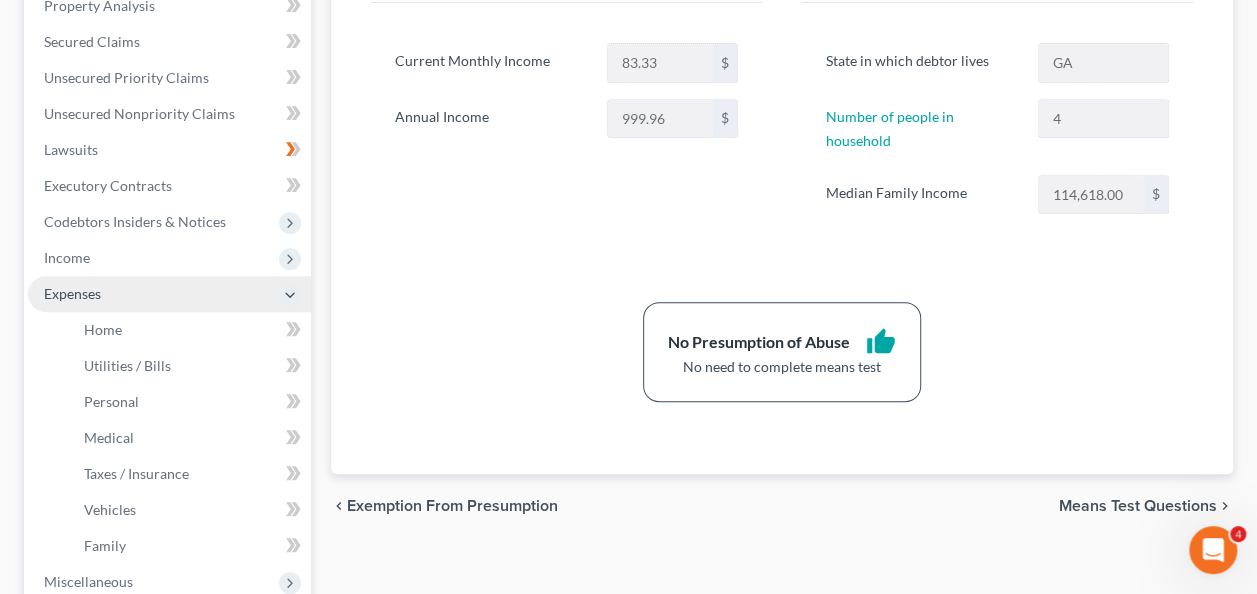 click on "Expenses" at bounding box center [72, 293] 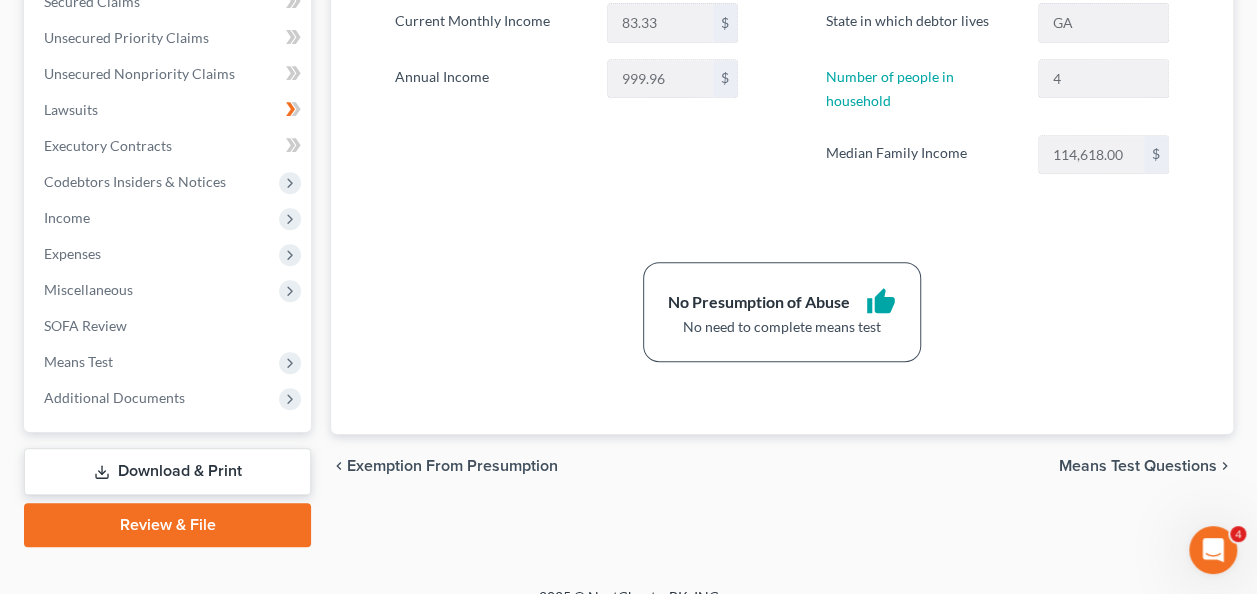 scroll, scrollTop: 493, scrollLeft: 0, axis: vertical 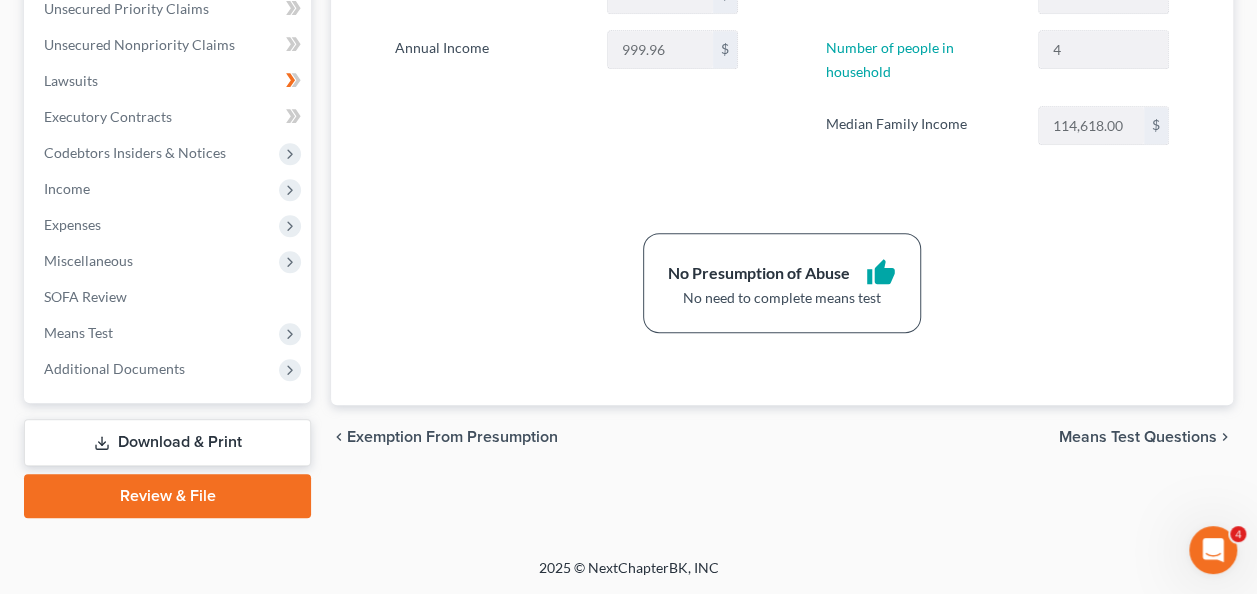 click on "Download & Print" at bounding box center (167, 442) 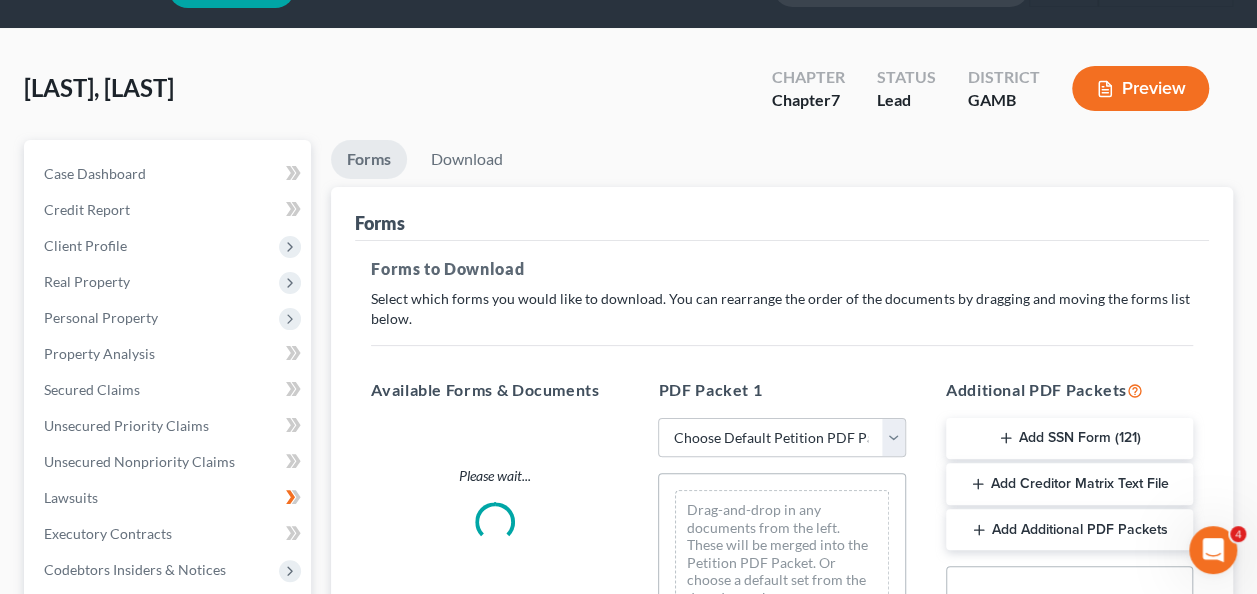 scroll, scrollTop: 0, scrollLeft: 0, axis: both 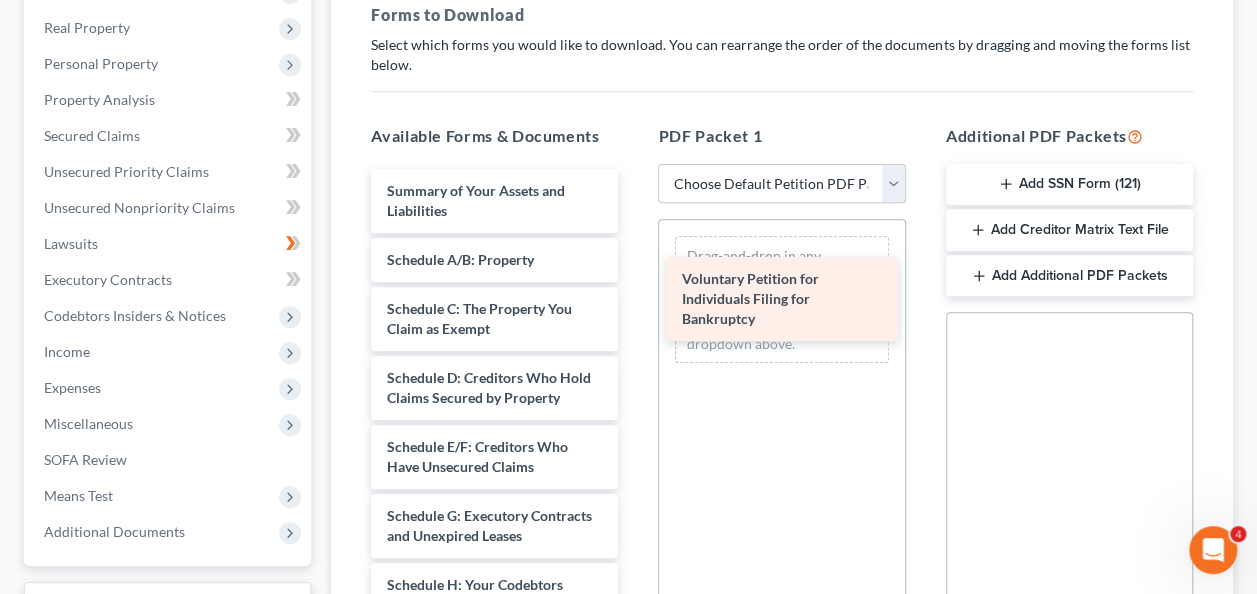 drag, startPoint x: 461, startPoint y: 230, endPoint x: 756, endPoint y: 284, distance: 299.90164 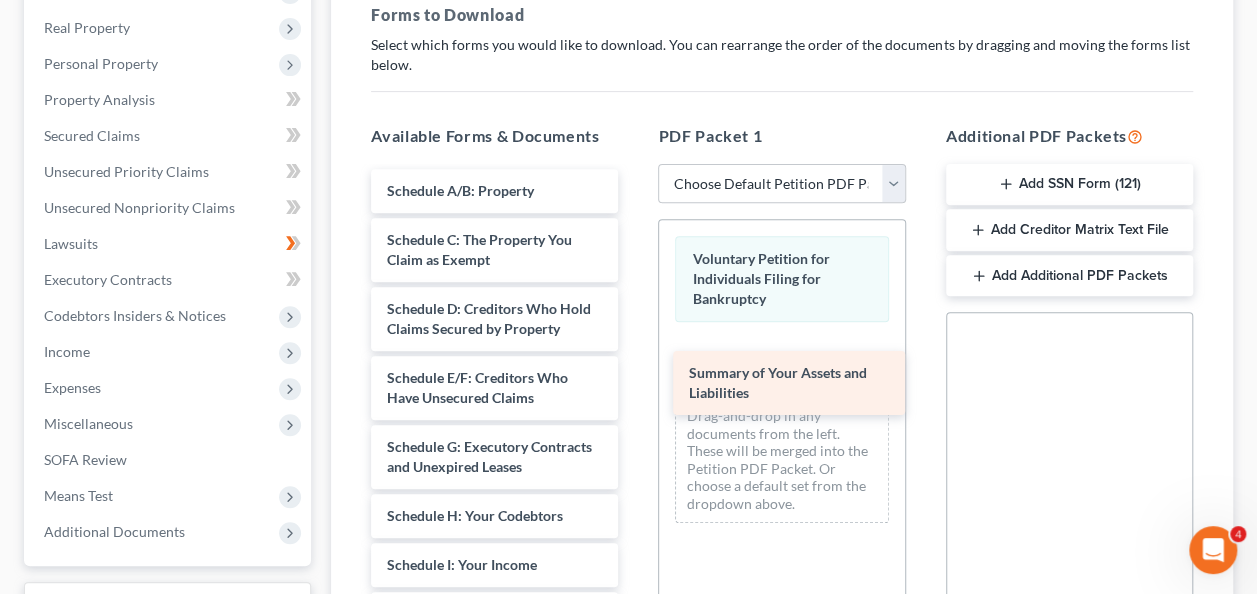 drag, startPoint x: 468, startPoint y: 232, endPoint x: 770, endPoint y: 380, distance: 336.31534 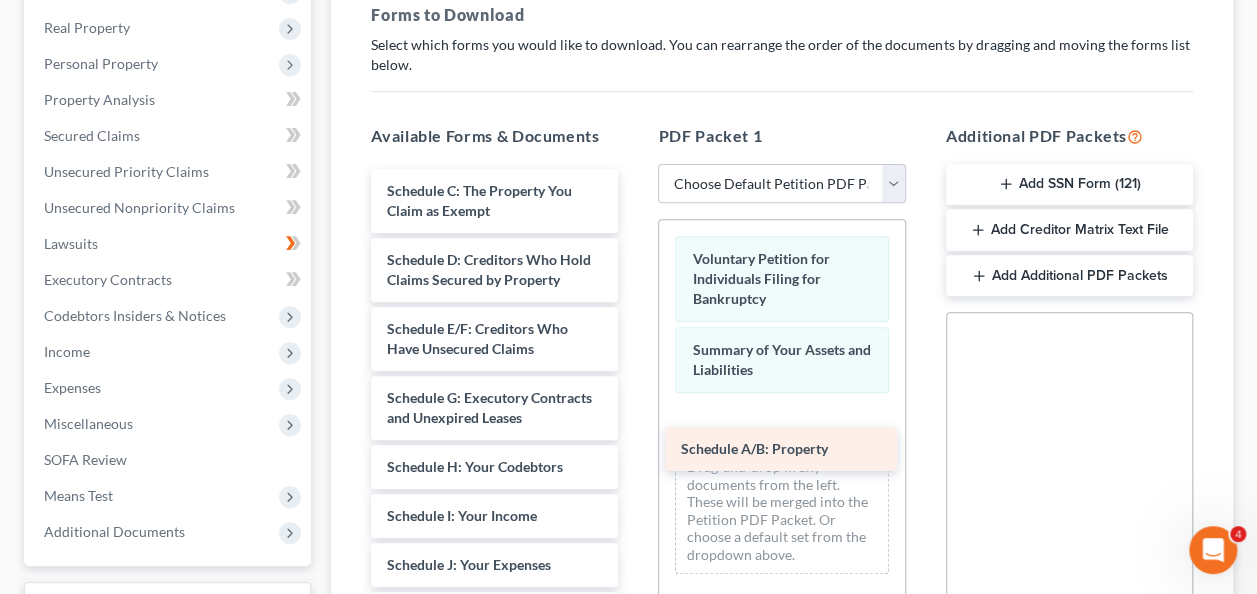 drag, startPoint x: 479, startPoint y: 222, endPoint x: 773, endPoint y: 446, distance: 369.6106 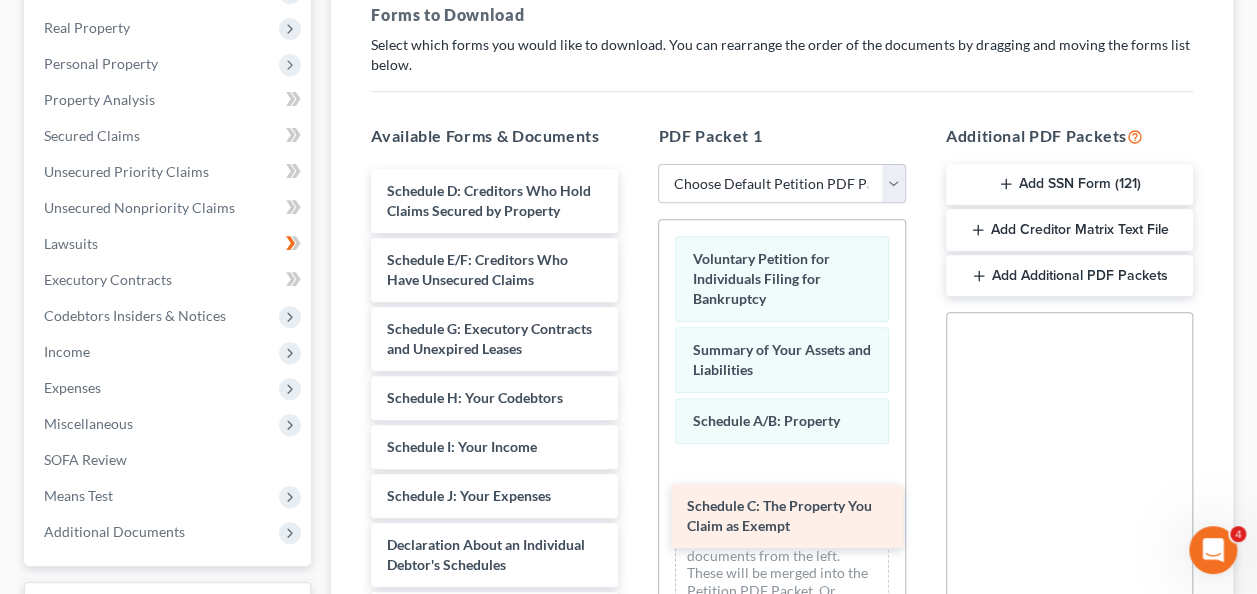 drag, startPoint x: 448, startPoint y: 222, endPoint x: 748, endPoint y: 503, distance: 411.04865 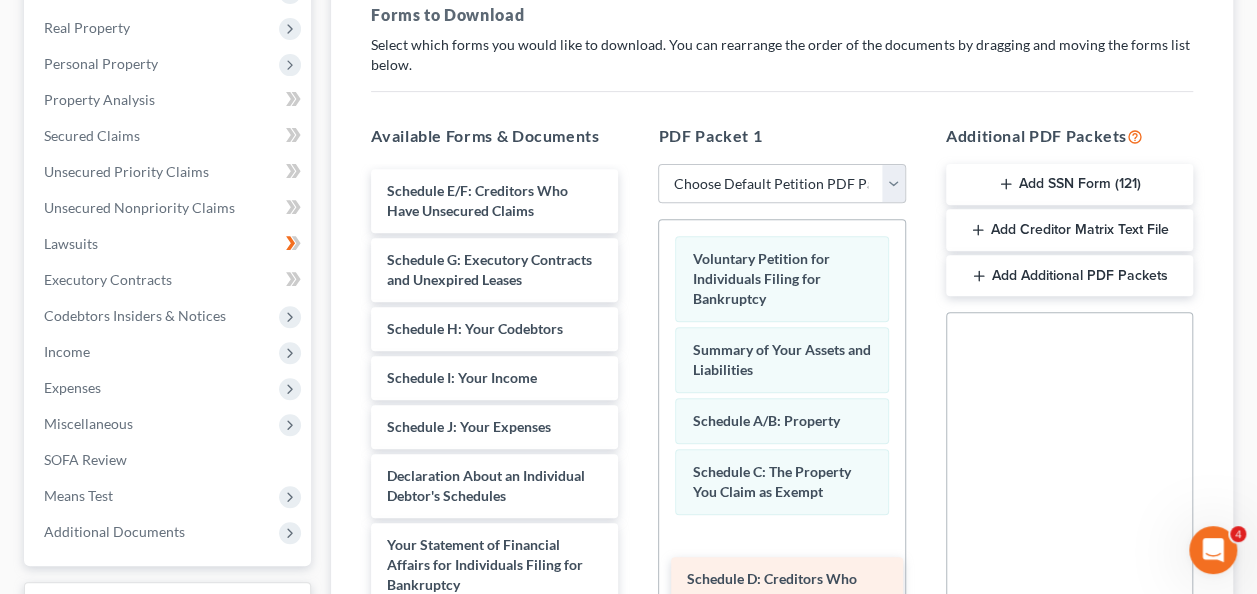 drag, startPoint x: 432, startPoint y: 236, endPoint x: 732, endPoint y: 590, distance: 464.02155 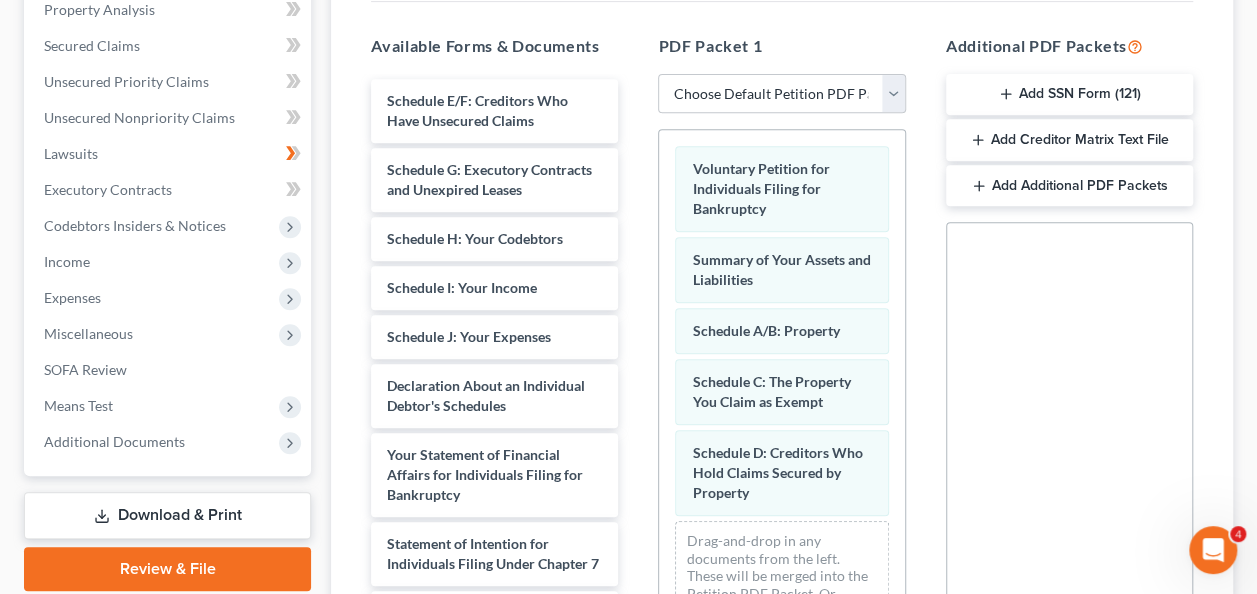 scroll, scrollTop: 412, scrollLeft: 0, axis: vertical 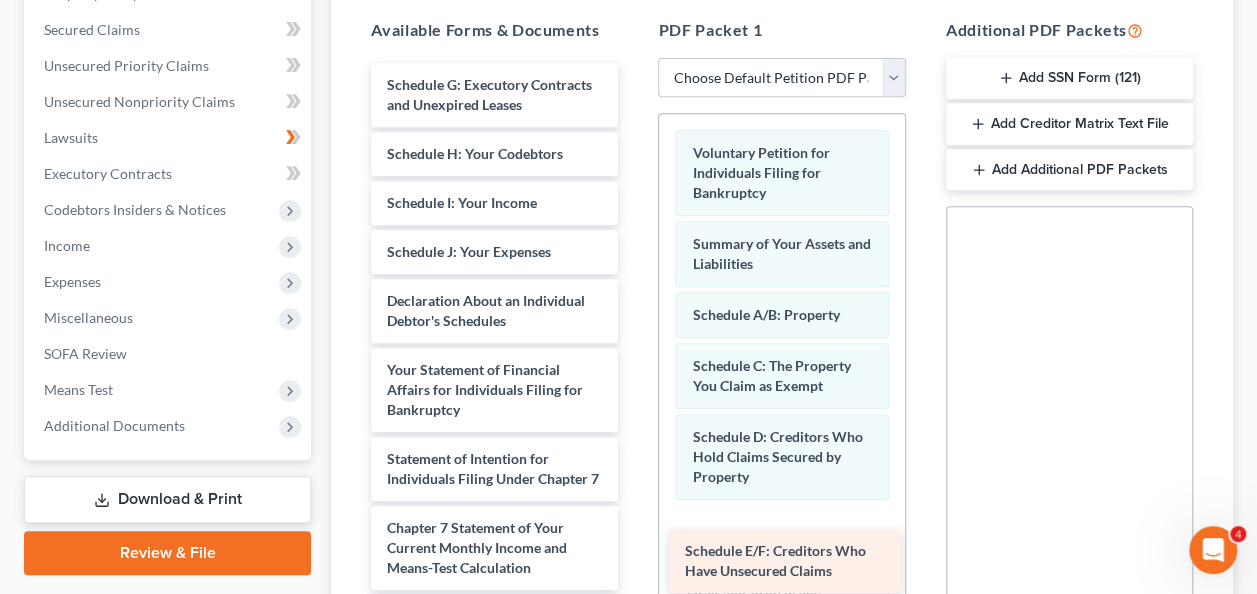 drag, startPoint x: 492, startPoint y: 110, endPoint x: 790, endPoint y: 543, distance: 525.6358 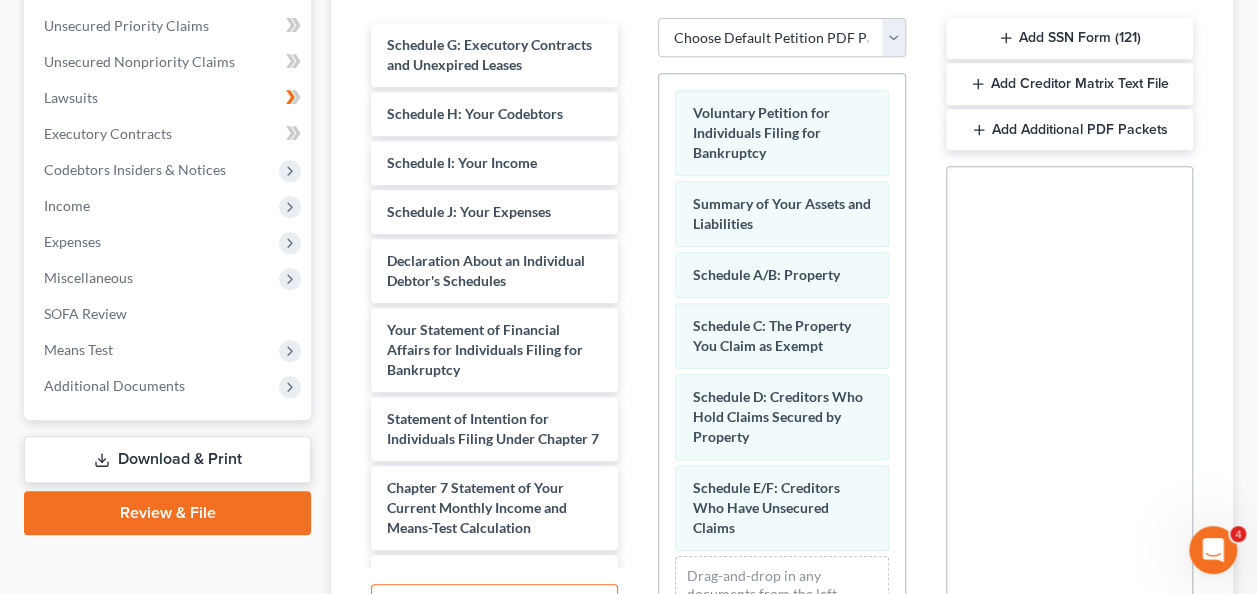 scroll, scrollTop: 519, scrollLeft: 0, axis: vertical 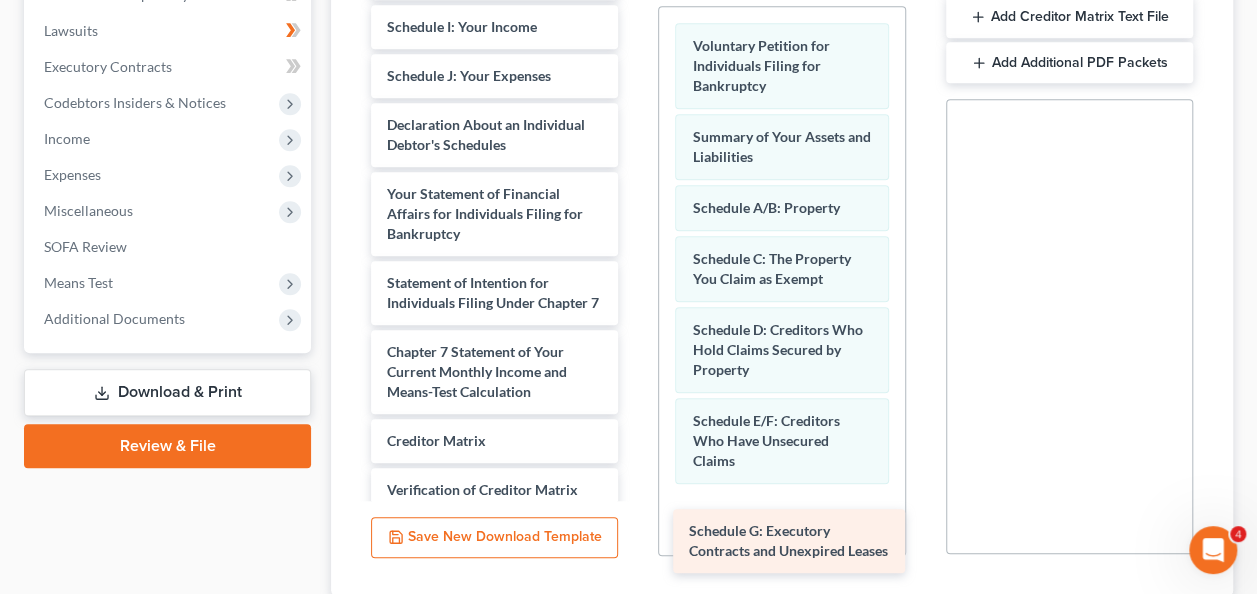 drag, startPoint x: 454, startPoint y: 34, endPoint x: 756, endPoint y: 554, distance: 601.3352 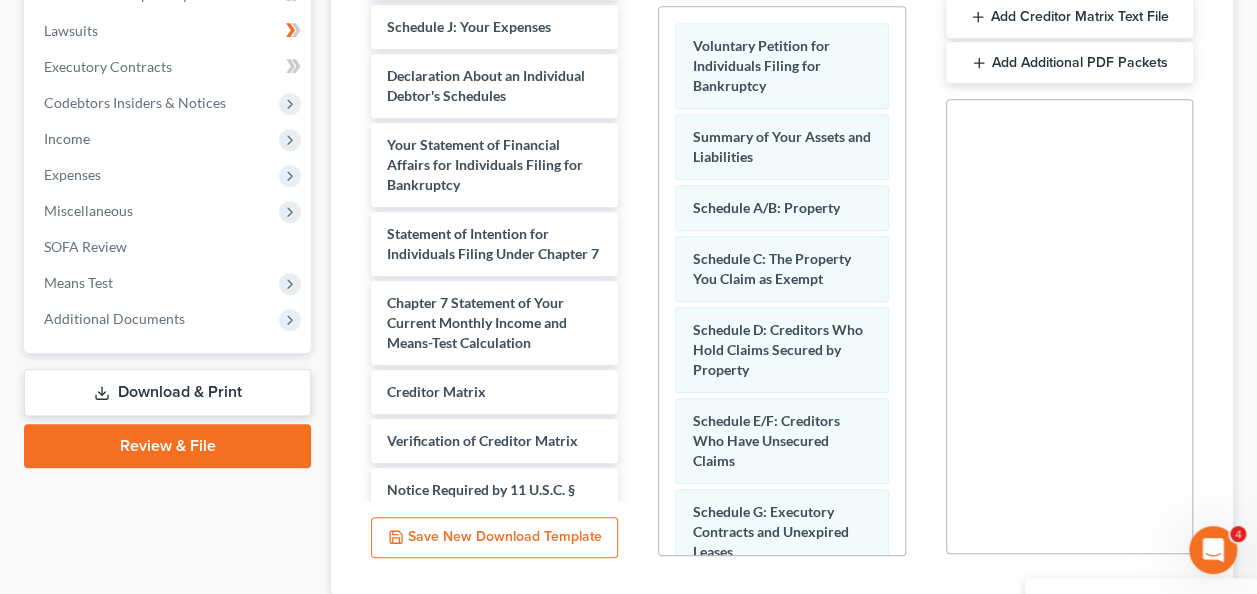 drag, startPoint x: 455, startPoint y: 60, endPoint x: 1269, endPoint y: 593, distance: 972.9774 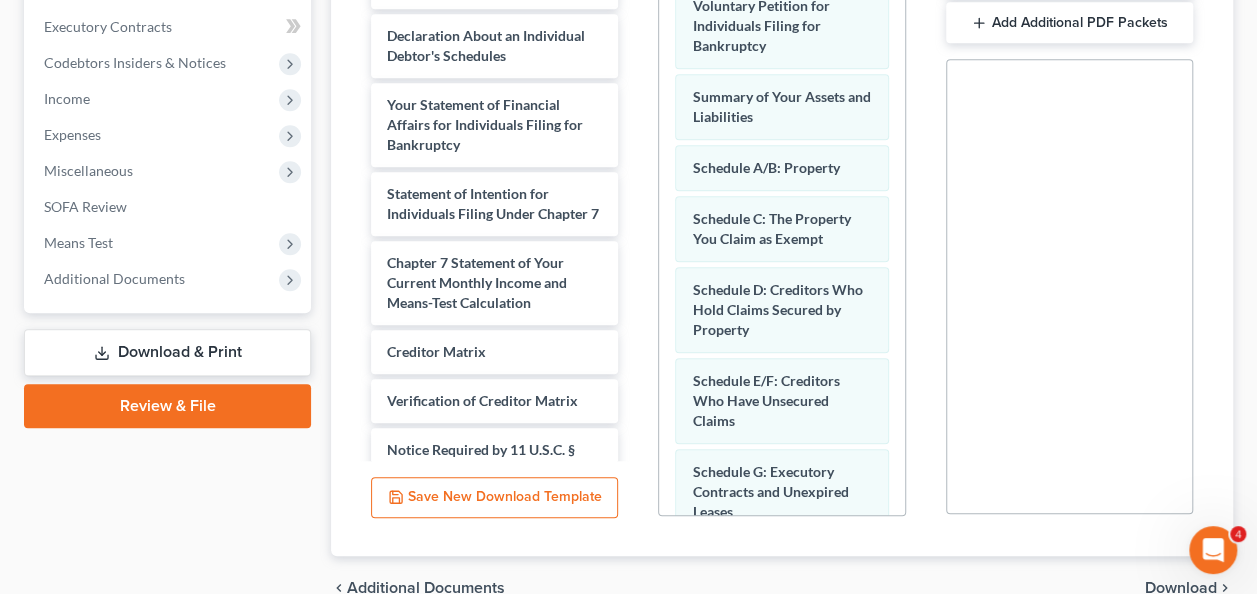 scroll, scrollTop: 602, scrollLeft: 0, axis: vertical 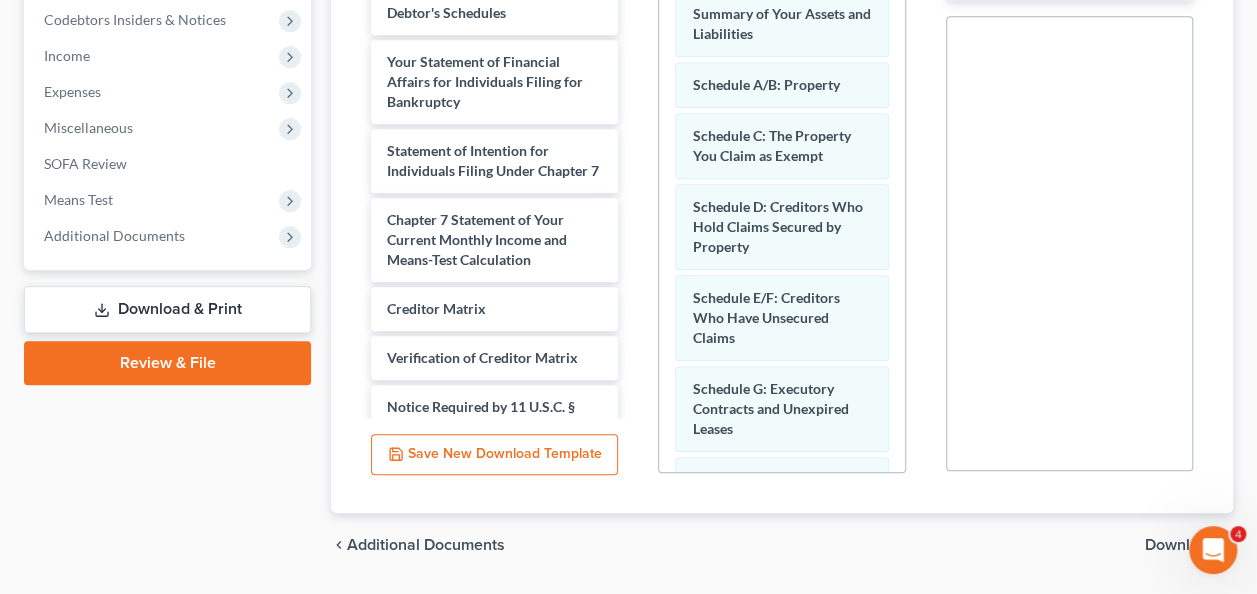 click on "Voluntary Petition for Individuals Filing for Bankruptcy Summary of Your Assets and Liabilities Schedule A/B: Property Schedule C: The Property You Claim as Exempt Schedule D: Creditors Who Hold Claims Secured by Property Schedule E/F: Creditors Who Have Unsecured Claims Schedule G: Executory Contracts and Unexpired Leases Schedule I: Your Income Drag-and-drop in any documents from the left. These will be merged into the Petition PDF Packet. Or choose a default set from the dropdown above." at bounding box center [781, 198] 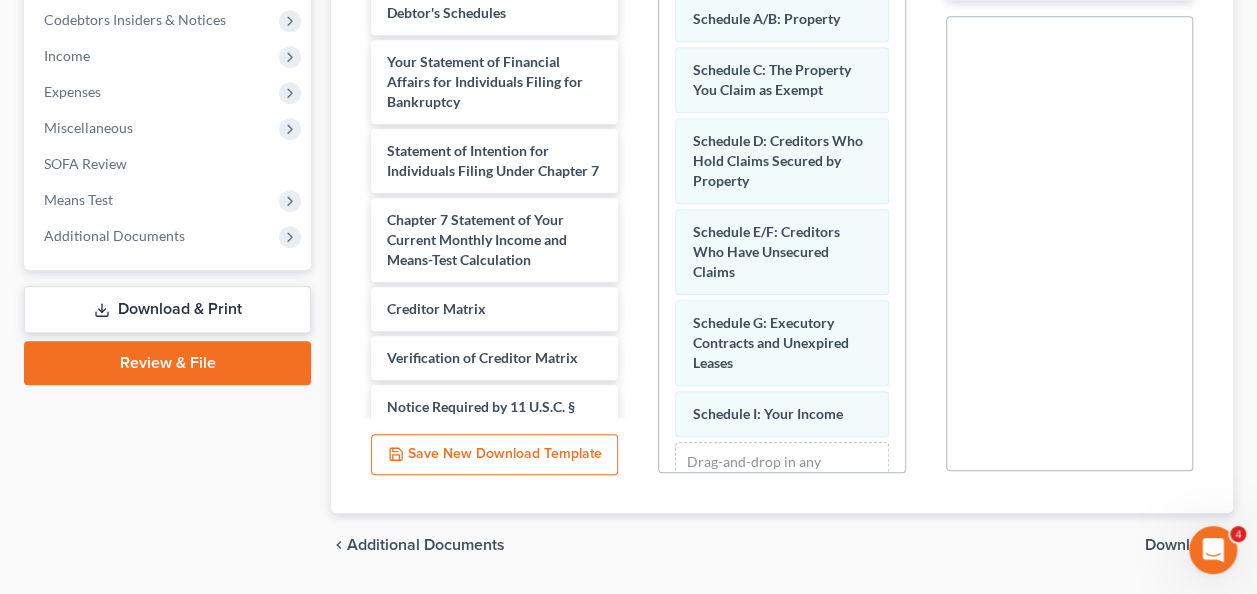 click on "Voluntary Petition for Individuals Filing for Bankruptcy Summary of Your Assets and Liabilities Schedule A/B: Property Schedule C: The Property You Claim as Exempt Schedule D: Creditors Who Hold Claims Secured by Property Schedule E/F: Creditors Who Have Unsecured Claims Schedule G: Executory Contracts and Unexpired Leases Schedule I: Your Income Drag-and-drop in any documents from the left. These will be merged into the Petition PDF Packet. Or choose a default set from the dropdown above." at bounding box center [781, 198] 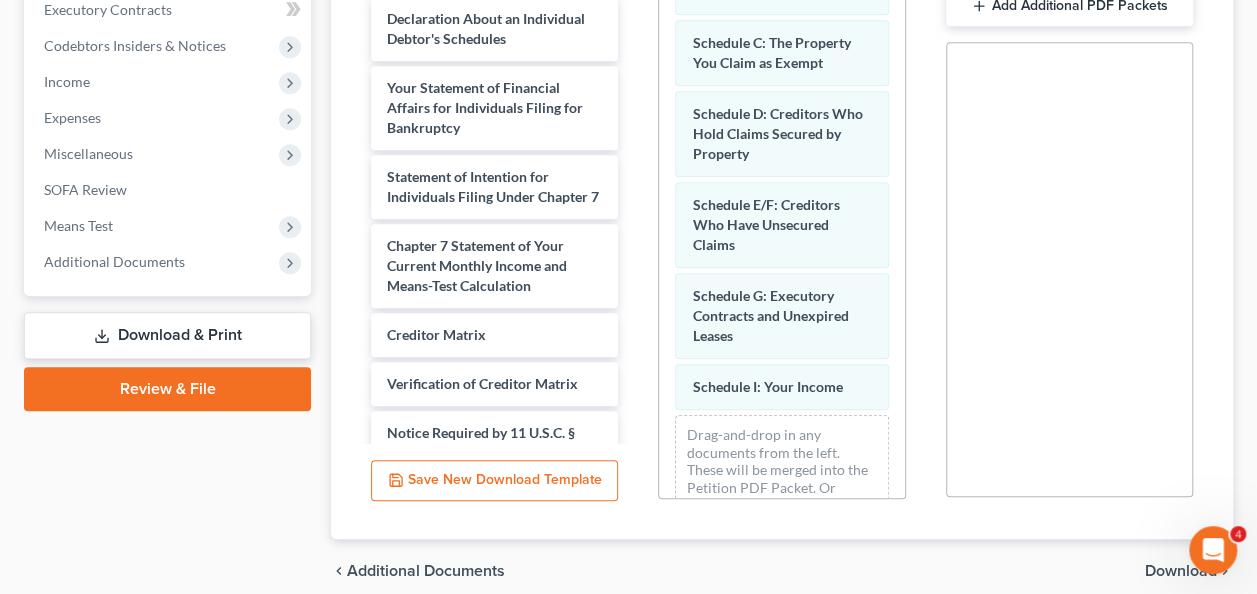 scroll, scrollTop: 535, scrollLeft: 0, axis: vertical 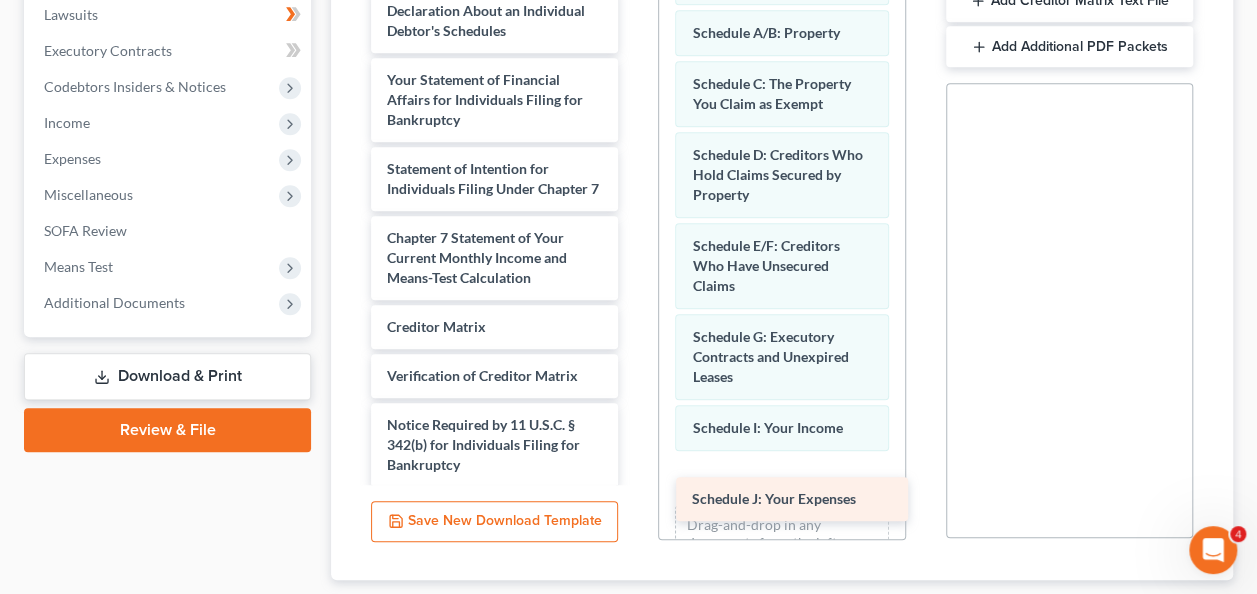drag, startPoint x: 501, startPoint y: 48, endPoint x: 806, endPoint y: 503, distance: 547.7682 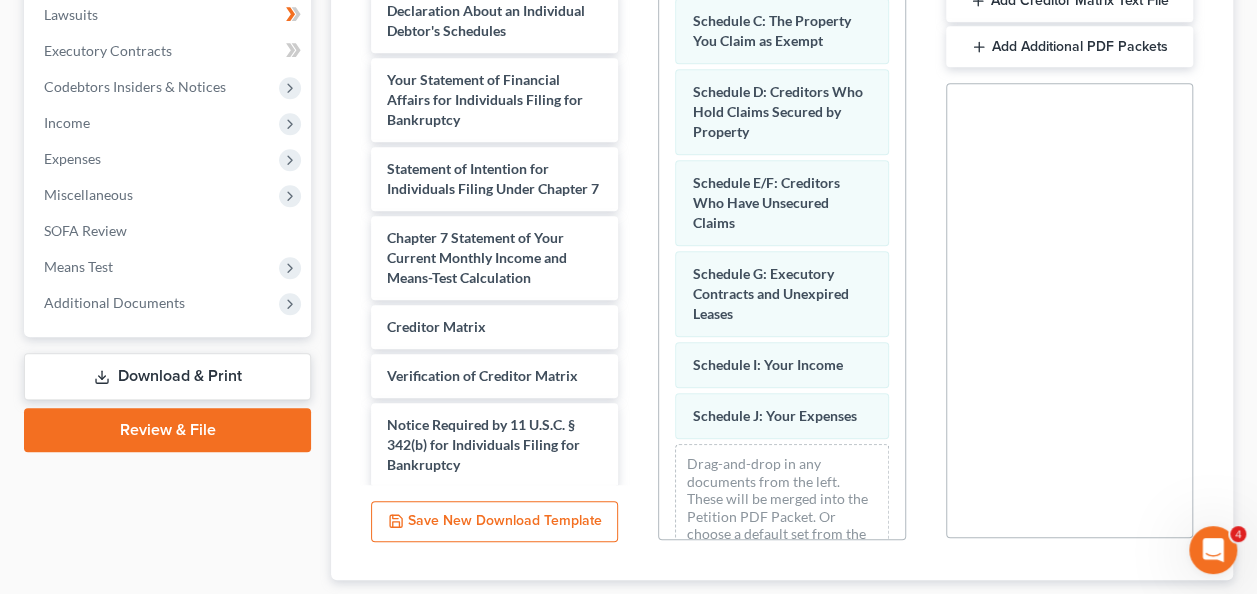 scroll, scrollTop: 262, scrollLeft: 0, axis: vertical 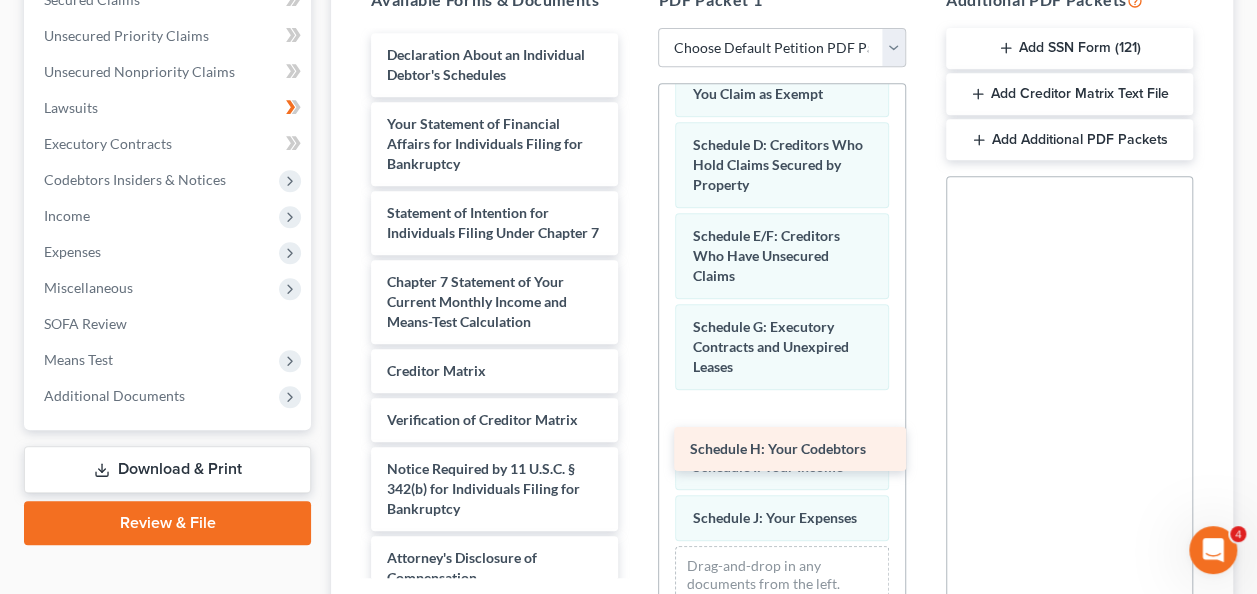 drag, startPoint x: 479, startPoint y: 77, endPoint x: 780, endPoint y: 437, distance: 469.2558 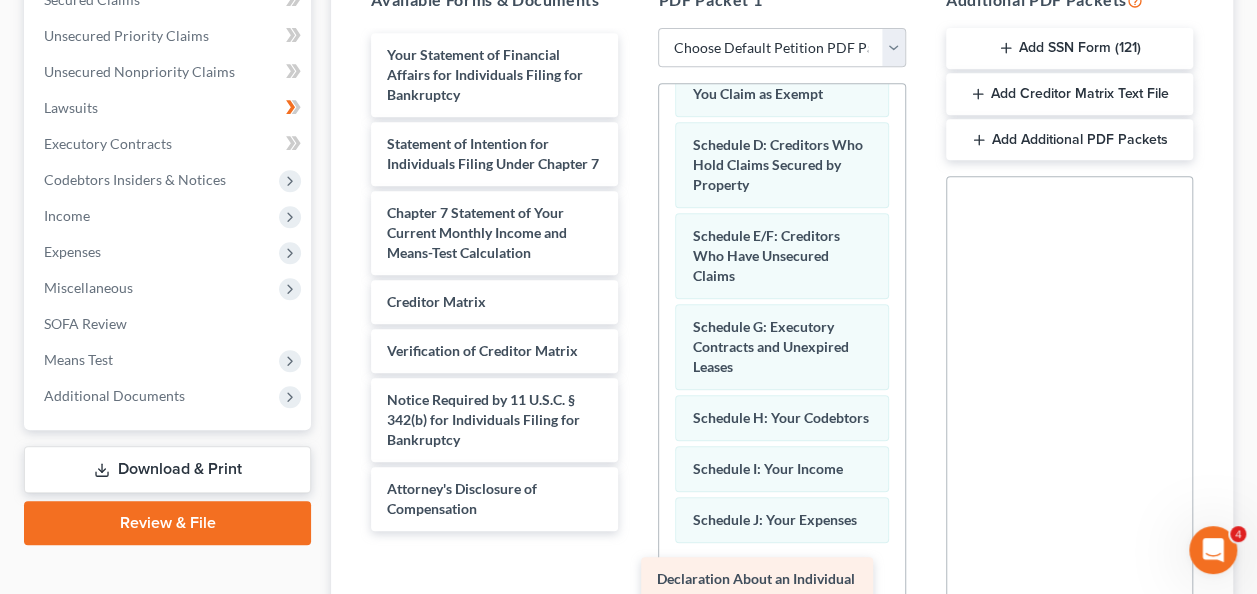 drag, startPoint x: 429, startPoint y: 94, endPoint x: 699, endPoint y: 584, distance: 559.46405 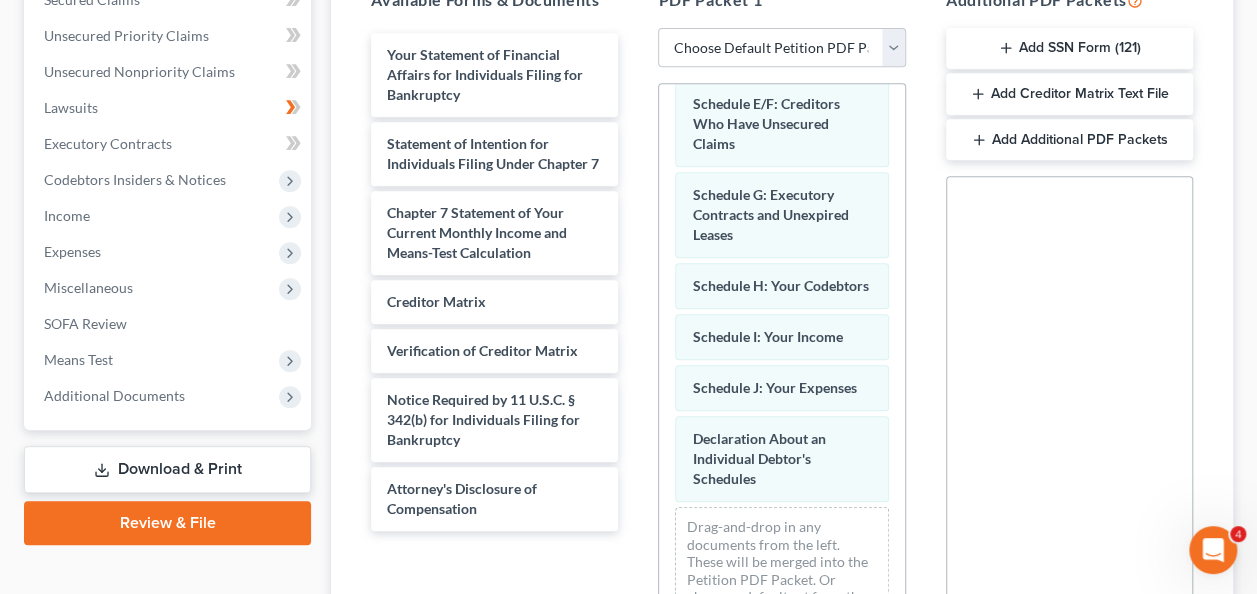 scroll, scrollTop: 423, scrollLeft: 0, axis: vertical 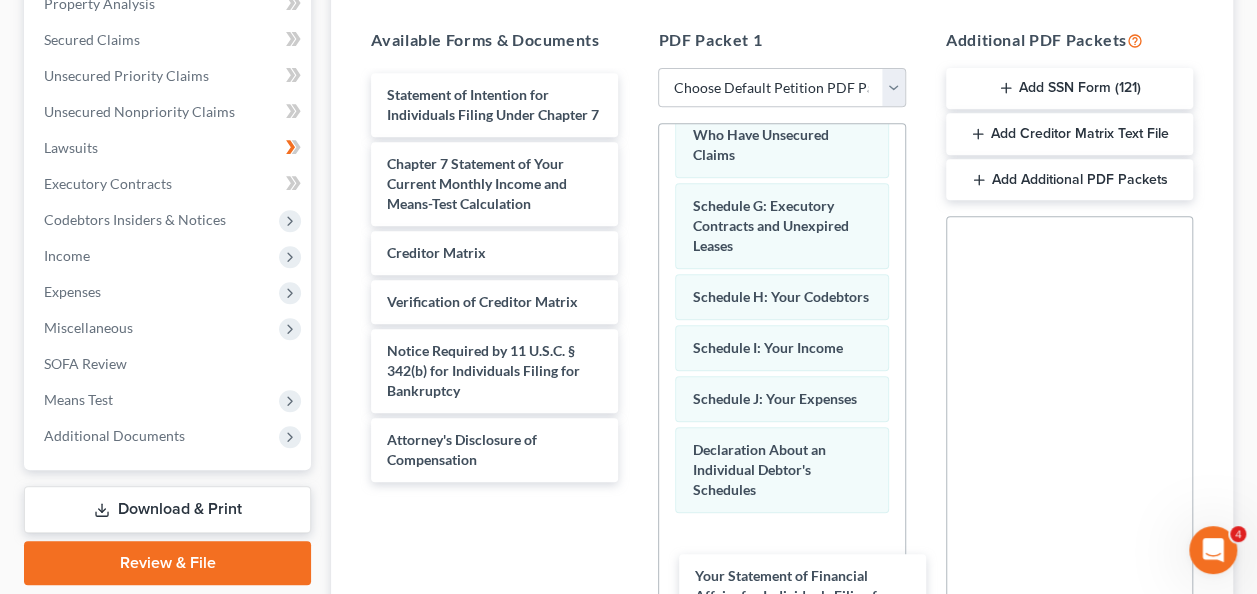 drag, startPoint x: 434, startPoint y: 147, endPoint x: 742, endPoint y: 594, distance: 542.8379 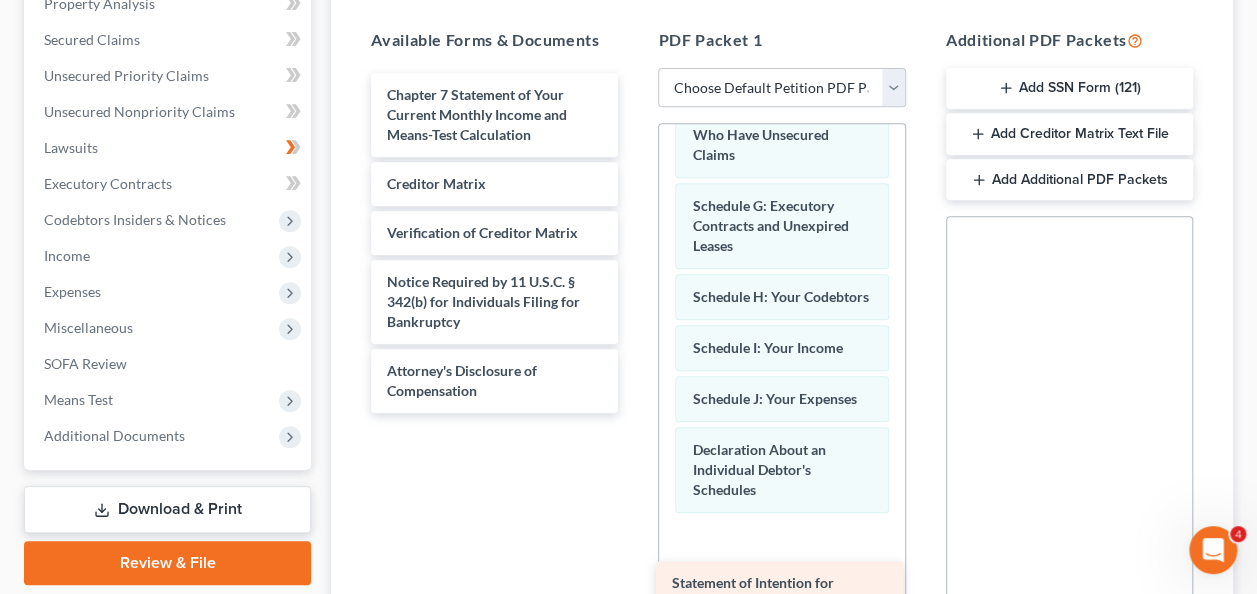 drag, startPoint x: 470, startPoint y: 134, endPoint x: 755, endPoint y: 588, distance: 536.042 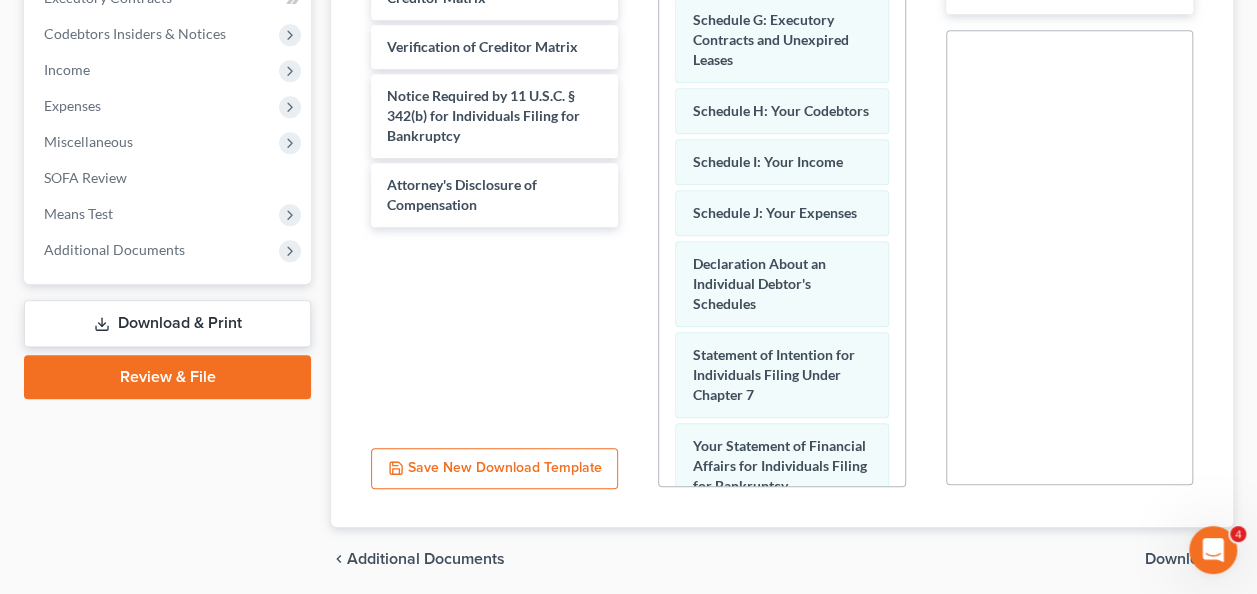 scroll, scrollTop: 641, scrollLeft: 0, axis: vertical 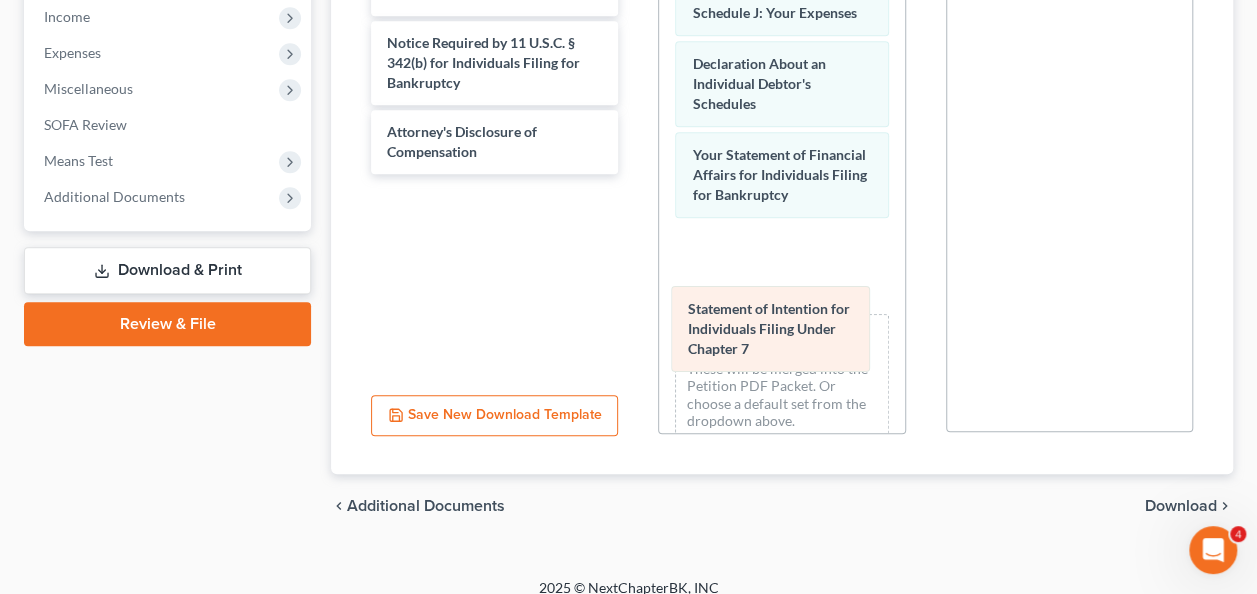 drag, startPoint x: 706, startPoint y: 206, endPoint x: 702, endPoint y: 314, distance: 108.07405 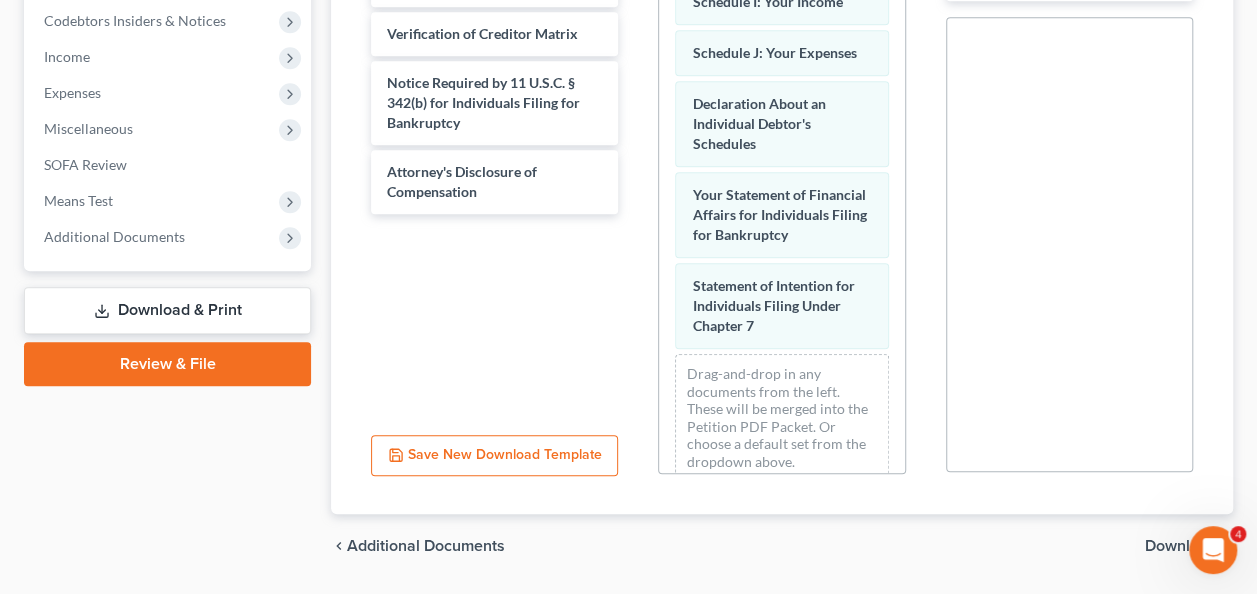 scroll, scrollTop: 548, scrollLeft: 0, axis: vertical 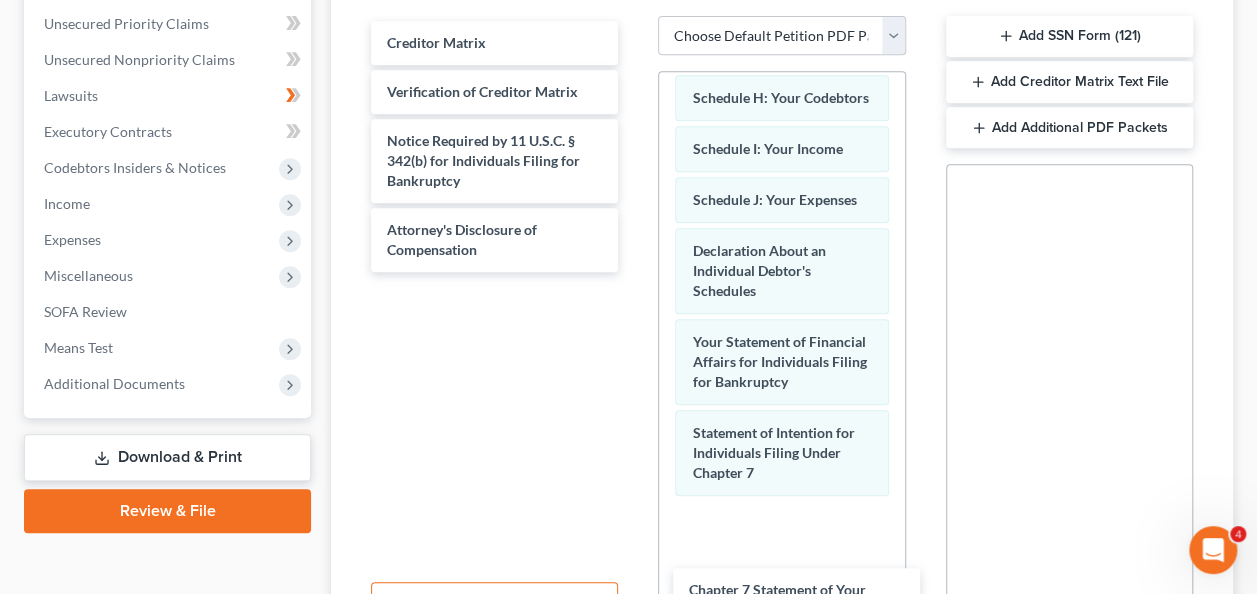 drag, startPoint x: 468, startPoint y: 104, endPoint x: 770, endPoint y: 617, distance: 595.29236 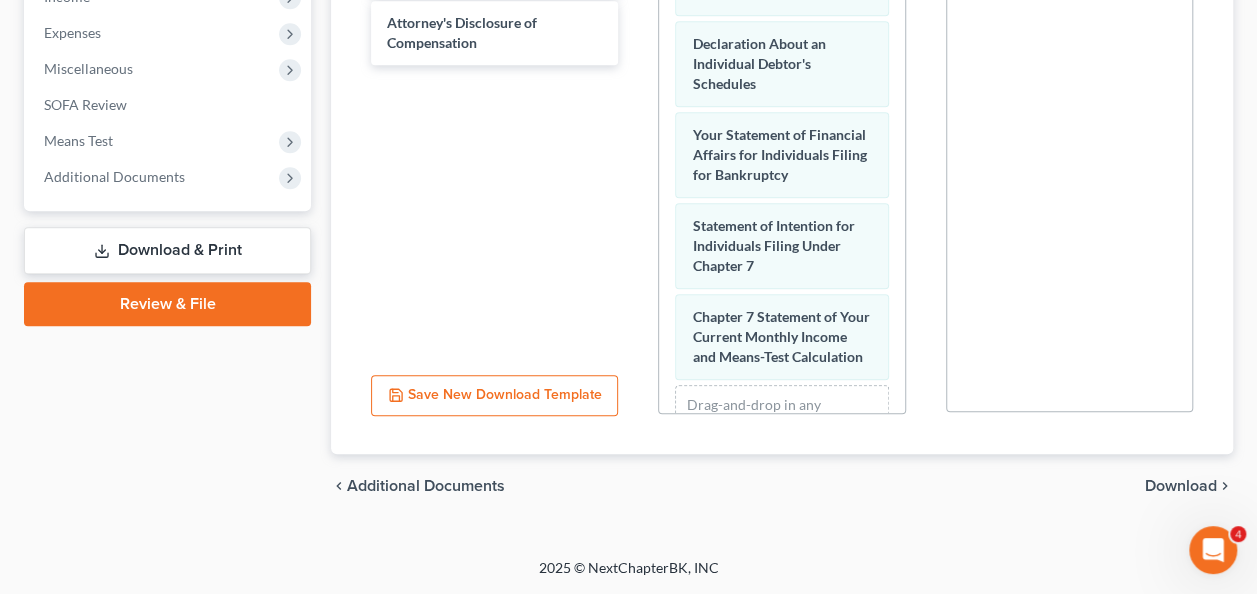 scroll, scrollTop: 694, scrollLeft: 0, axis: vertical 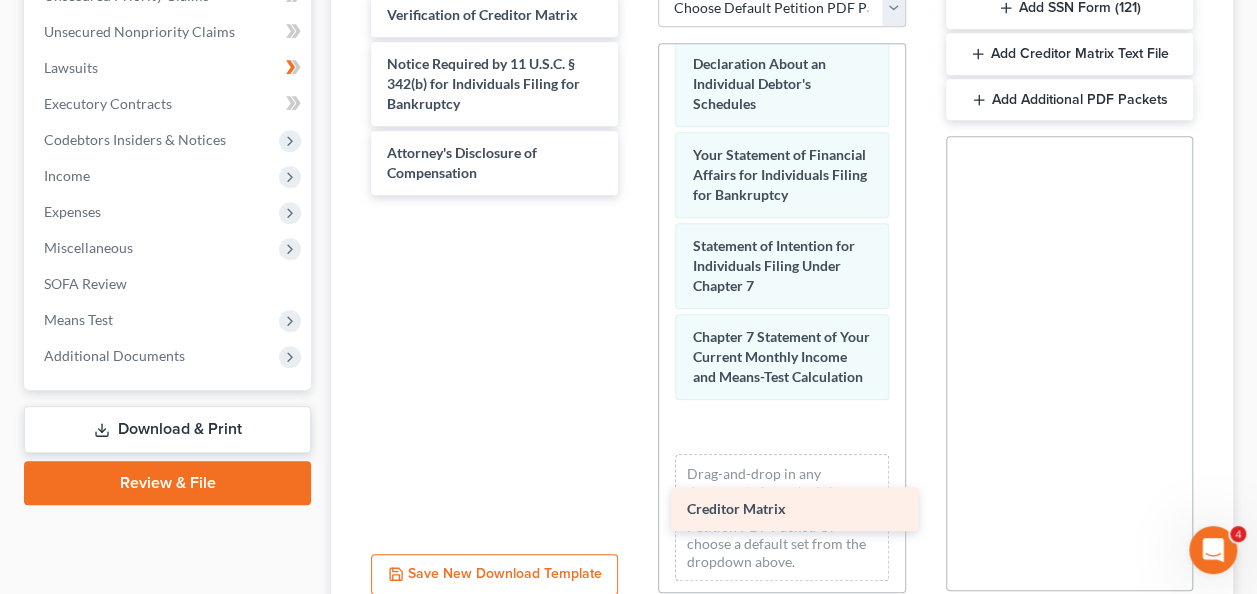 drag, startPoint x: 445, startPoint y: 46, endPoint x: 745, endPoint y: 506, distance: 549.1812 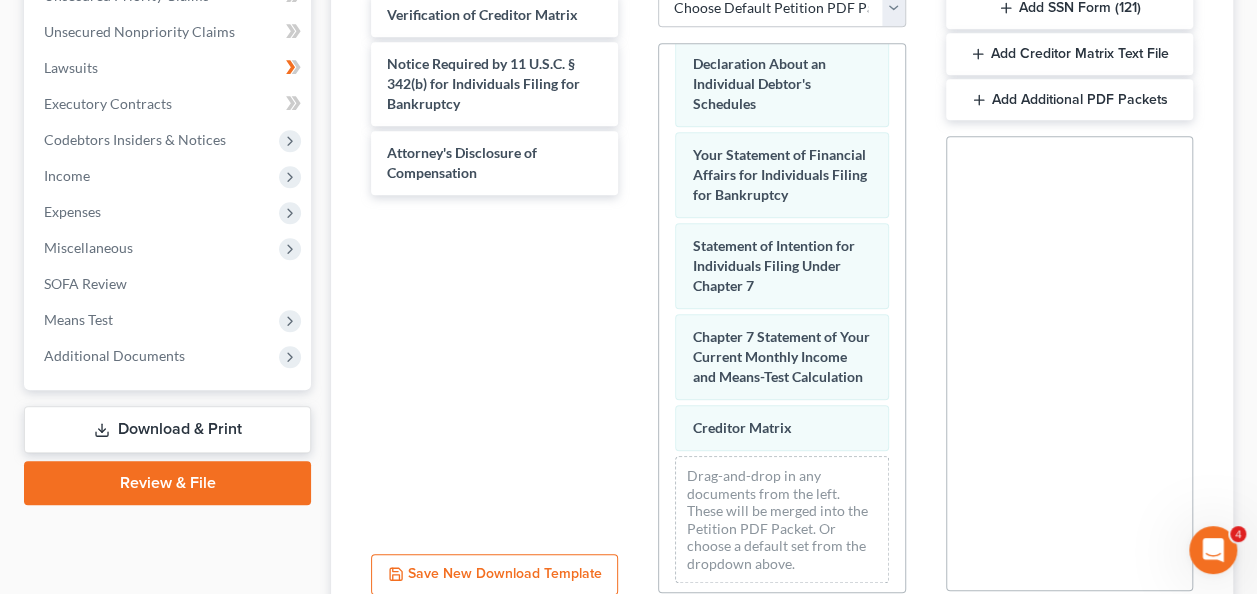 scroll, scrollTop: 442, scrollLeft: 0, axis: vertical 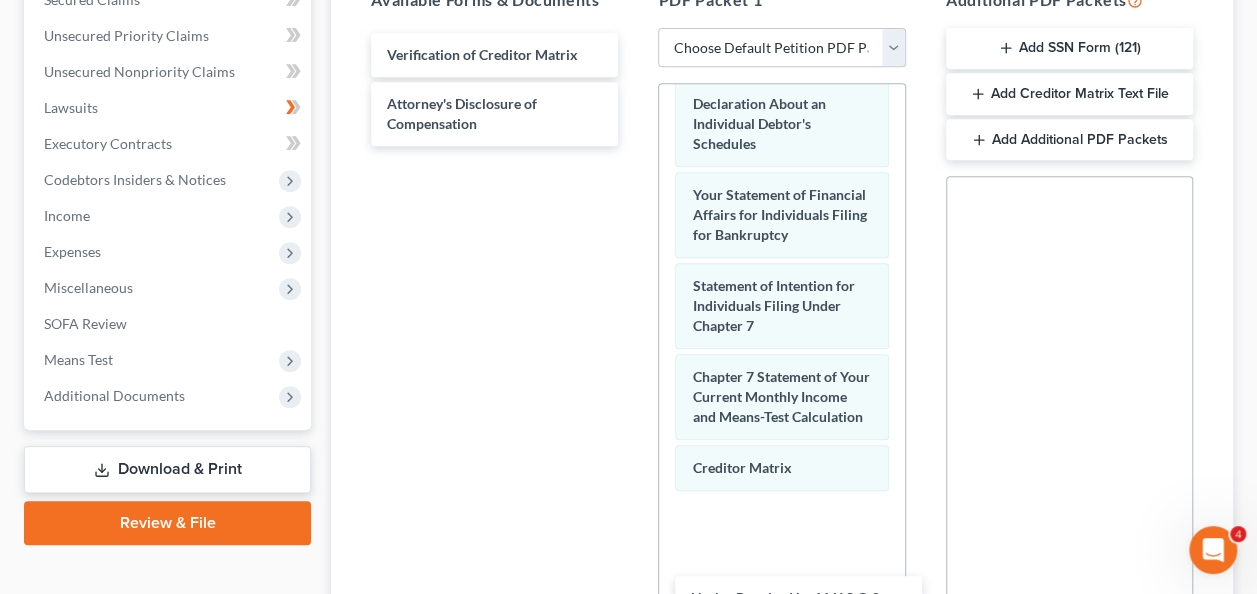 drag, startPoint x: 465, startPoint y: 156, endPoint x: 769, endPoint y: 616, distance: 551.37646 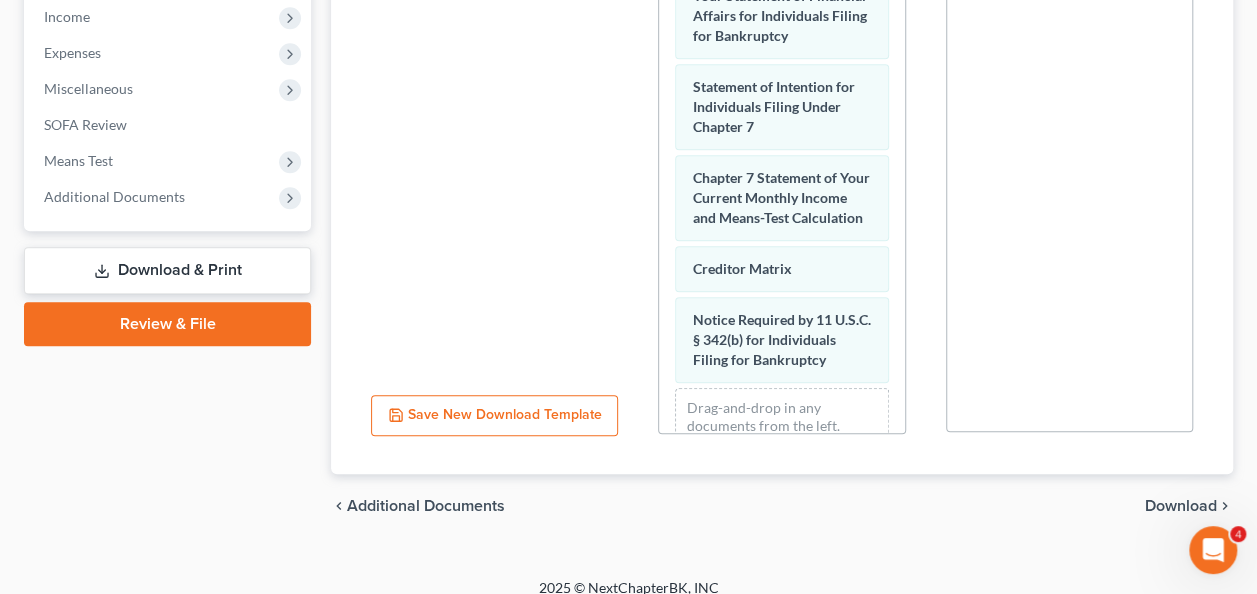scroll, scrollTop: 694, scrollLeft: 0, axis: vertical 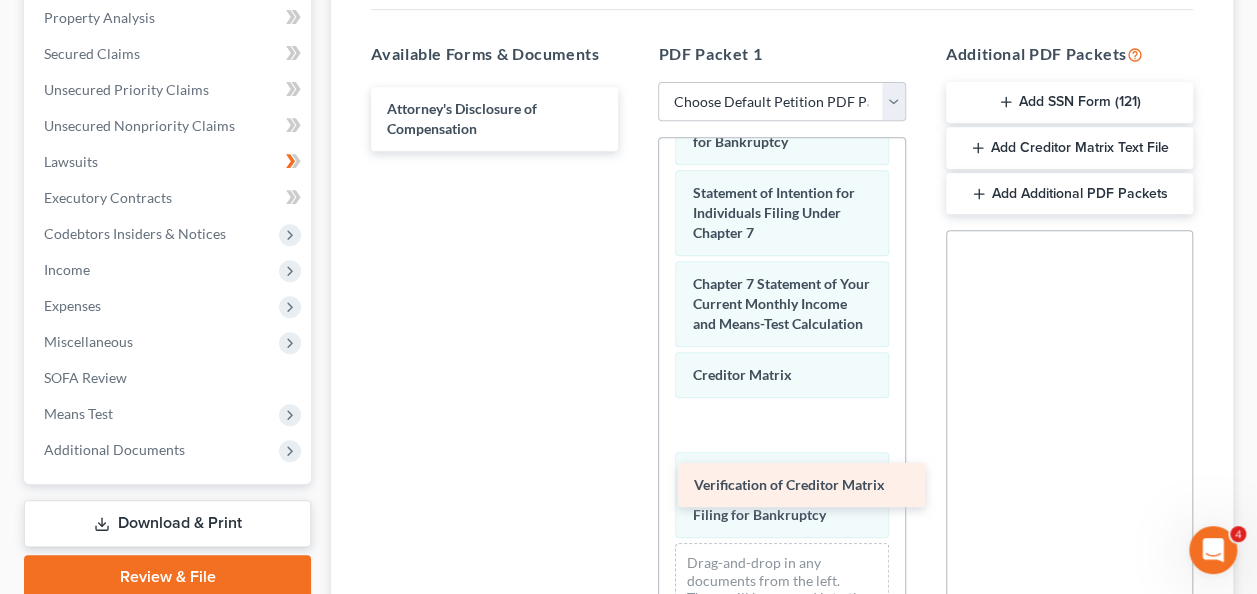 drag, startPoint x: 476, startPoint y: 142, endPoint x: 783, endPoint y: 484, distance: 459.57916 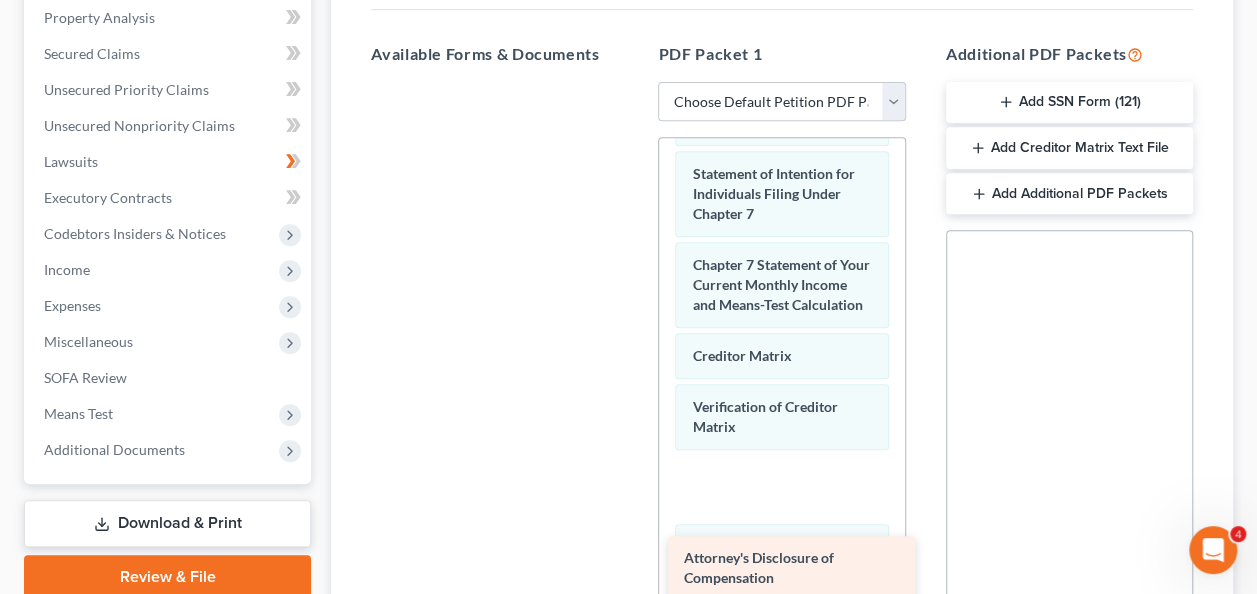 drag, startPoint x: 485, startPoint y: 149, endPoint x: 782, endPoint y: 564, distance: 510.32733 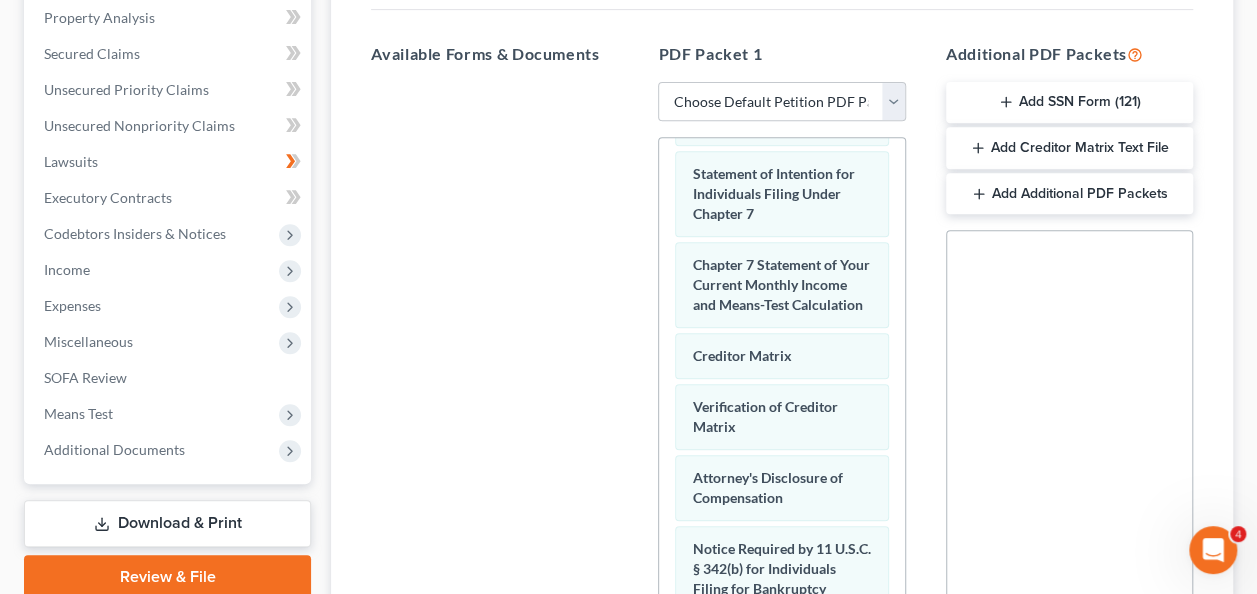 click on "Add SSN Form (121)" at bounding box center (1069, 103) 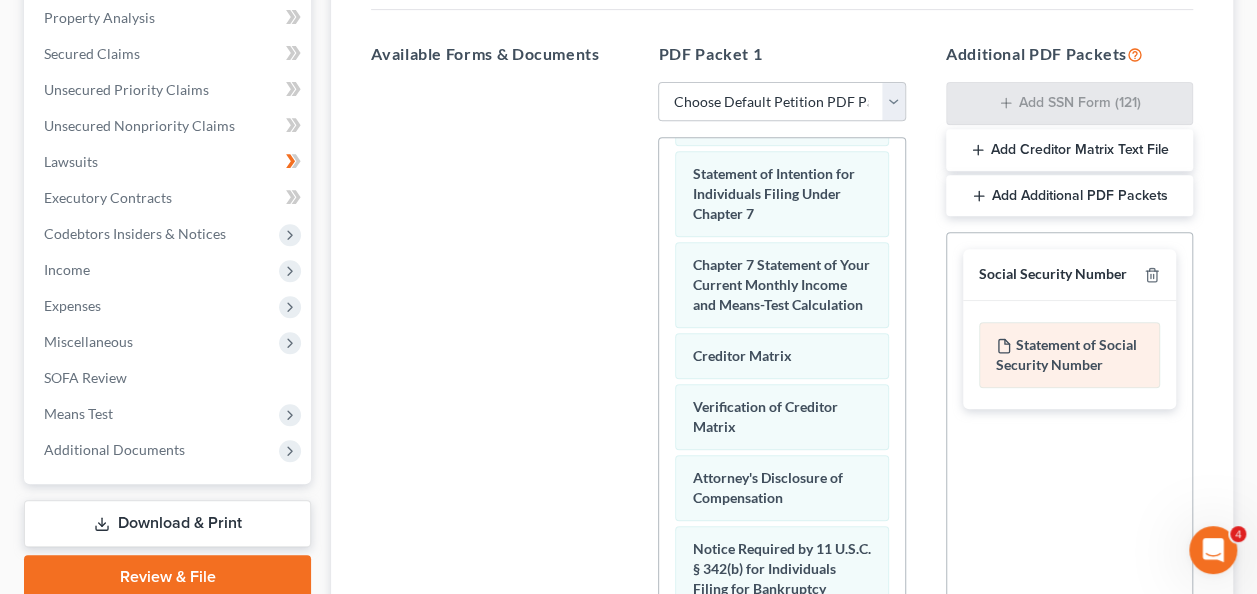 click on "Statement of Social Security Number" at bounding box center (1069, 355) 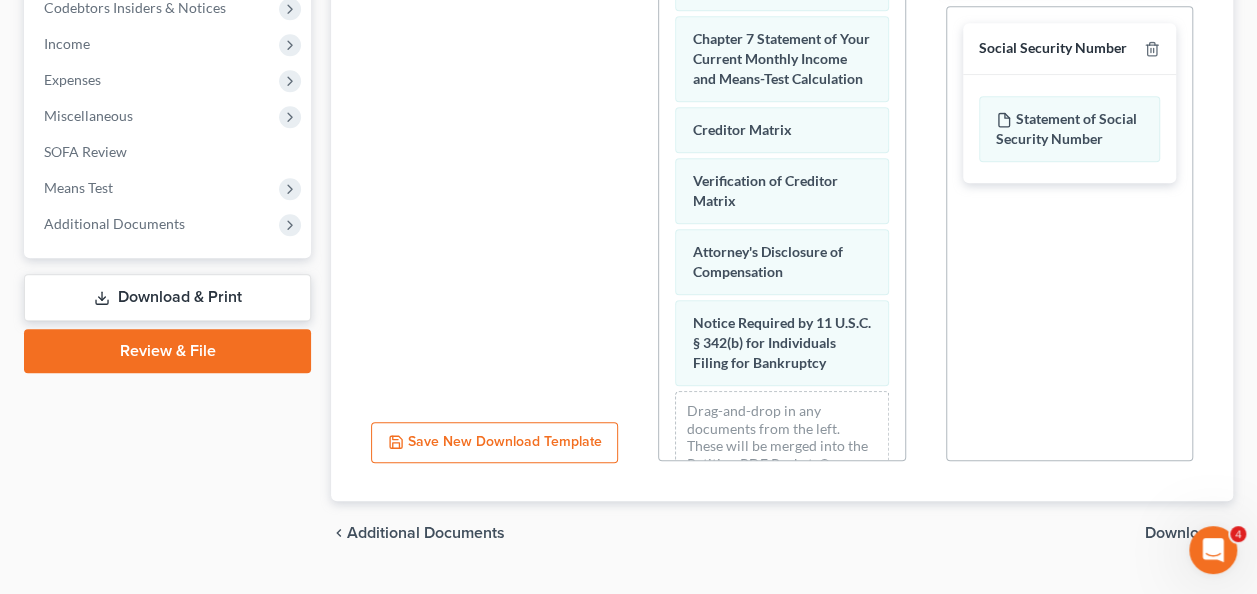 scroll, scrollTop: 694, scrollLeft: 0, axis: vertical 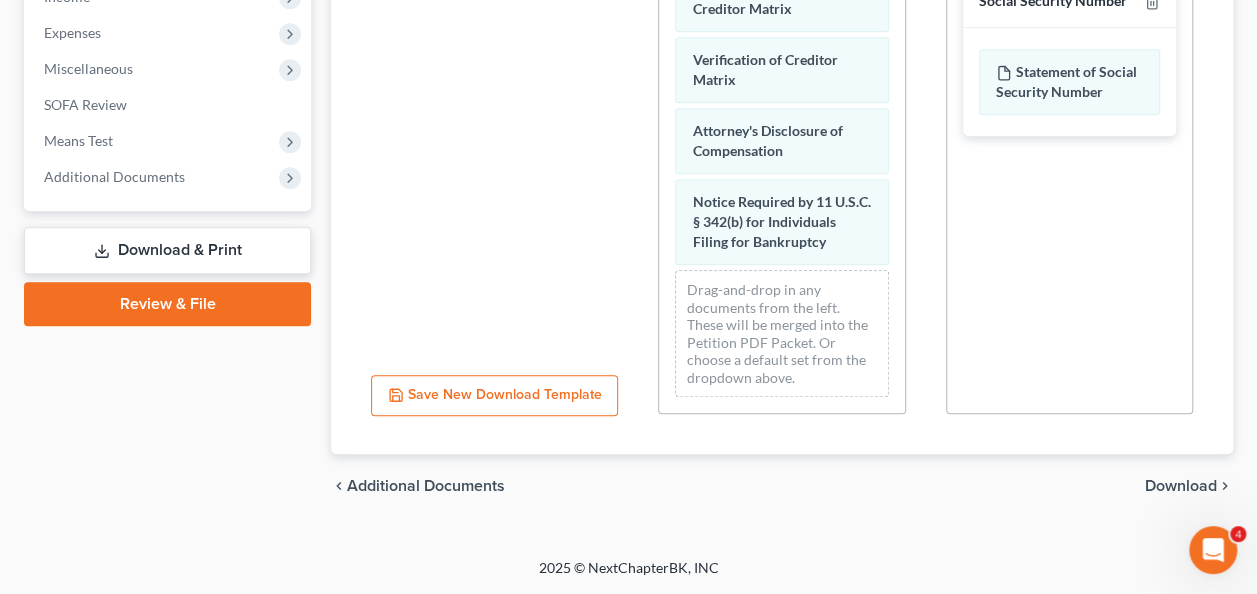 click on "Save New Download Template" at bounding box center (494, 396) 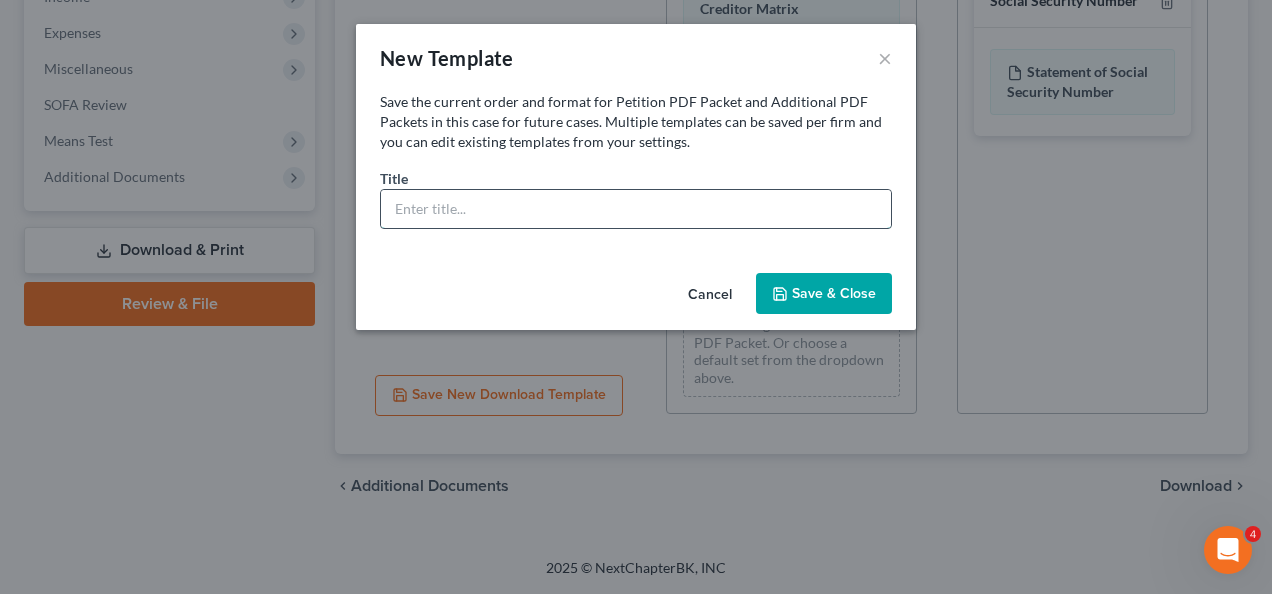 click at bounding box center (636, 209) 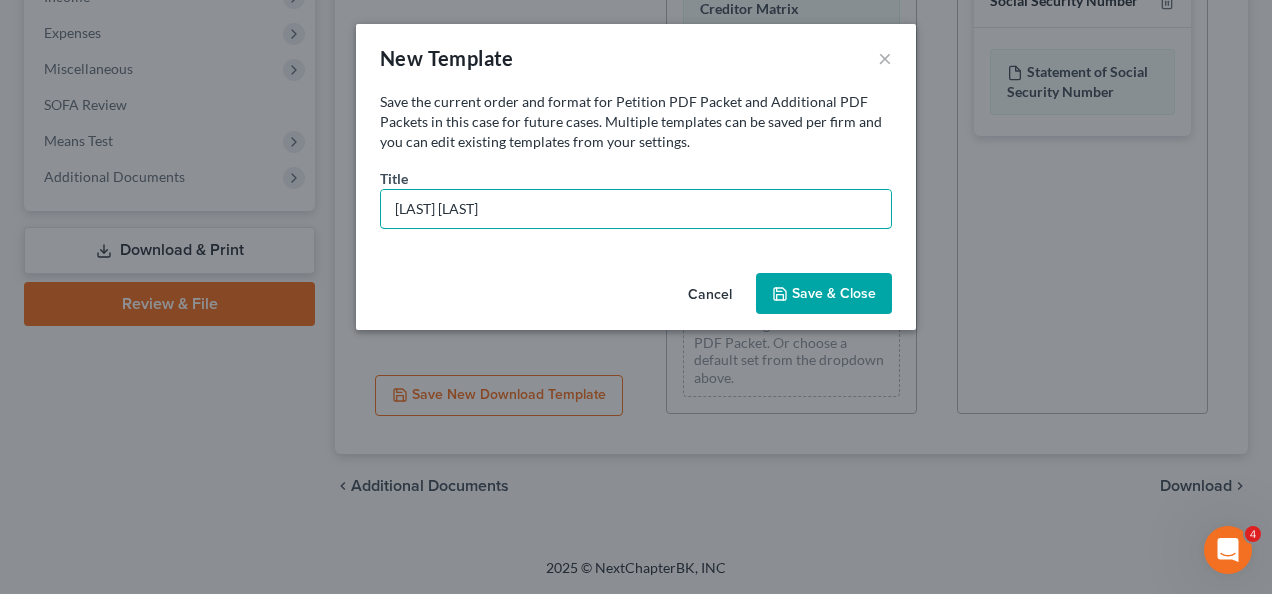 type on "[LAST] [LAST]" 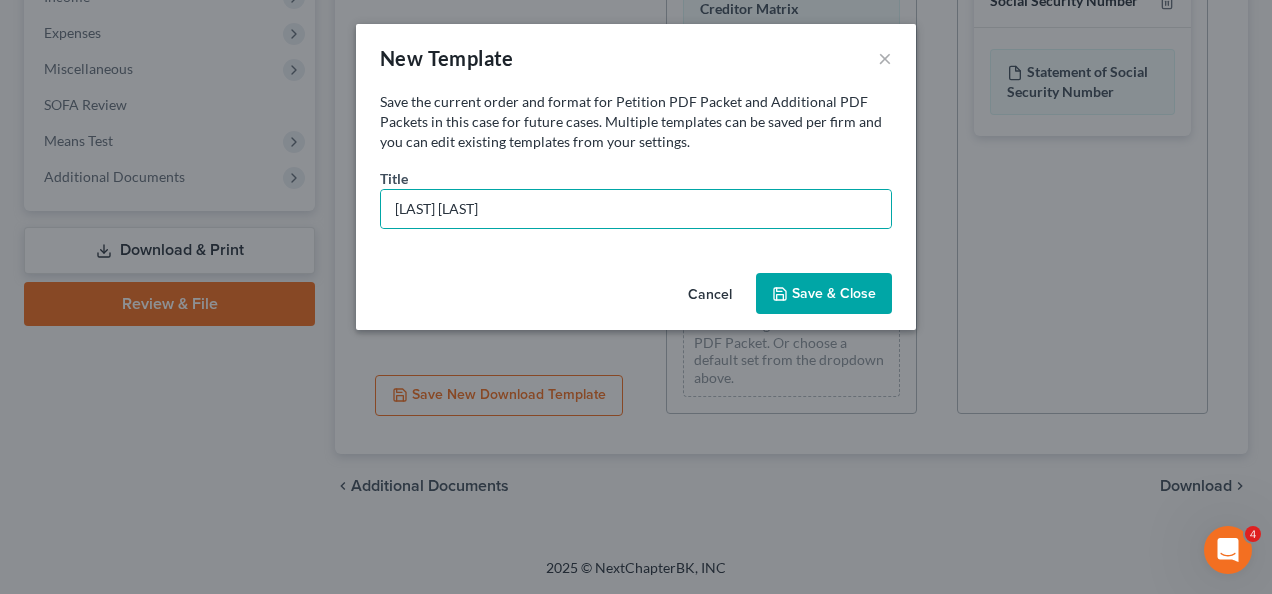 click on "Save & Close" at bounding box center (824, 294) 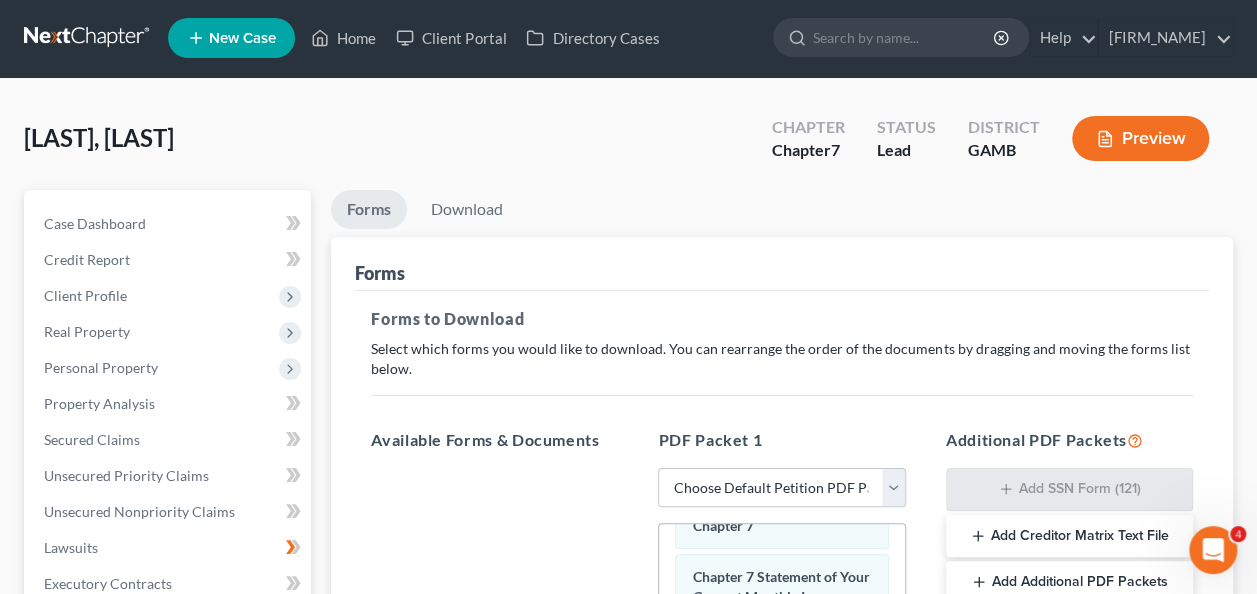 scroll, scrollTop: 0, scrollLeft: 0, axis: both 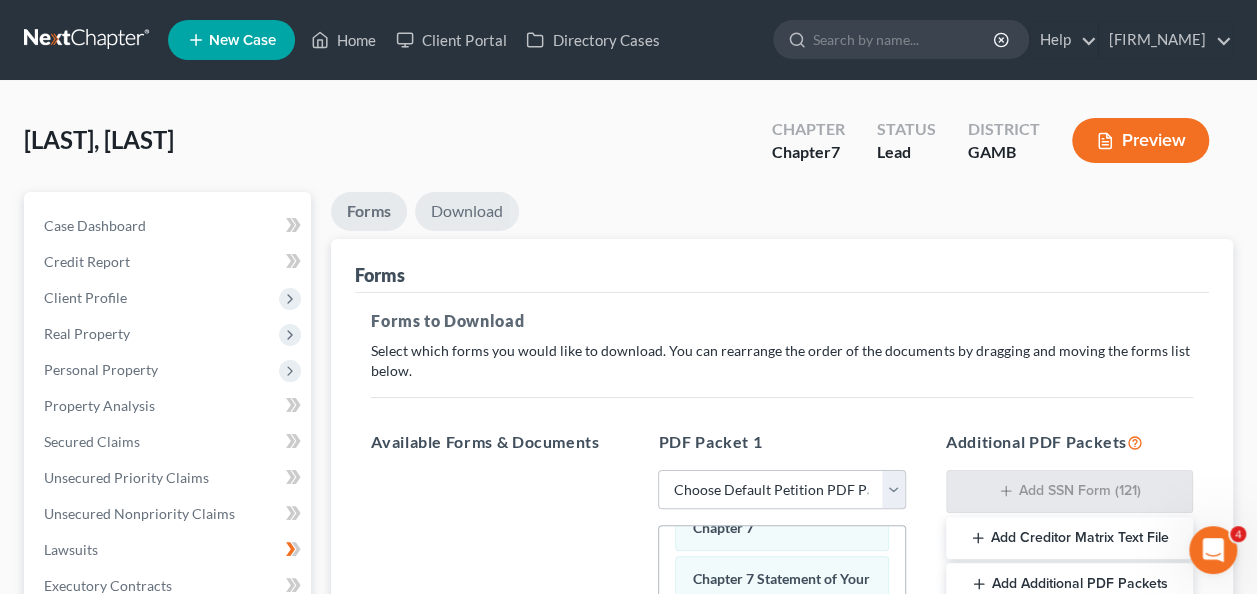 click on "Download" at bounding box center (467, 211) 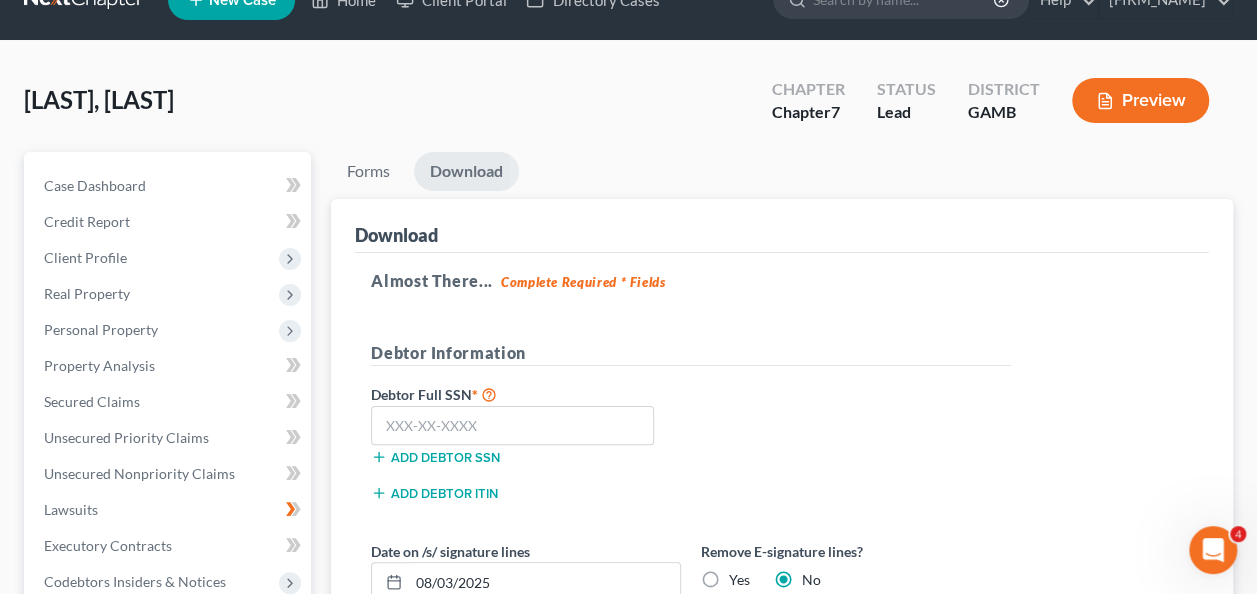 scroll, scrollTop: 106, scrollLeft: 0, axis: vertical 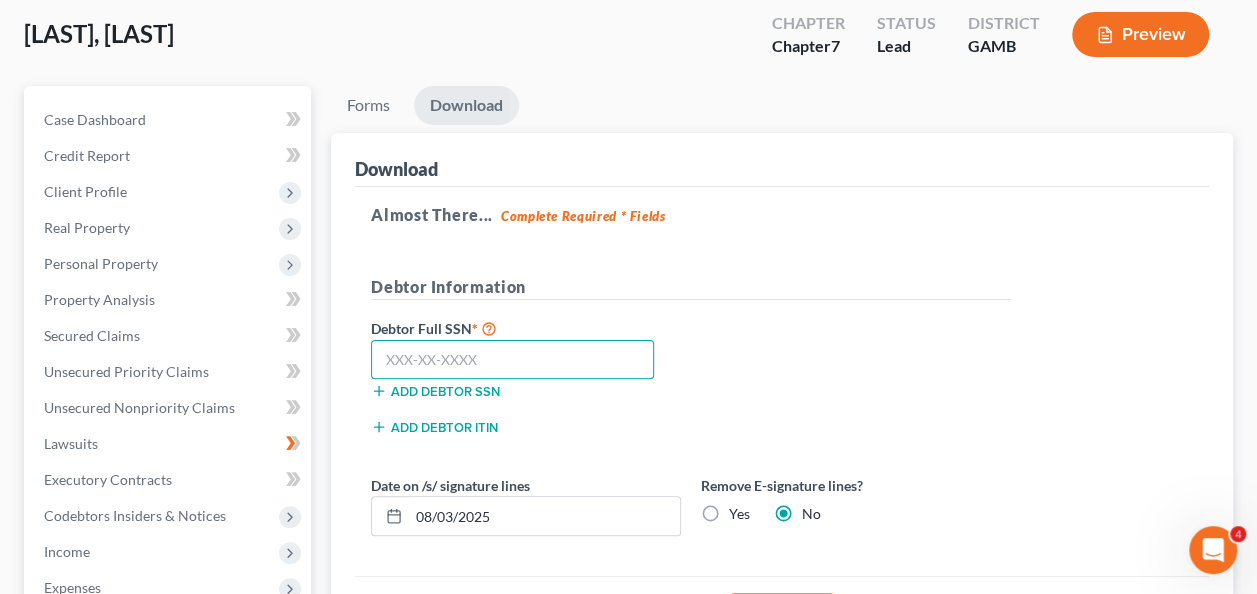 click at bounding box center [512, 360] 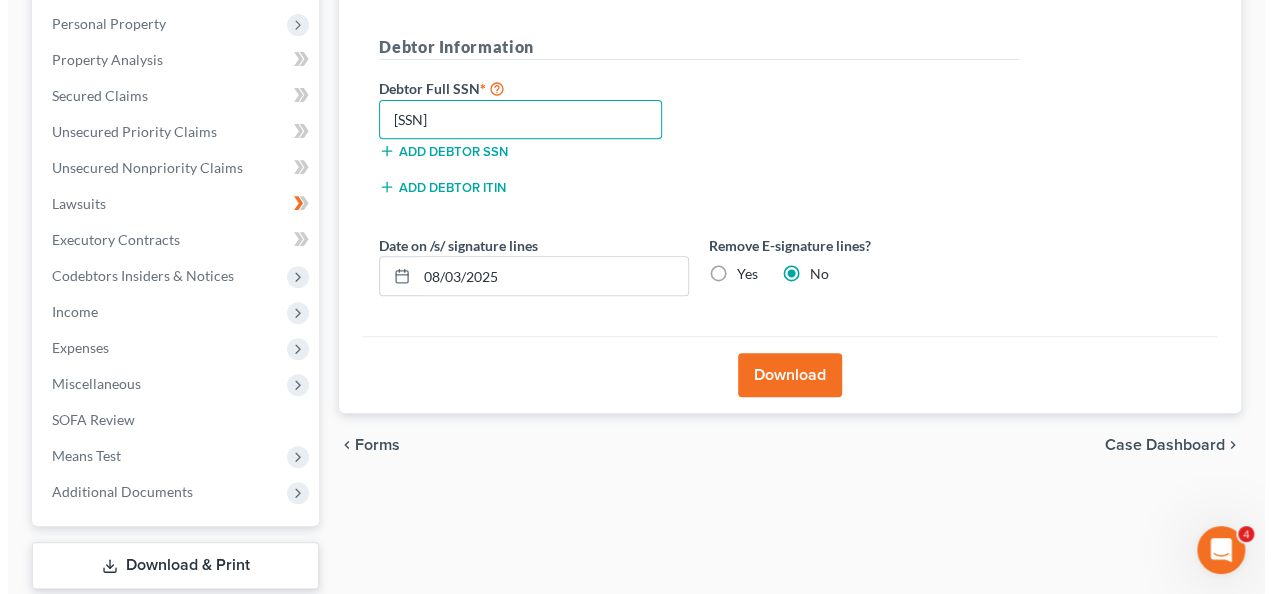 scroll, scrollTop: 373, scrollLeft: 0, axis: vertical 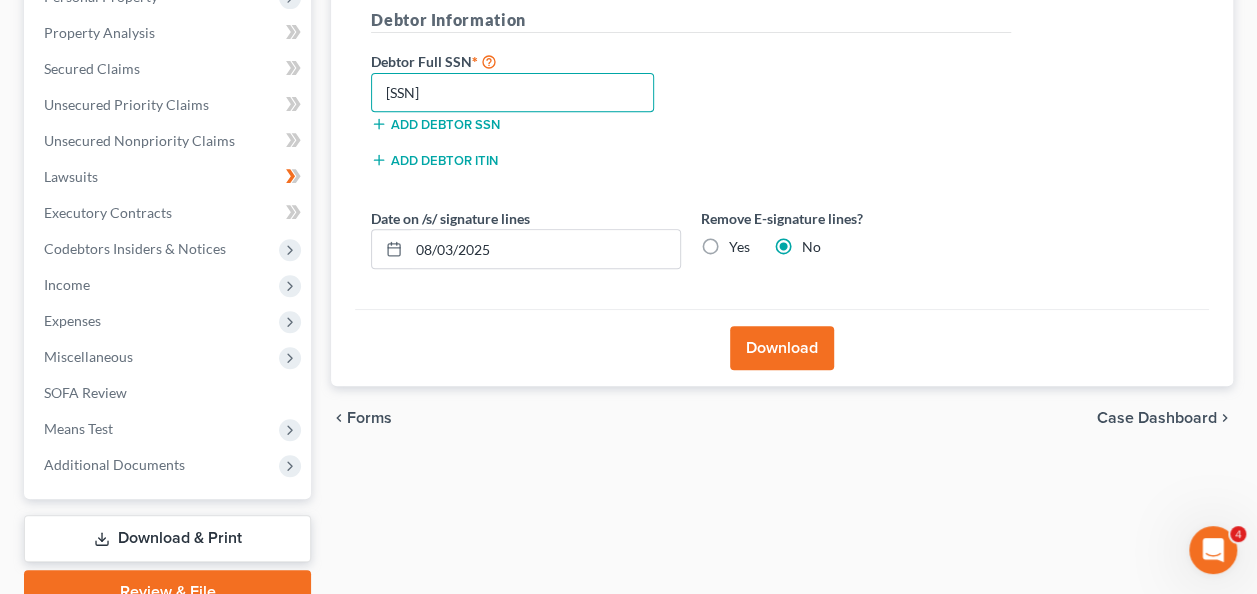 type on "[SSN]" 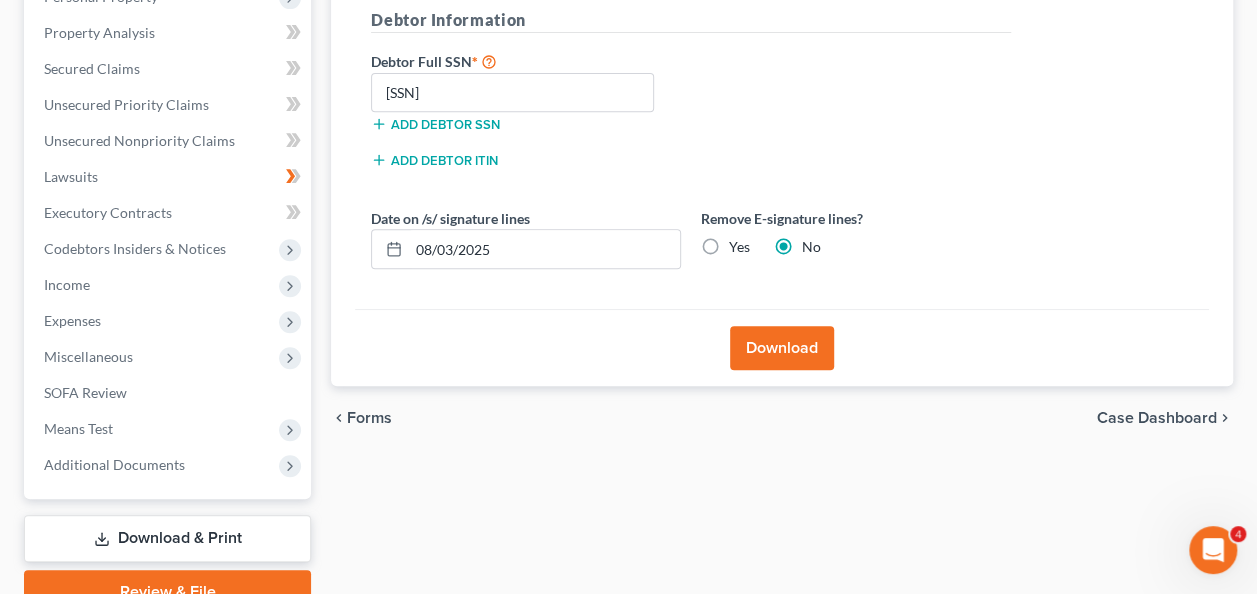 click on "Yes" at bounding box center (739, 247) 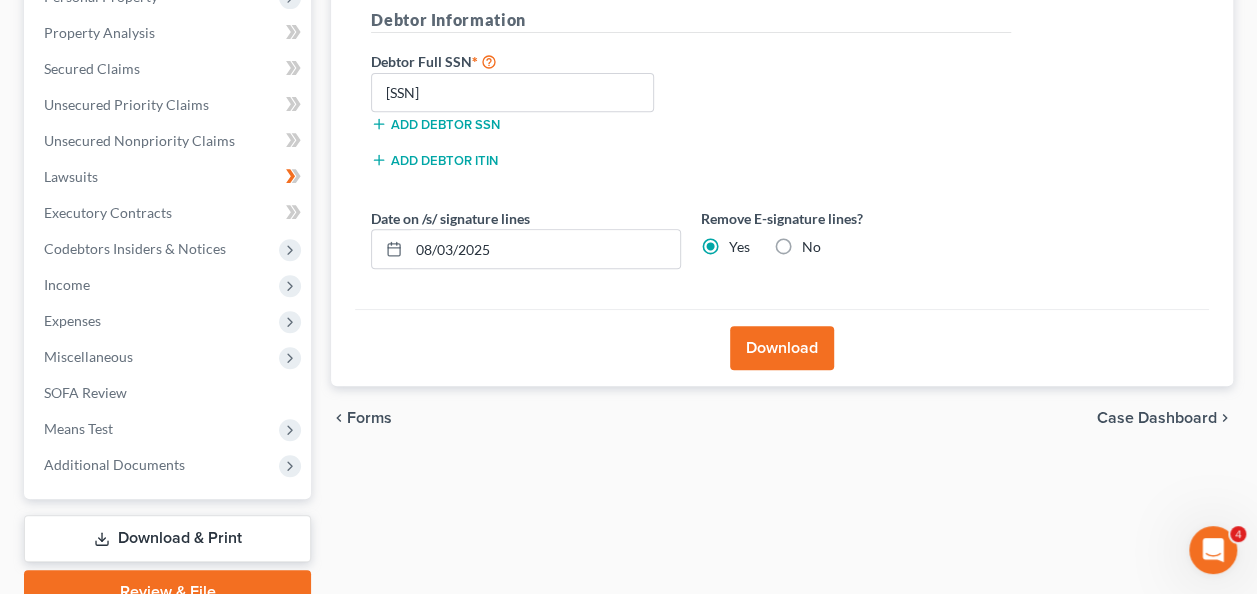 click on "Download" at bounding box center (782, 348) 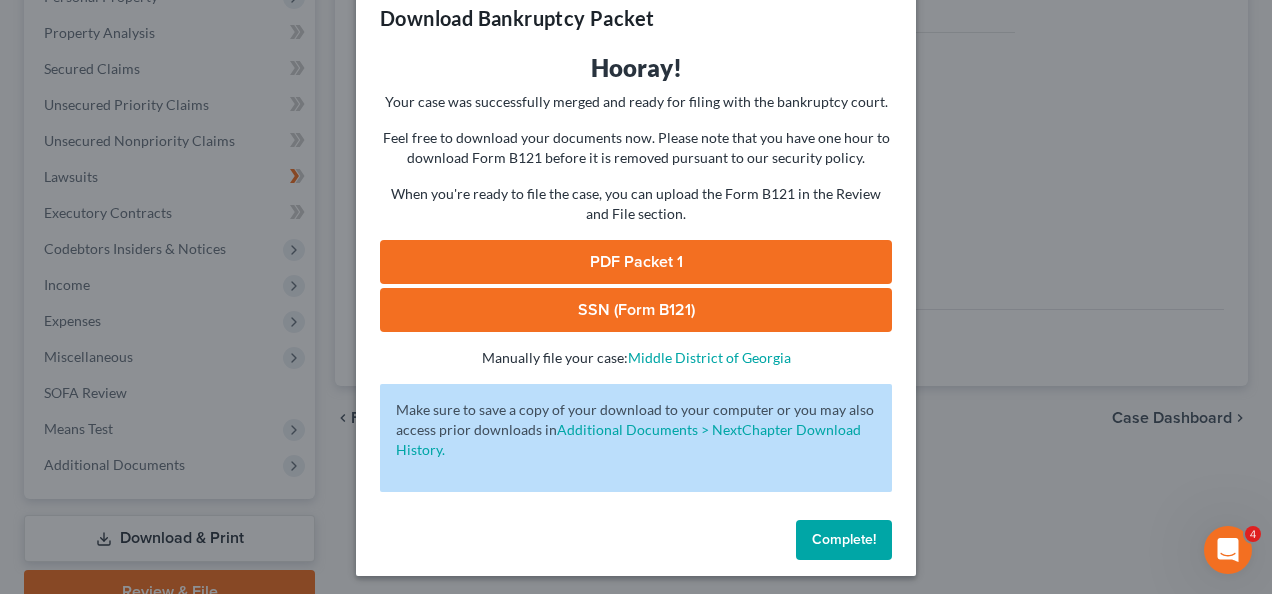 scroll, scrollTop: 45, scrollLeft: 0, axis: vertical 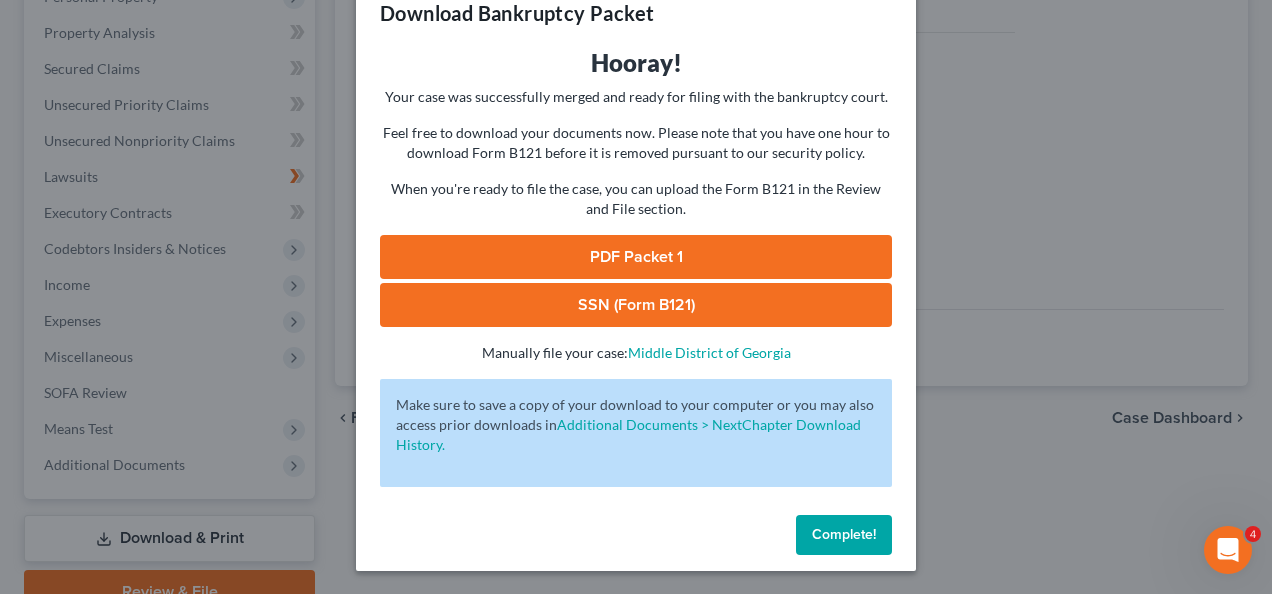 click on "PDF Packet 1" at bounding box center [636, 257] 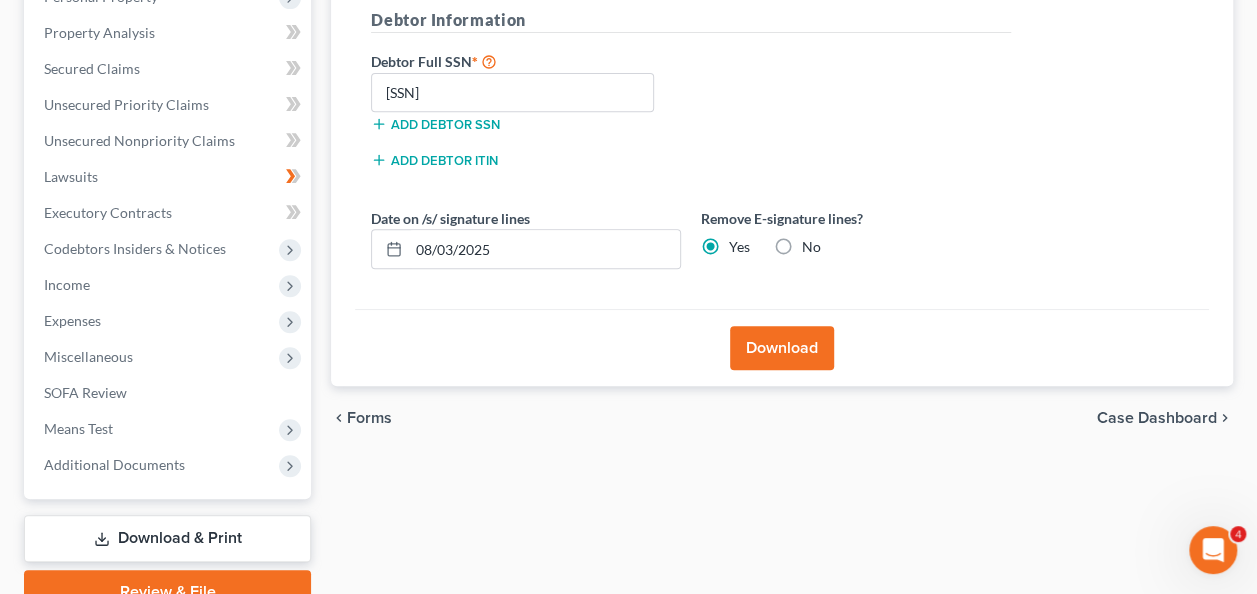 click on "No" at bounding box center [811, 247] 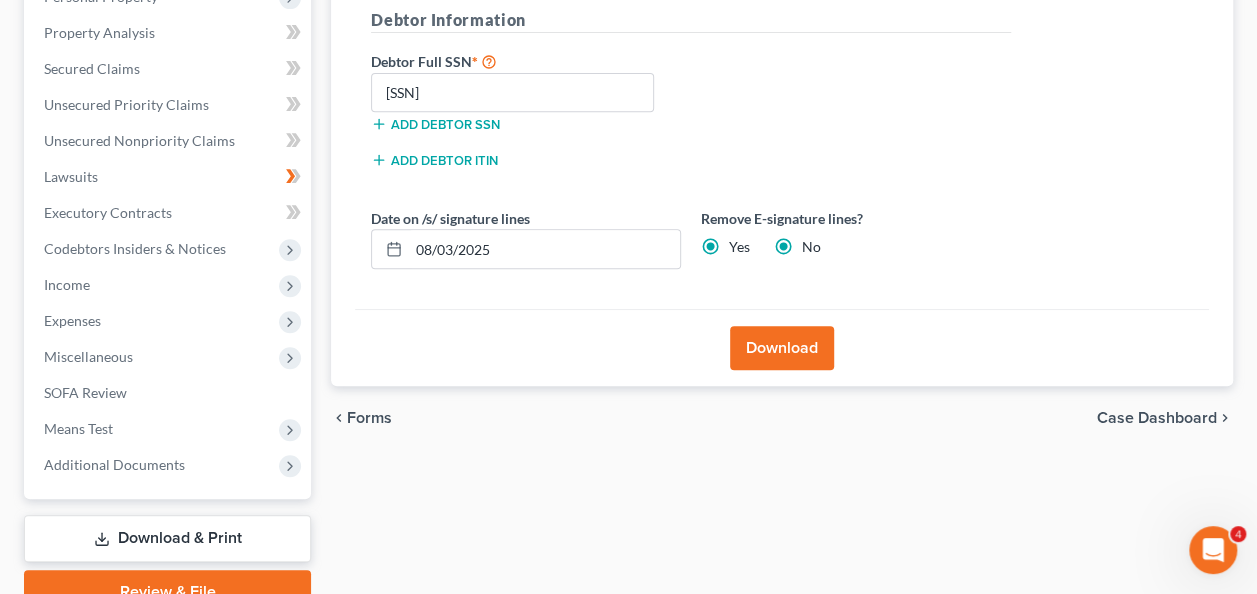 radio on "false" 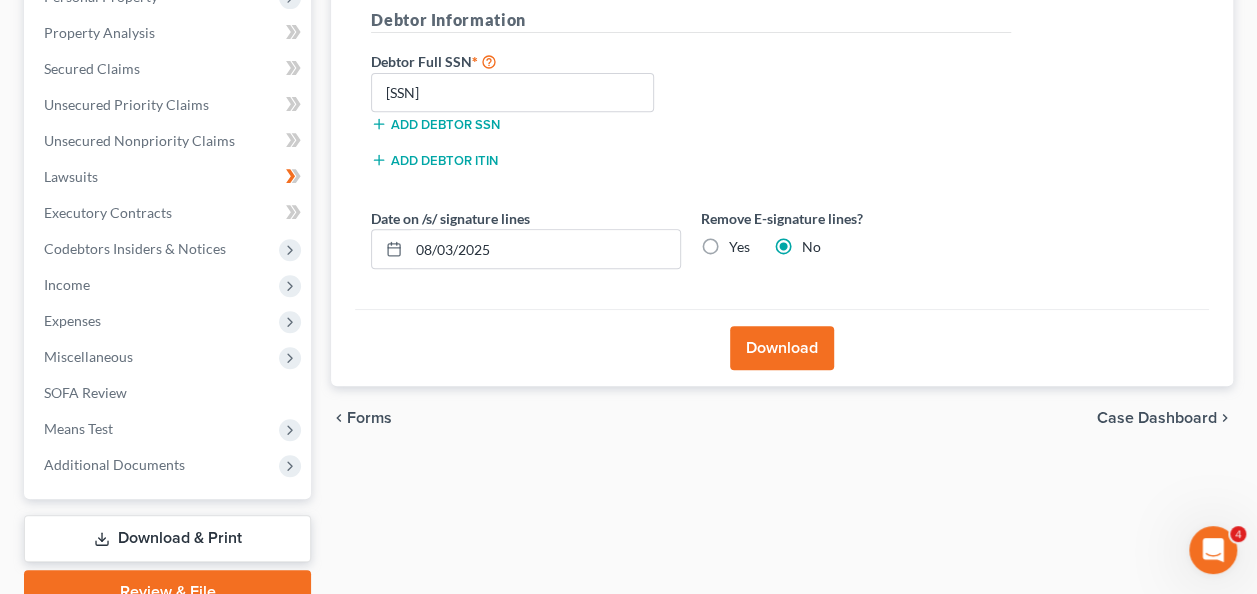 click on "Download" at bounding box center [782, 348] 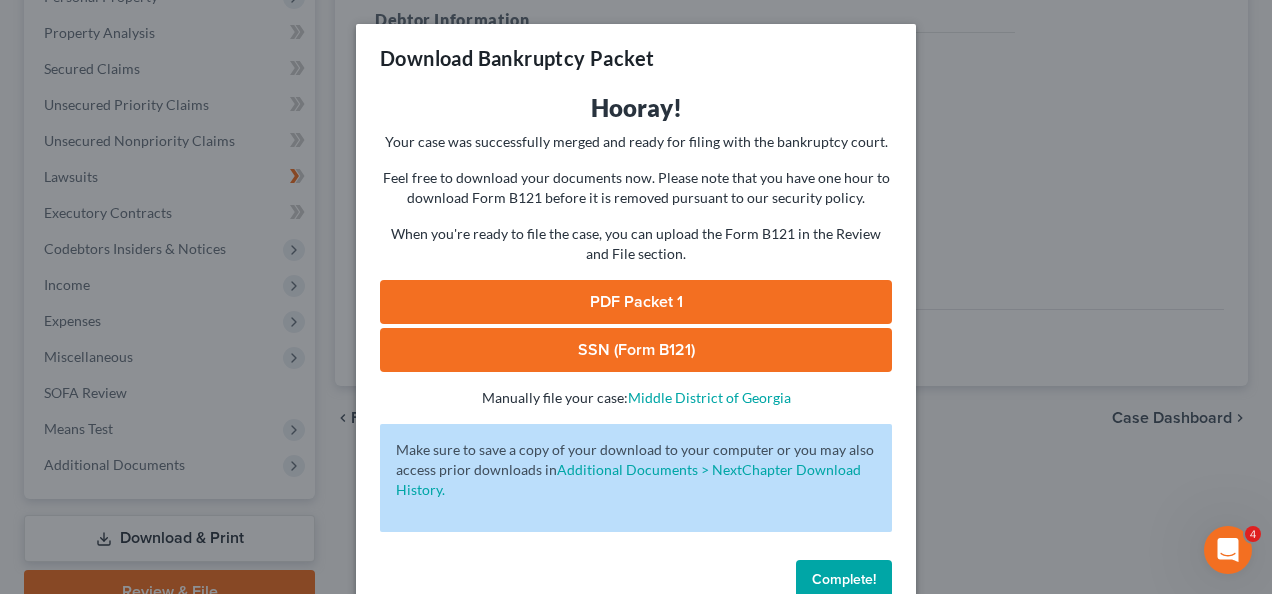 click on "PDF Packet 1" at bounding box center [636, 302] 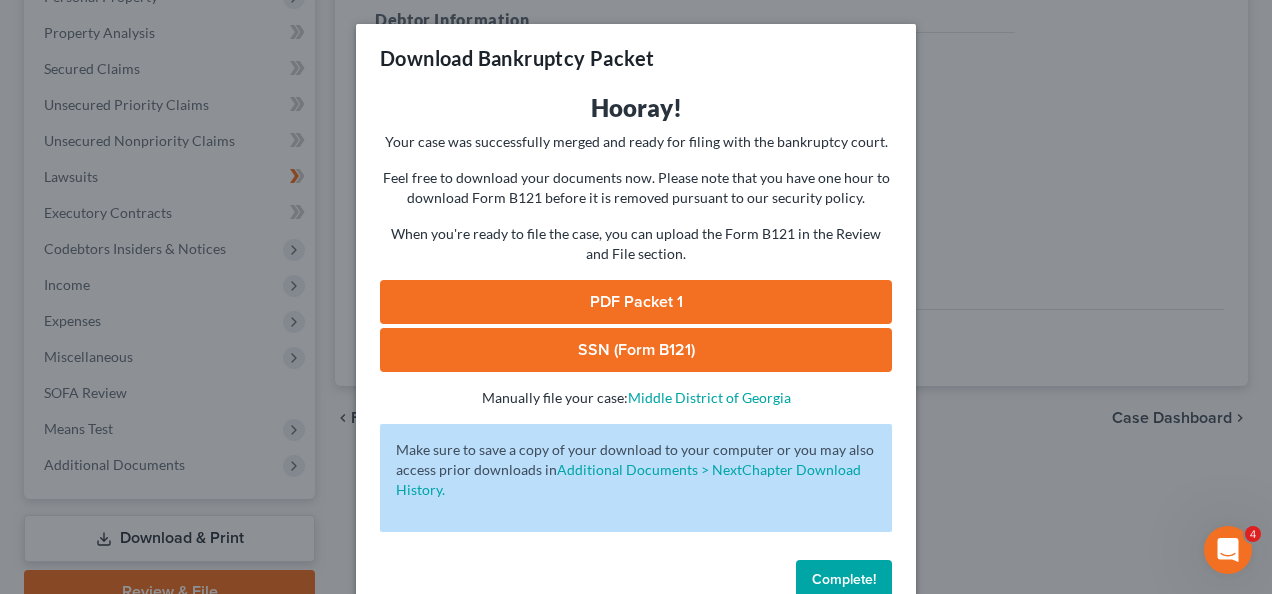 click on "SSN (Form B121)" at bounding box center (636, 350) 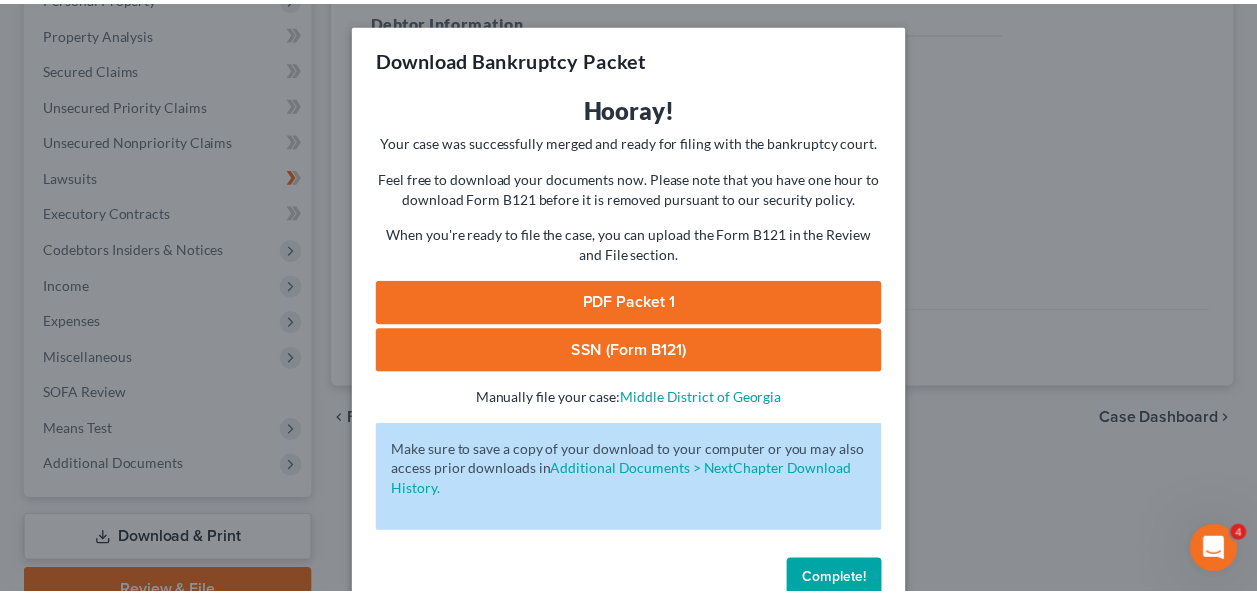 scroll, scrollTop: 40, scrollLeft: 0, axis: vertical 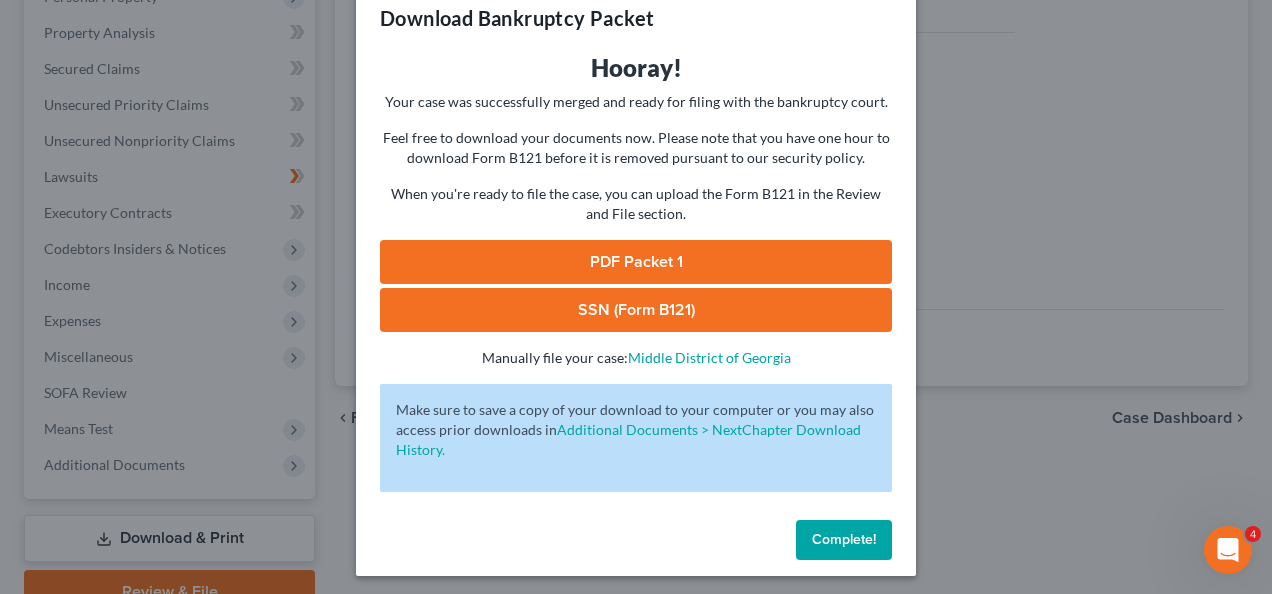 click on "Complete!" at bounding box center [844, 539] 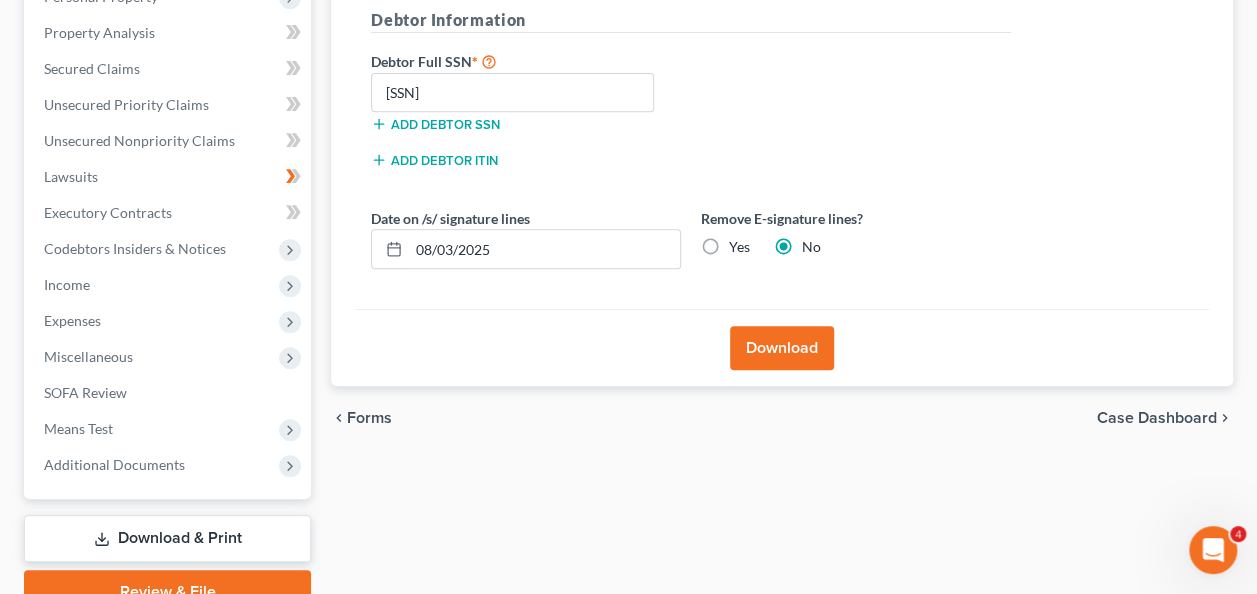 scroll, scrollTop: 0, scrollLeft: 0, axis: both 